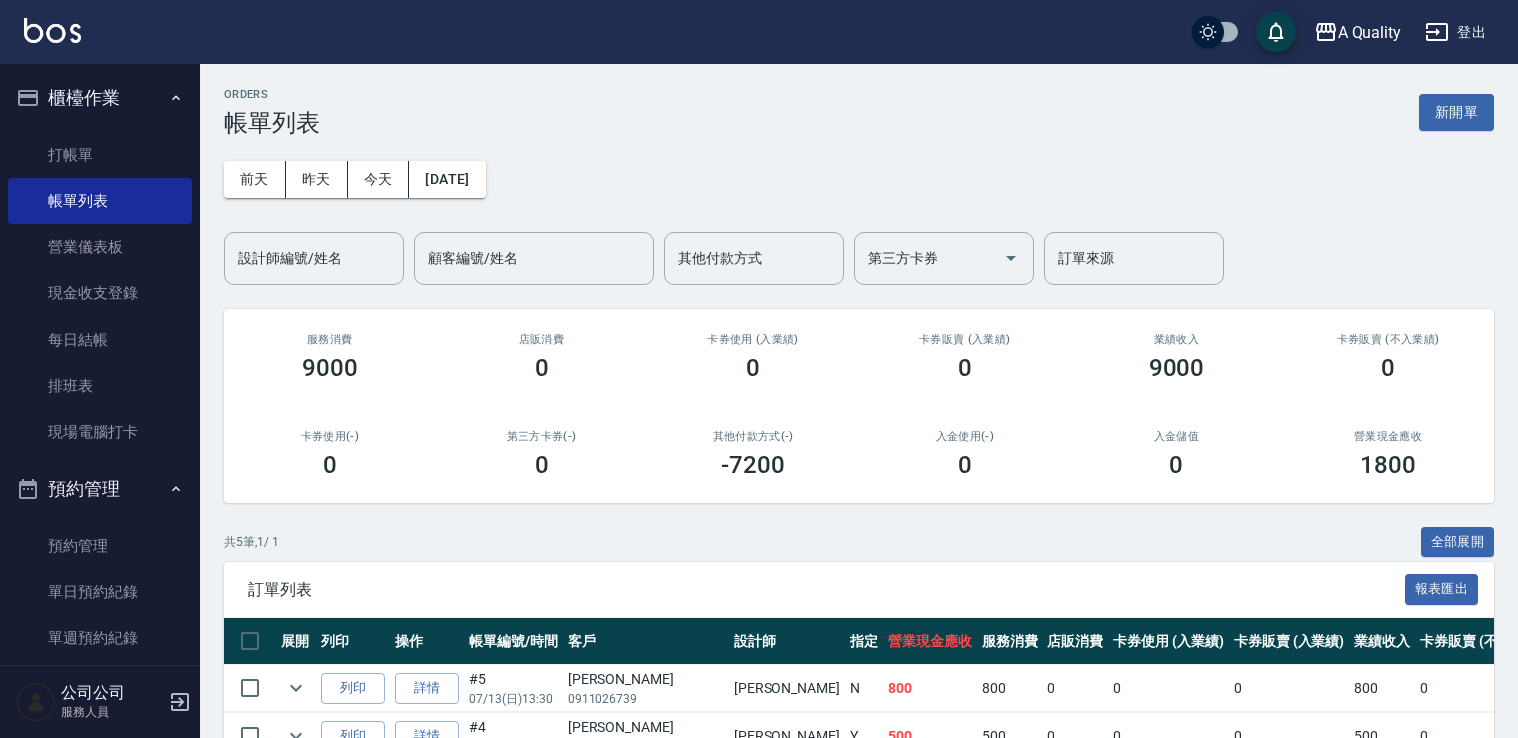 scroll, scrollTop: 257, scrollLeft: 0, axis: vertical 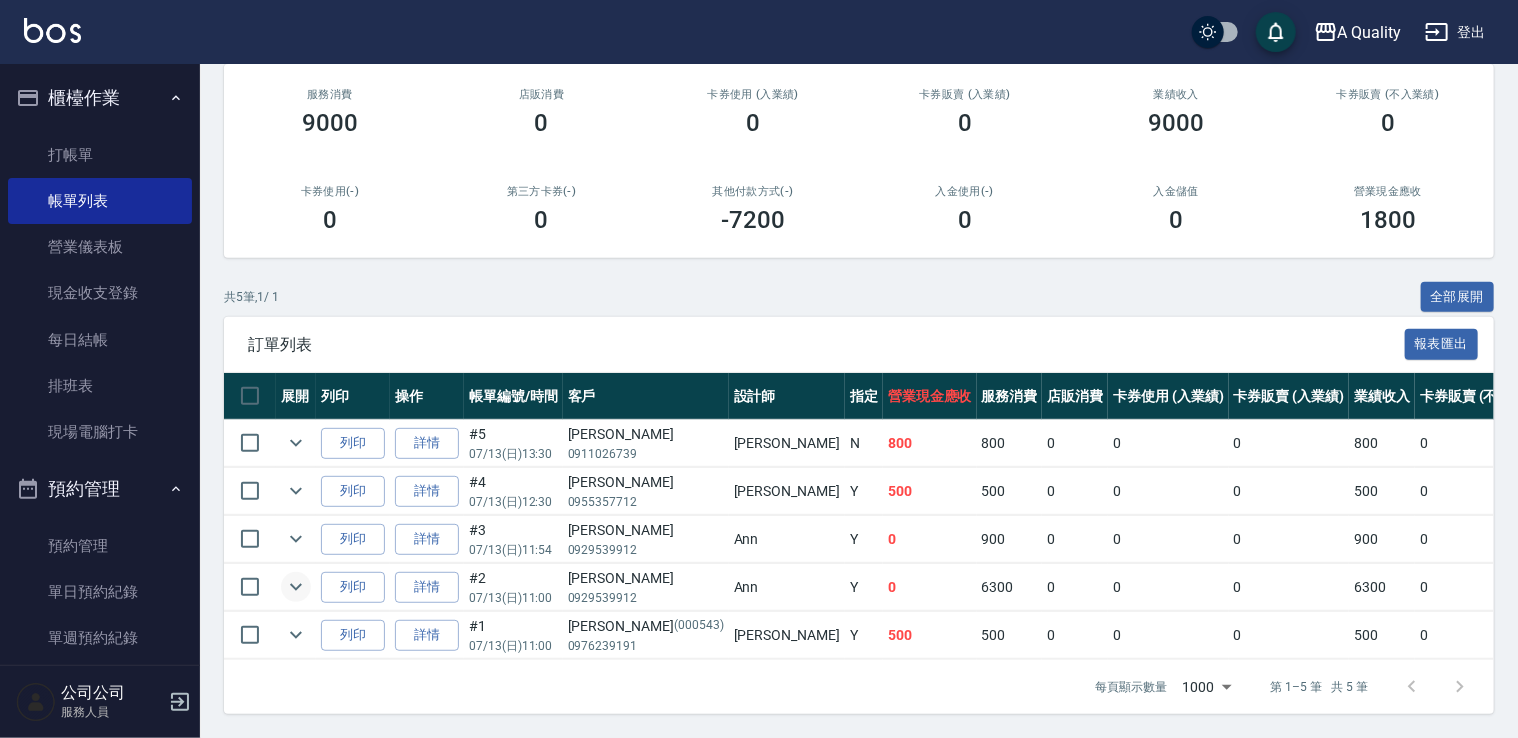 click at bounding box center [296, 587] 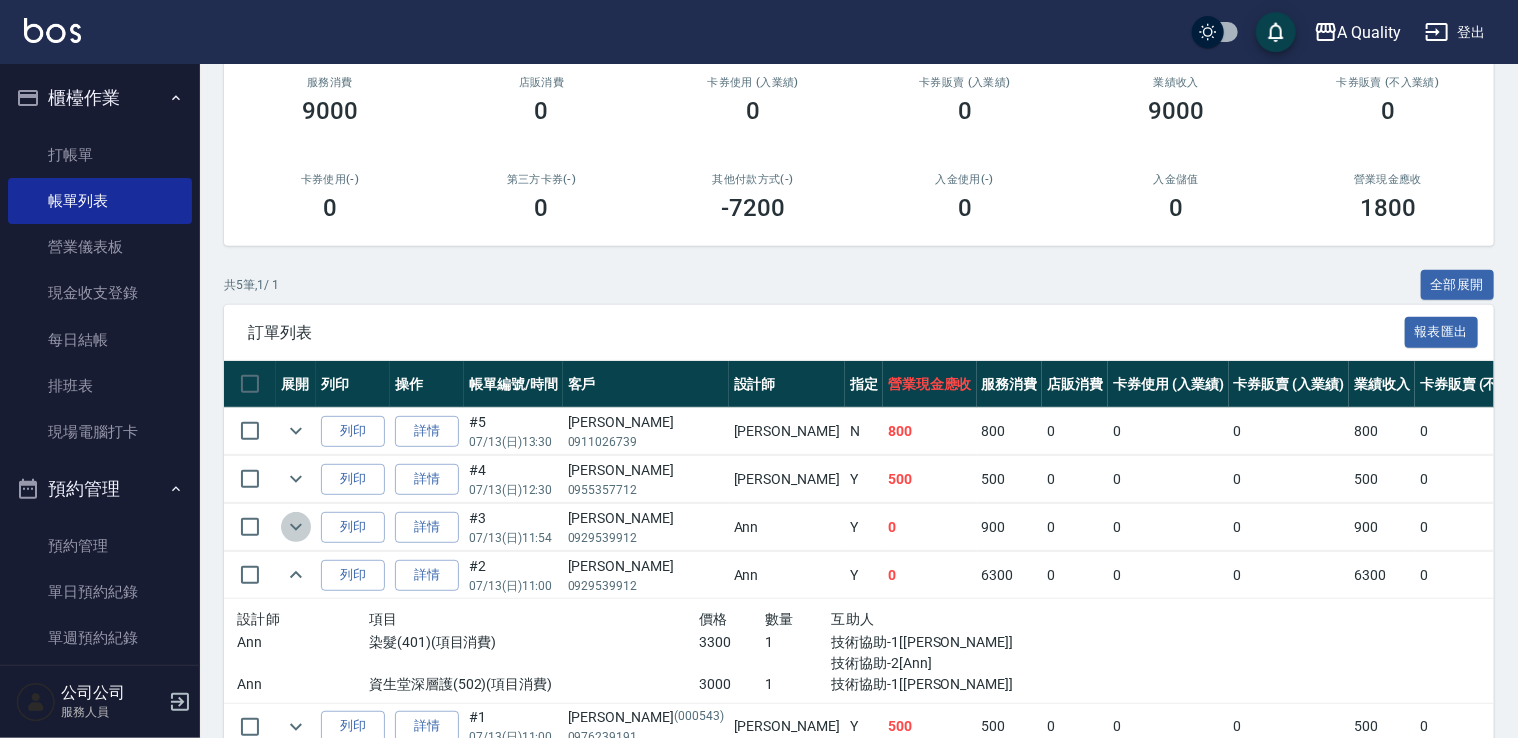click 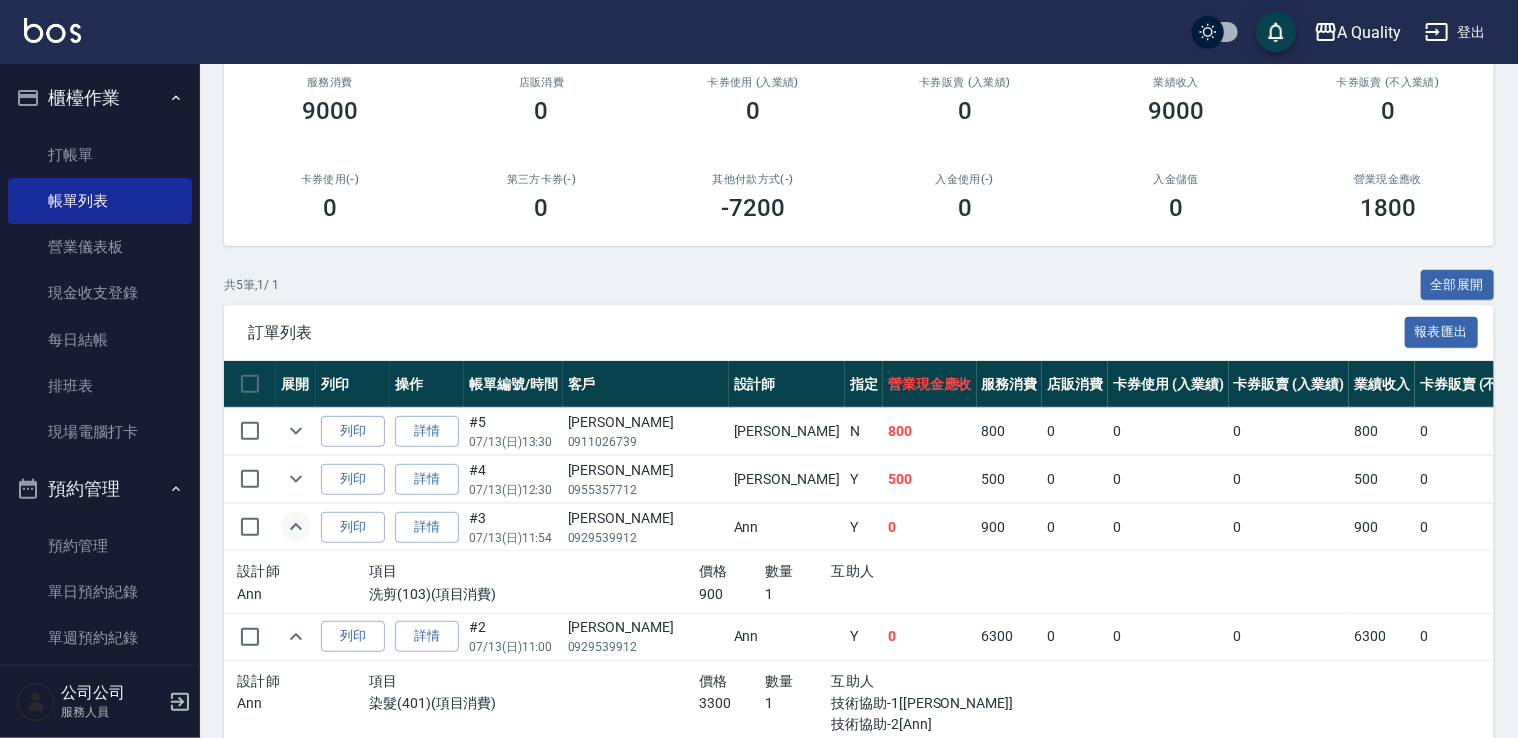 click 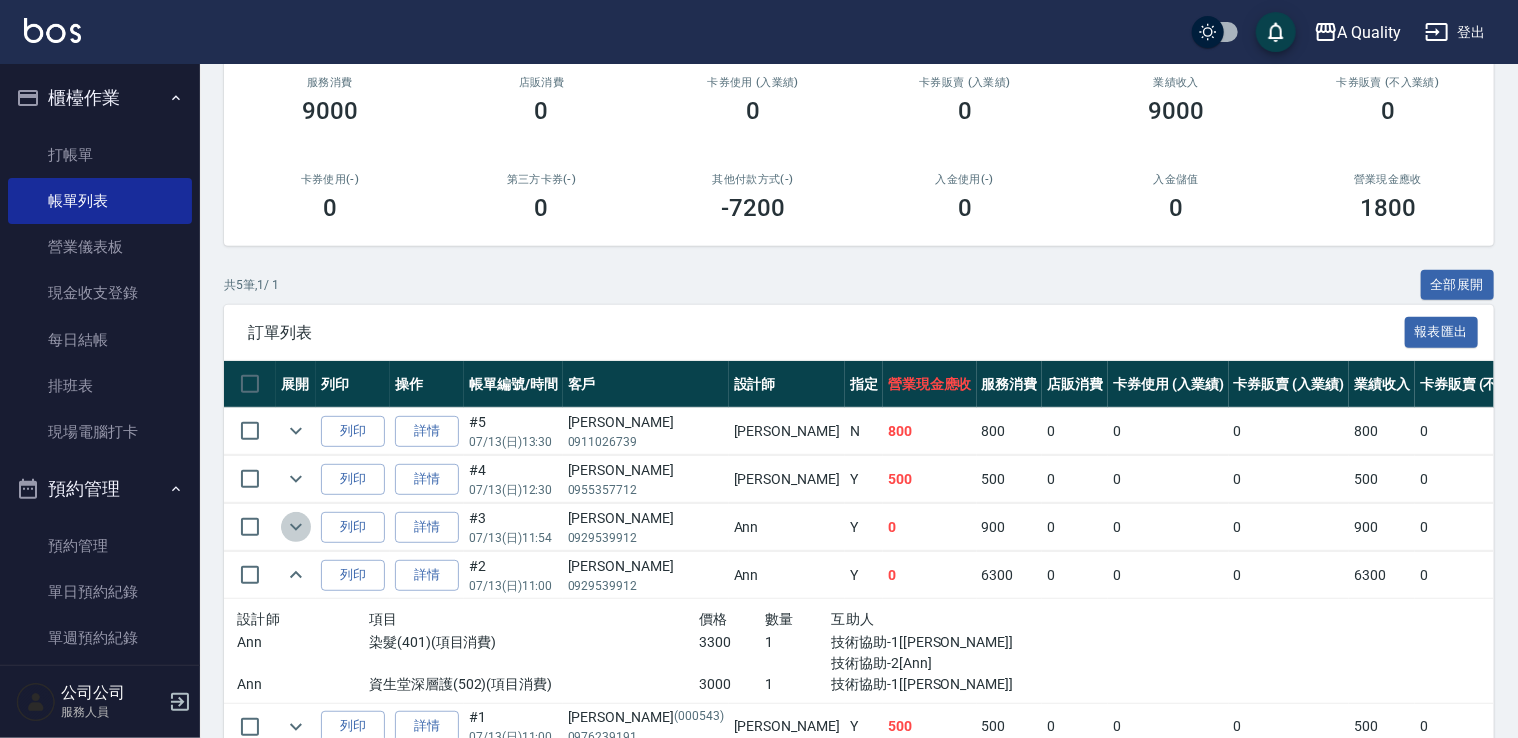 click 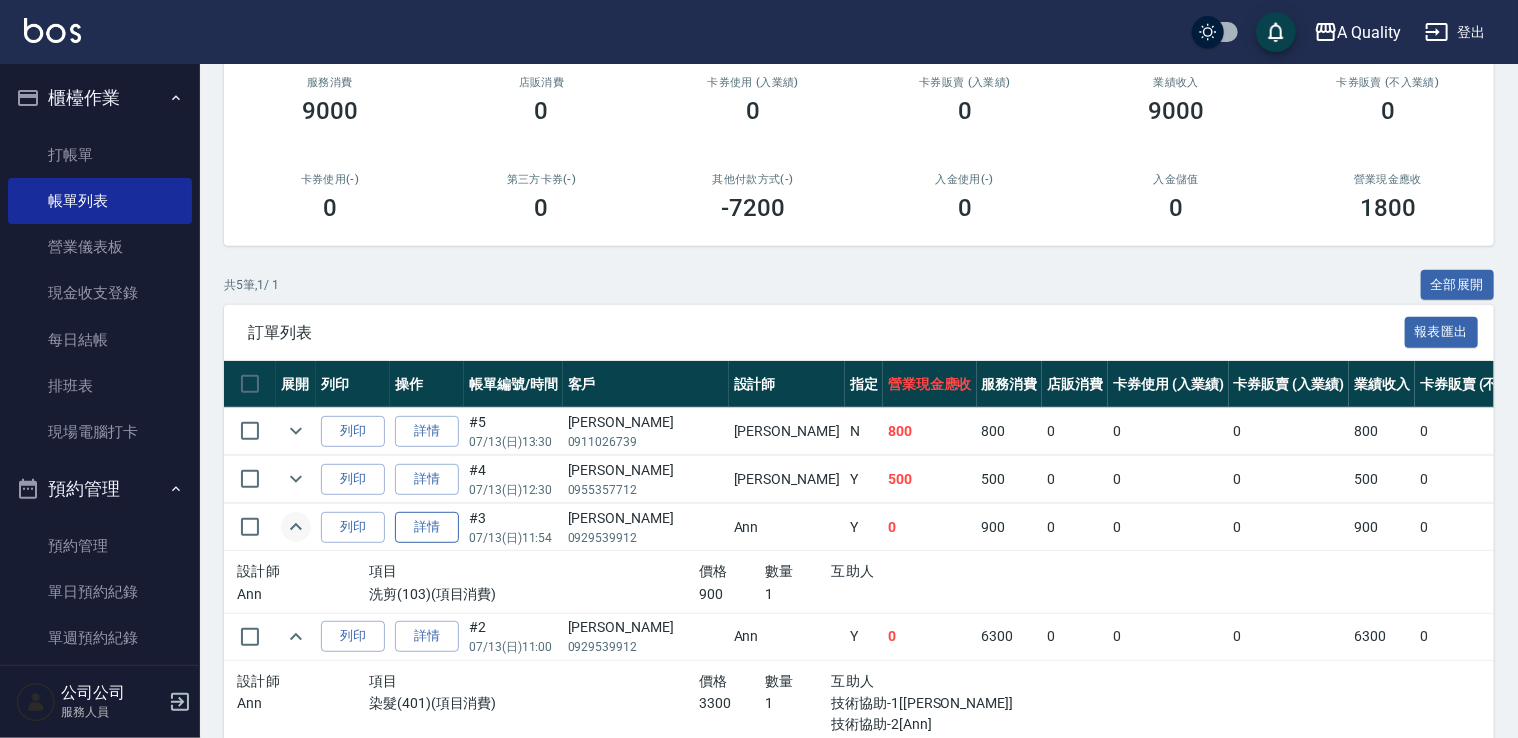 click on "詳情" at bounding box center (427, 527) 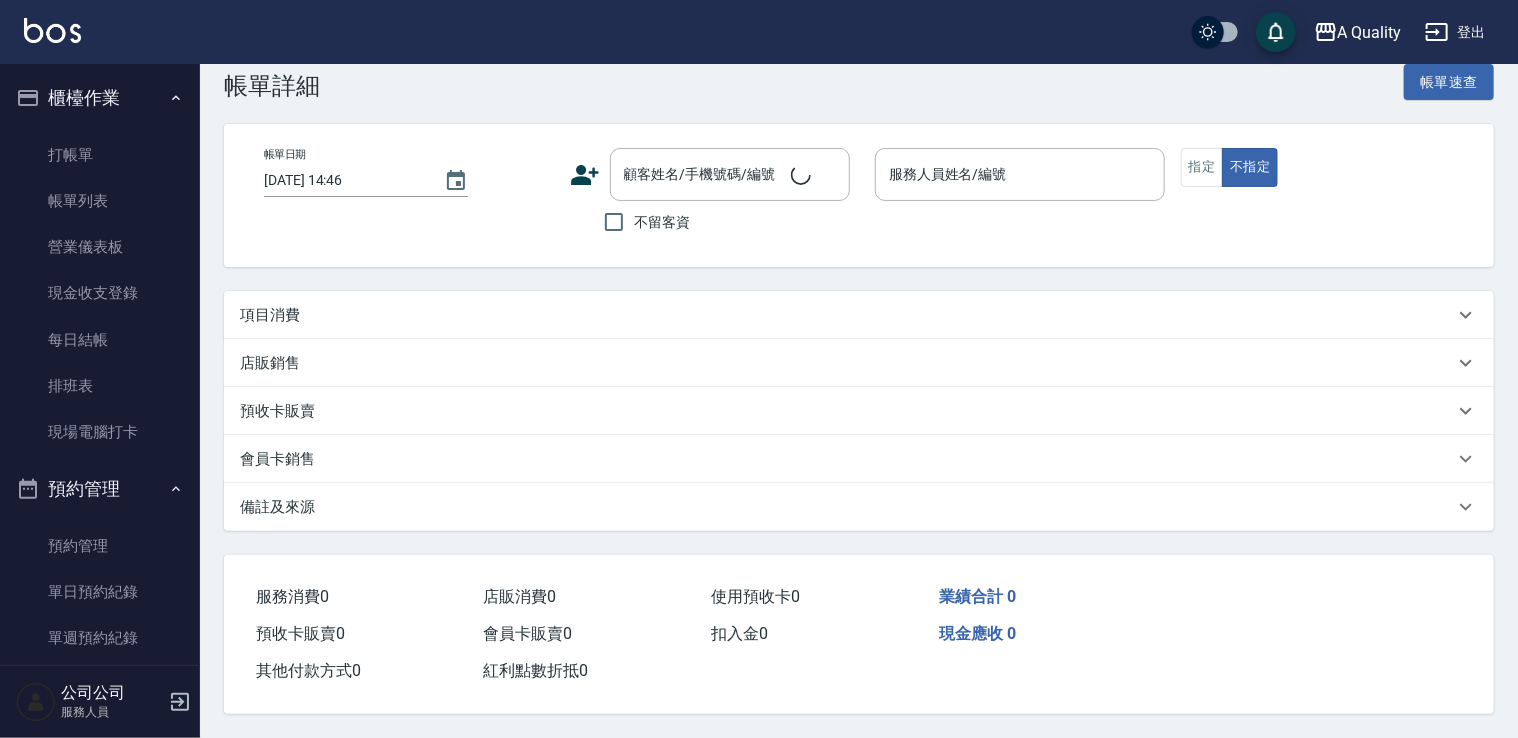 scroll, scrollTop: 0, scrollLeft: 0, axis: both 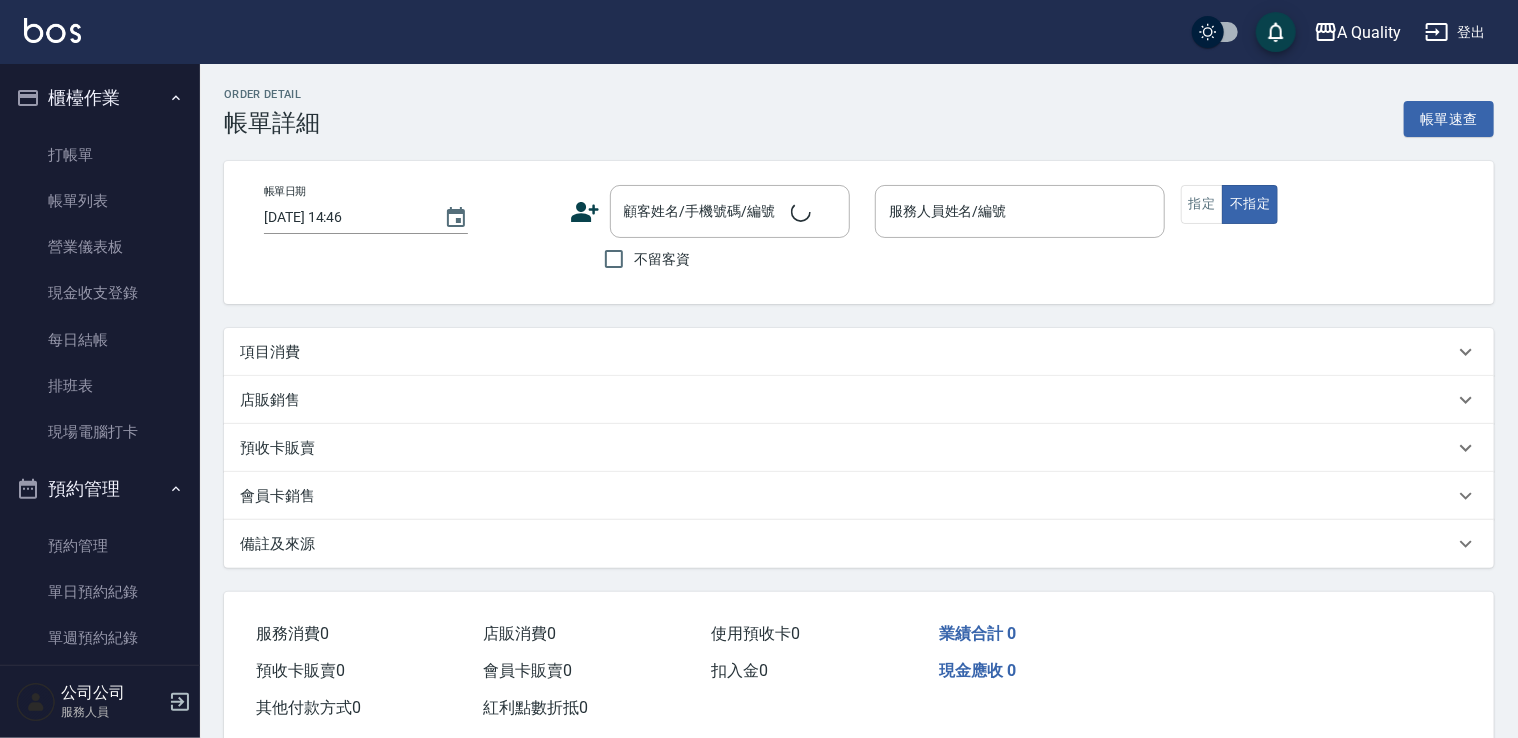 type on "2025/07/13 11:54" 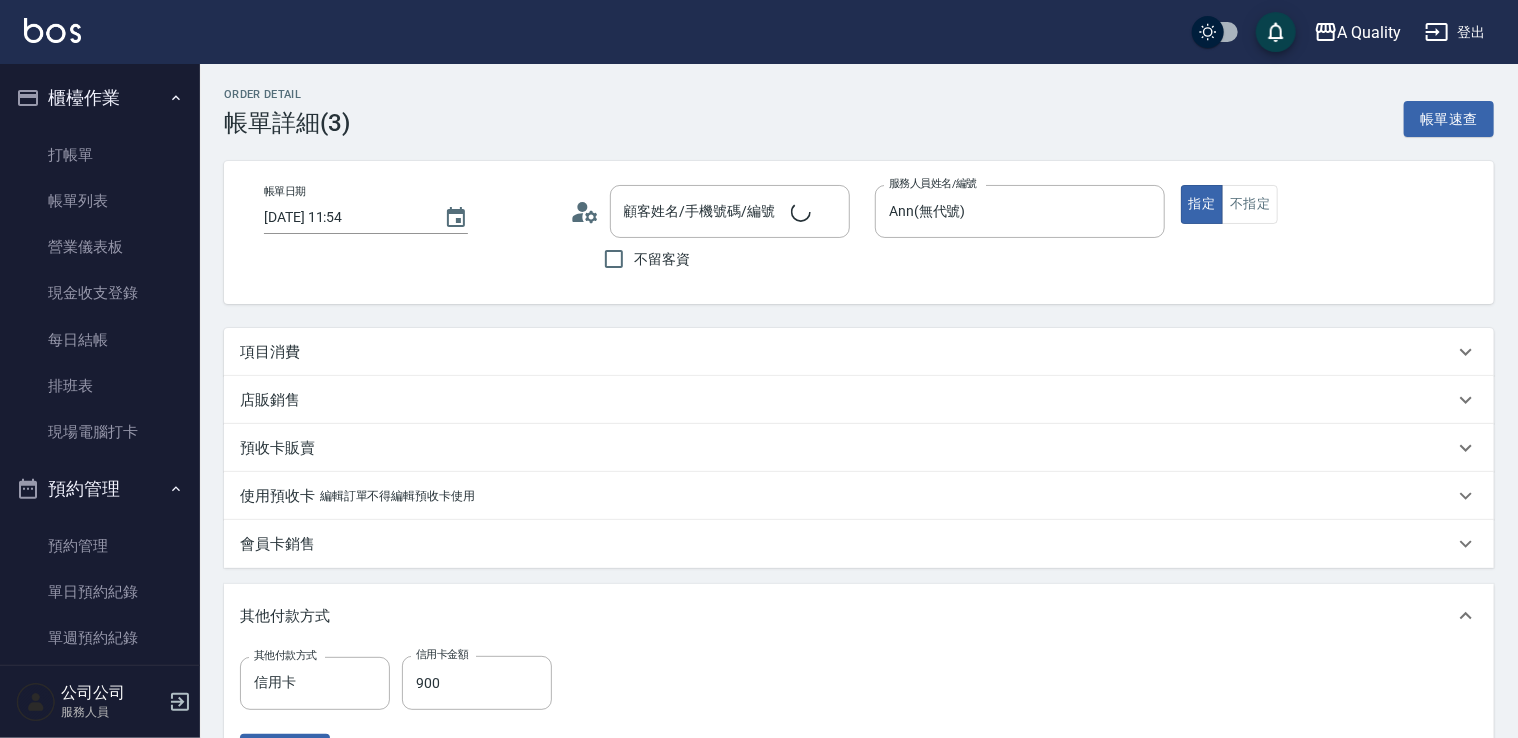 type on "許玉玲/0929539912/" 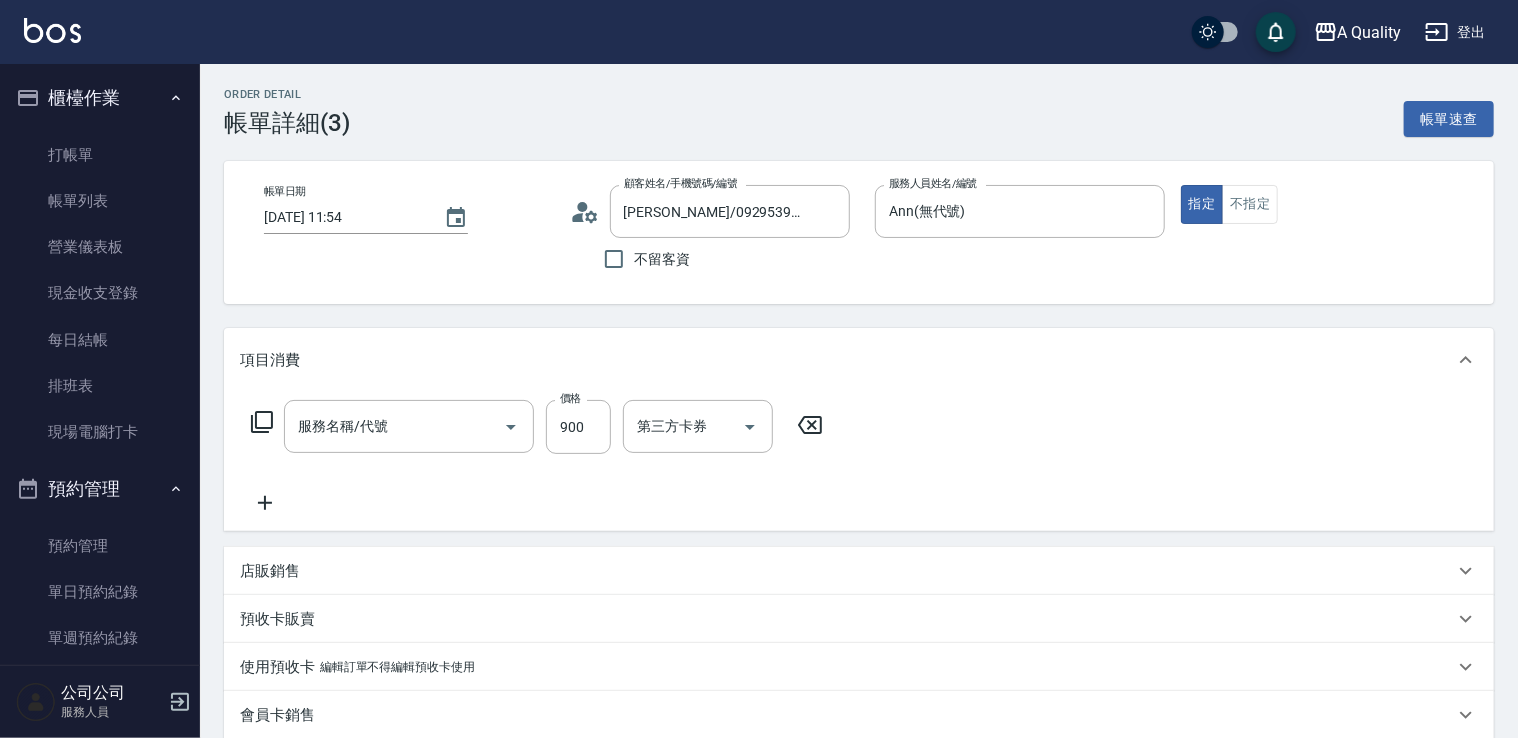 type on "洗剪(103)" 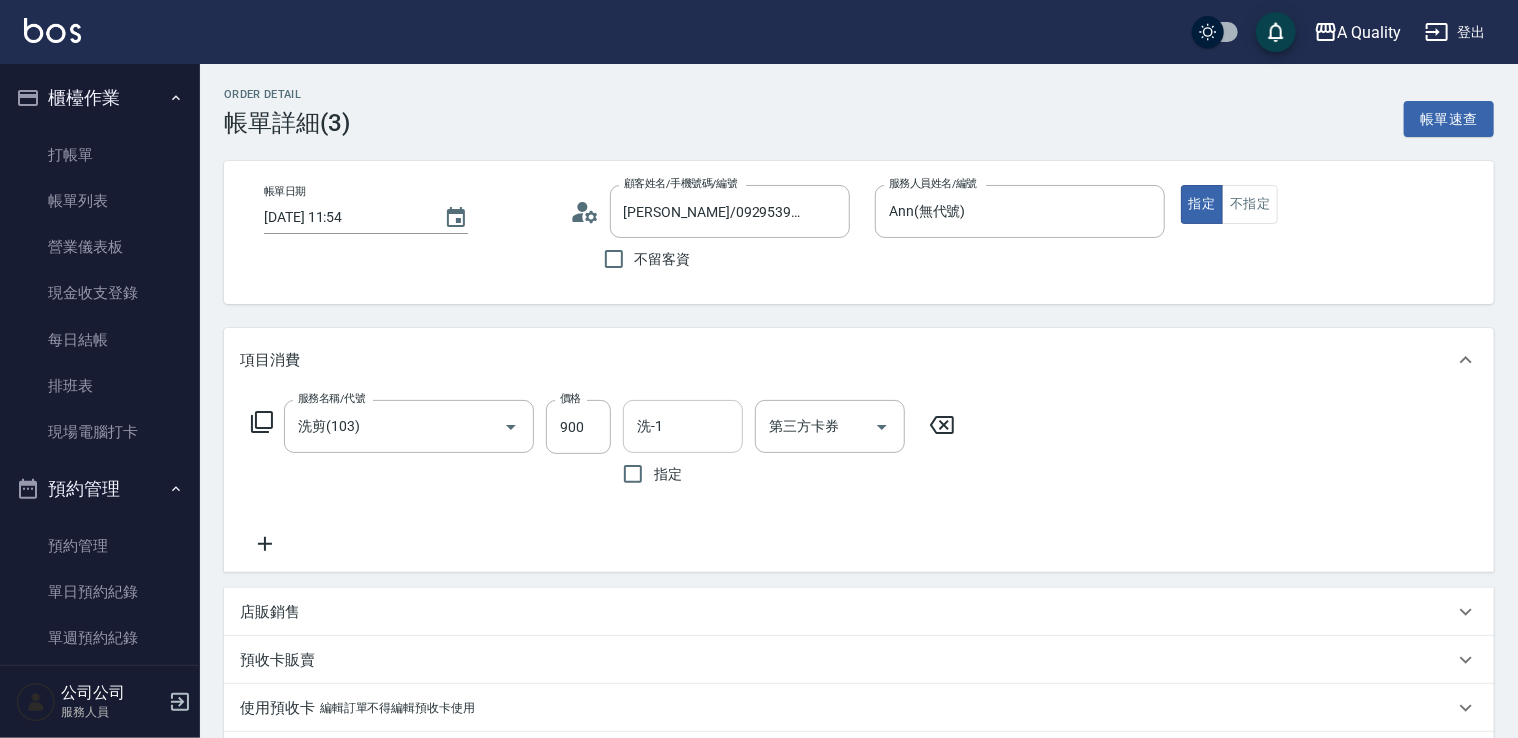 click on "洗-1" at bounding box center (683, 426) 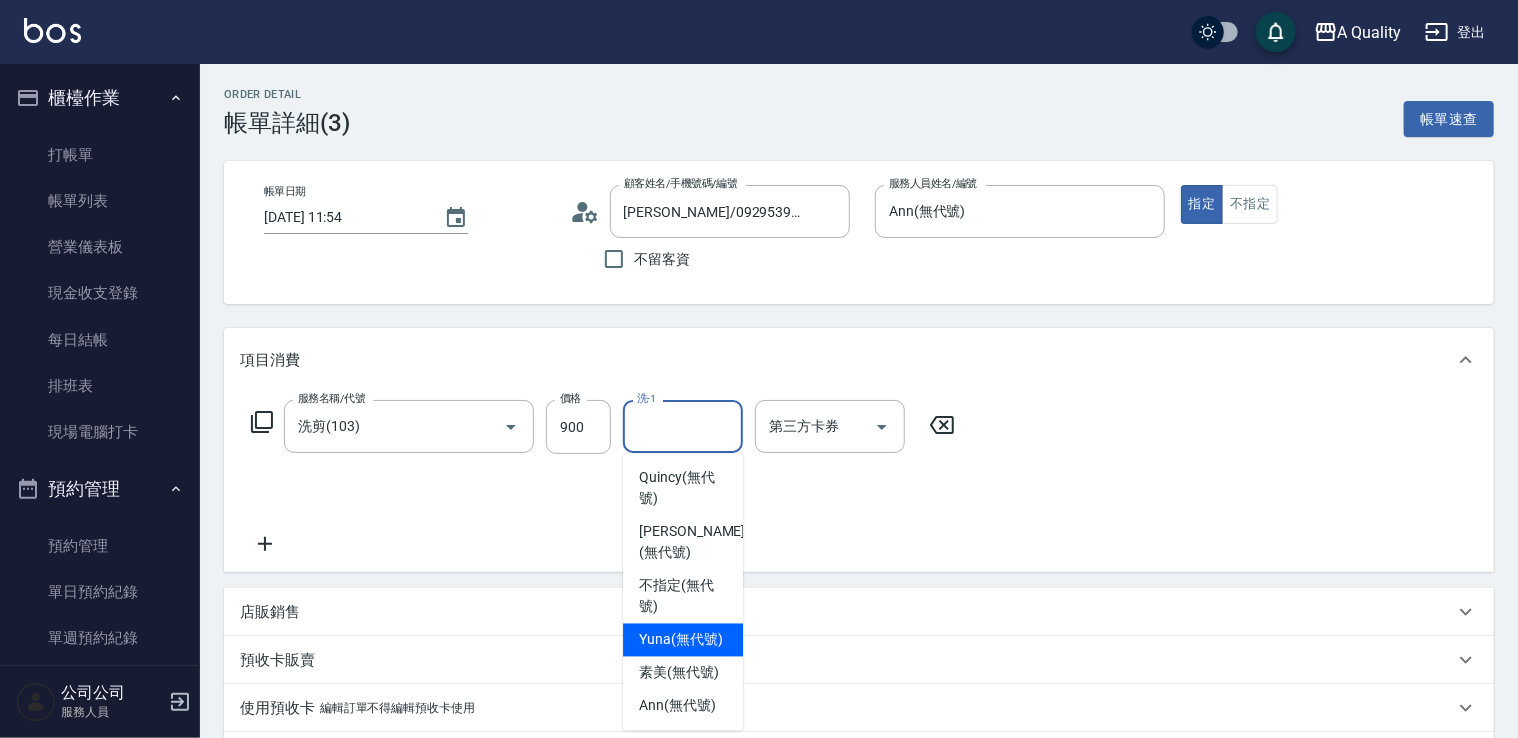 click on "Yuna (無代號)" at bounding box center [681, 640] 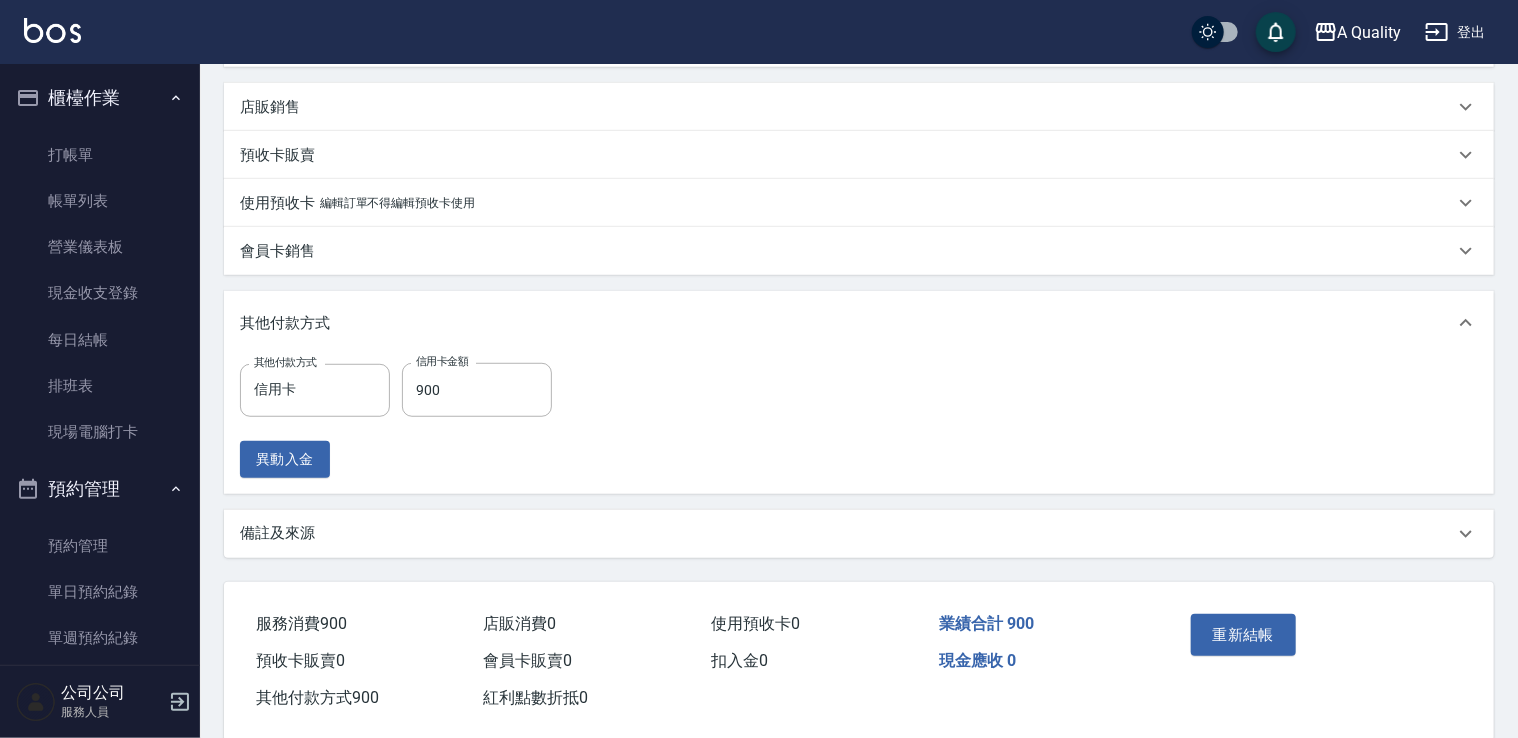 scroll, scrollTop: 538, scrollLeft: 0, axis: vertical 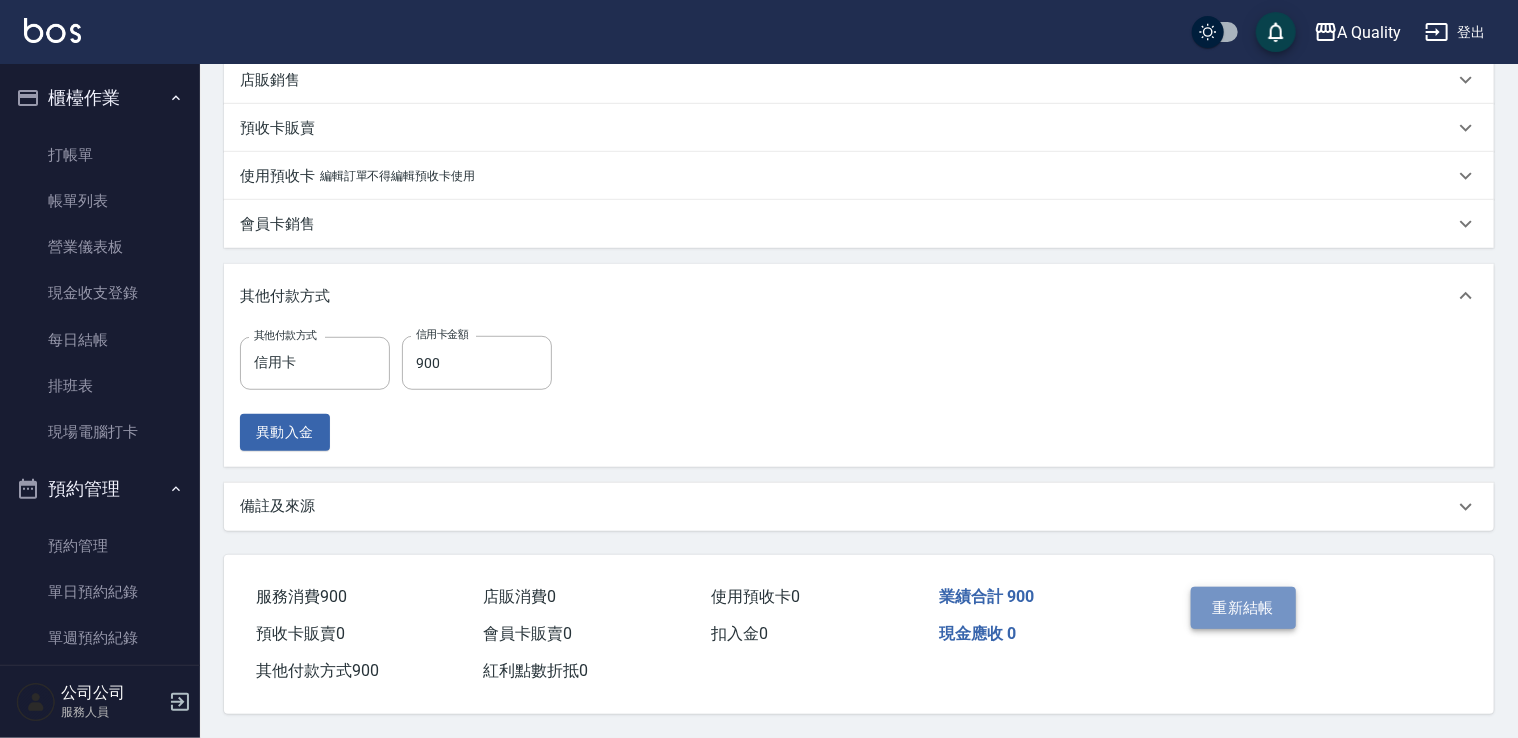 click on "重新結帳" at bounding box center (1244, 608) 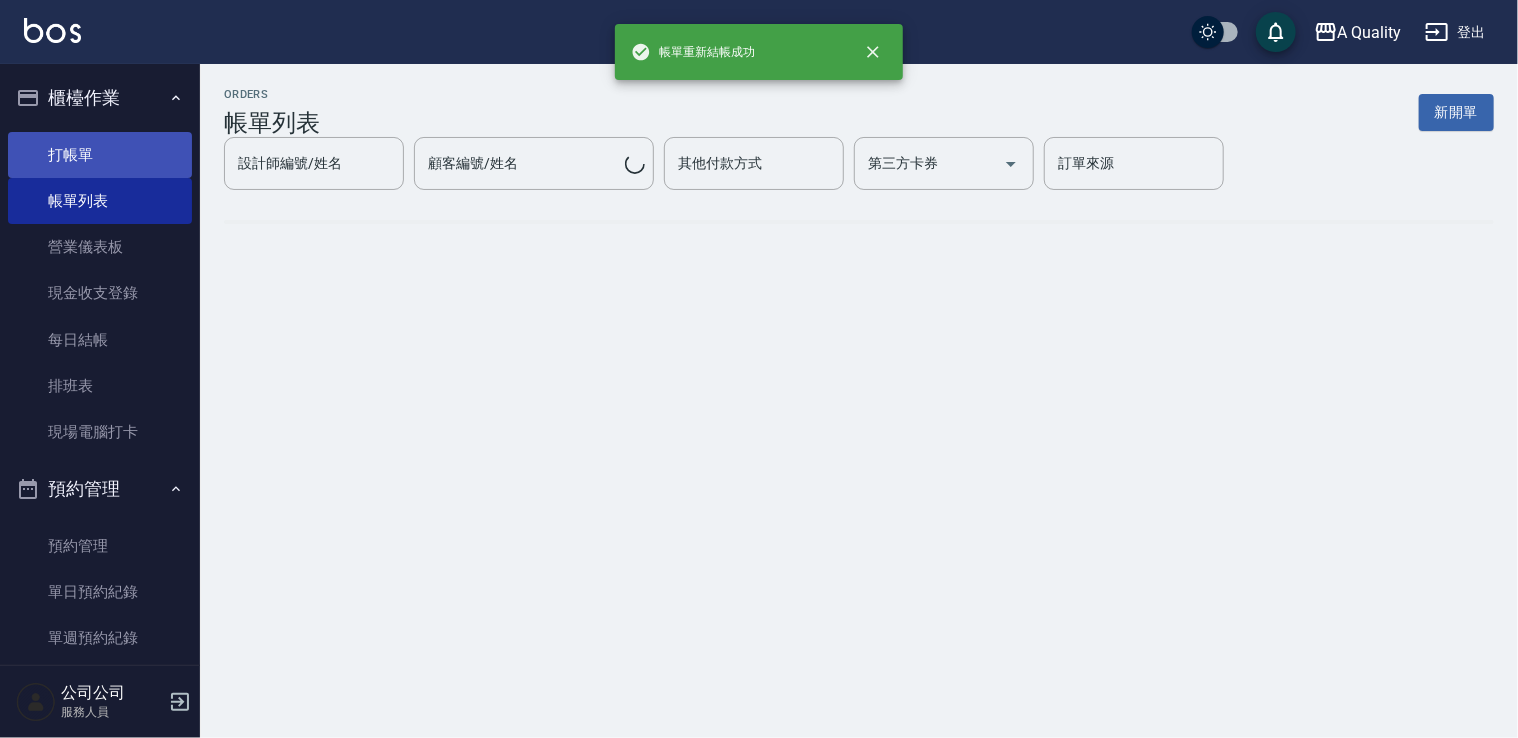 scroll, scrollTop: 0, scrollLeft: 0, axis: both 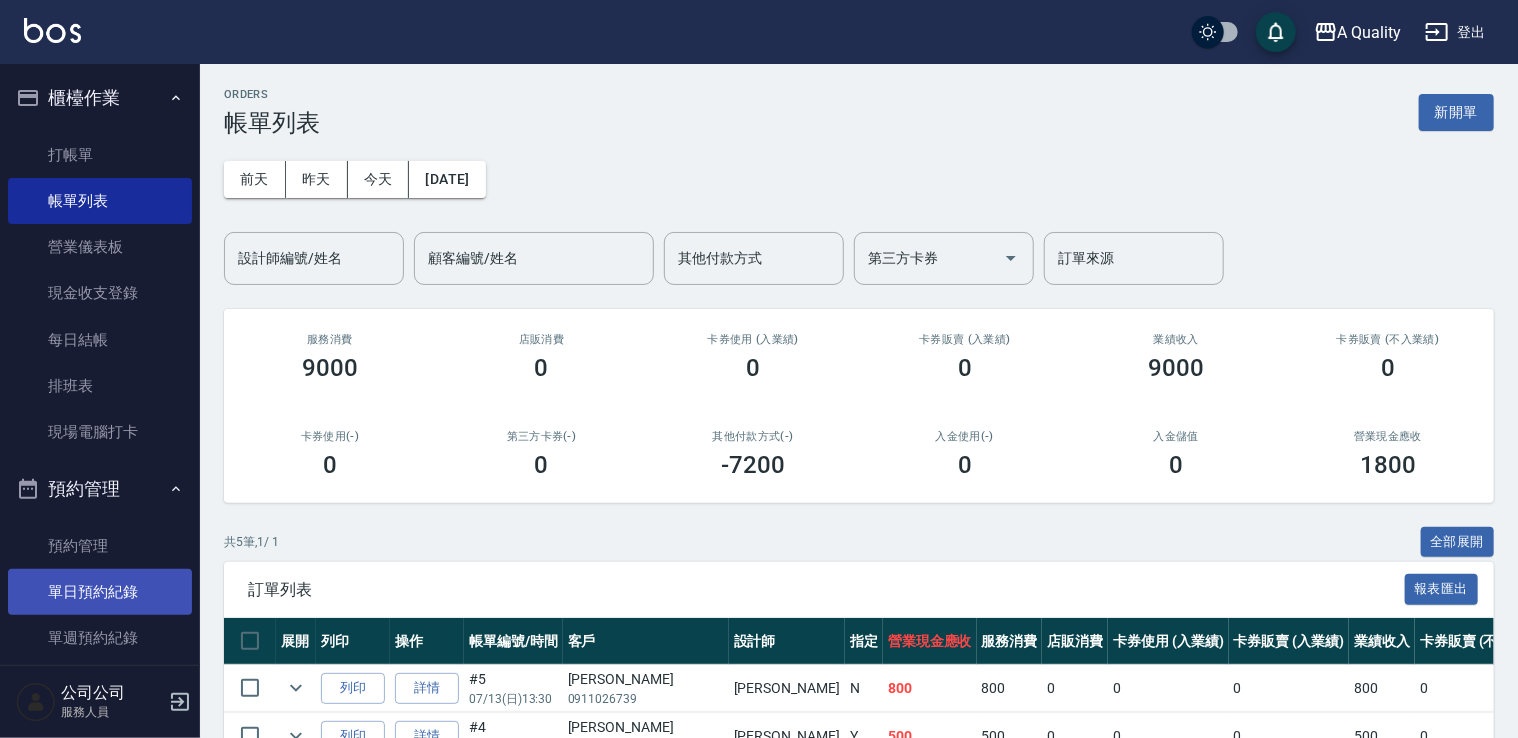 click on "單日預約紀錄" at bounding box center (100, 592) 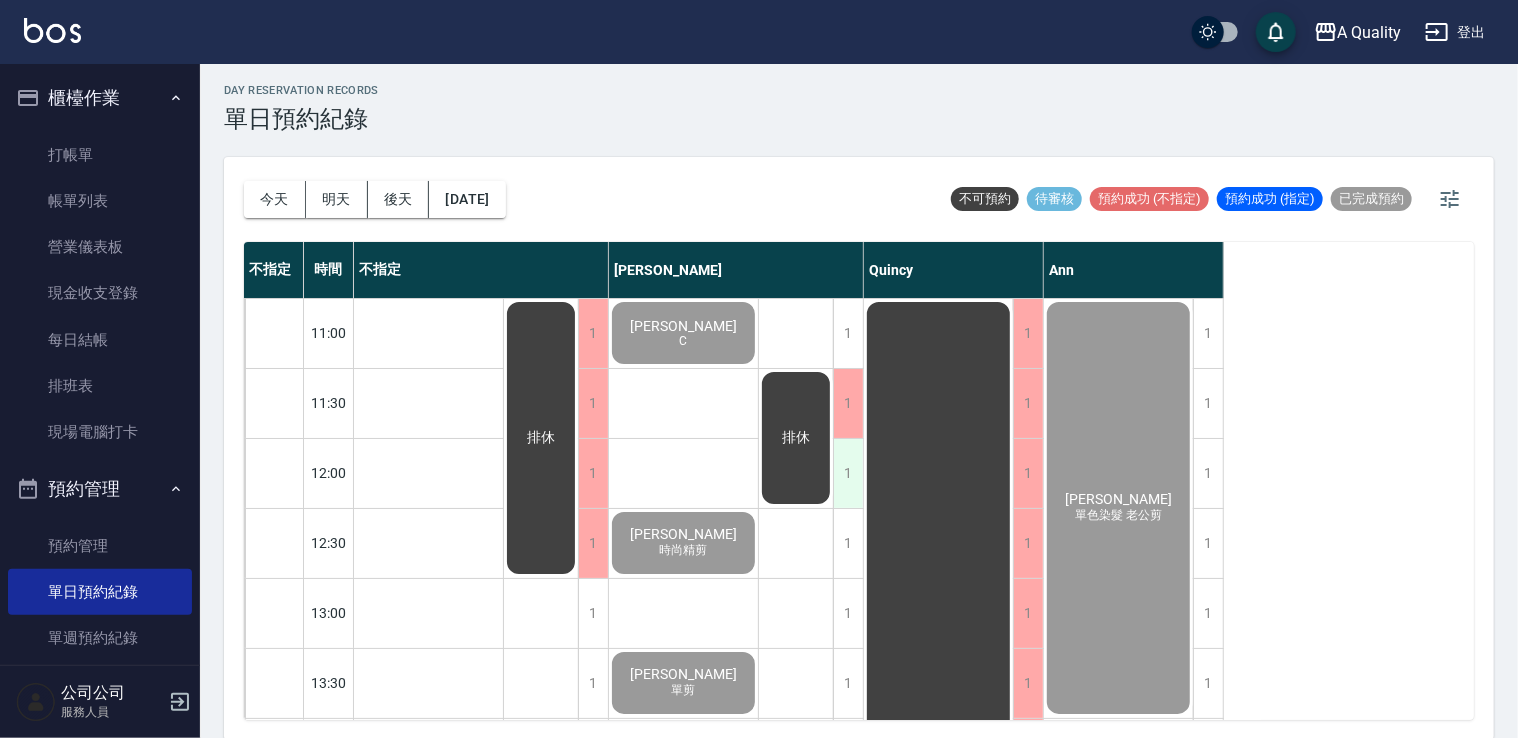 scroll, scrollTop: 5, scrollLeft: 0, axis: vertical 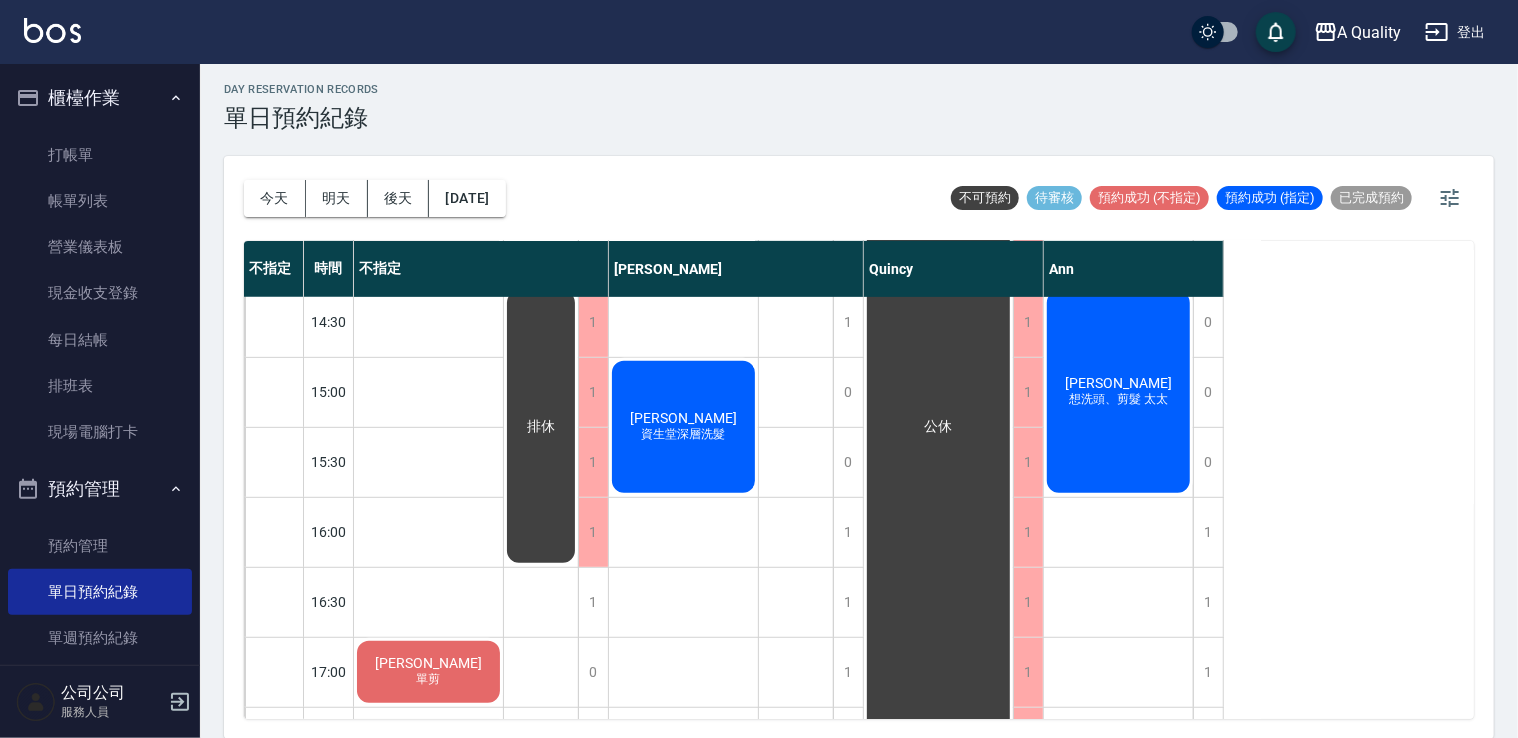 click on "王宏達 想洗頭、剪髮 太太" at bounding box center (428, 672) 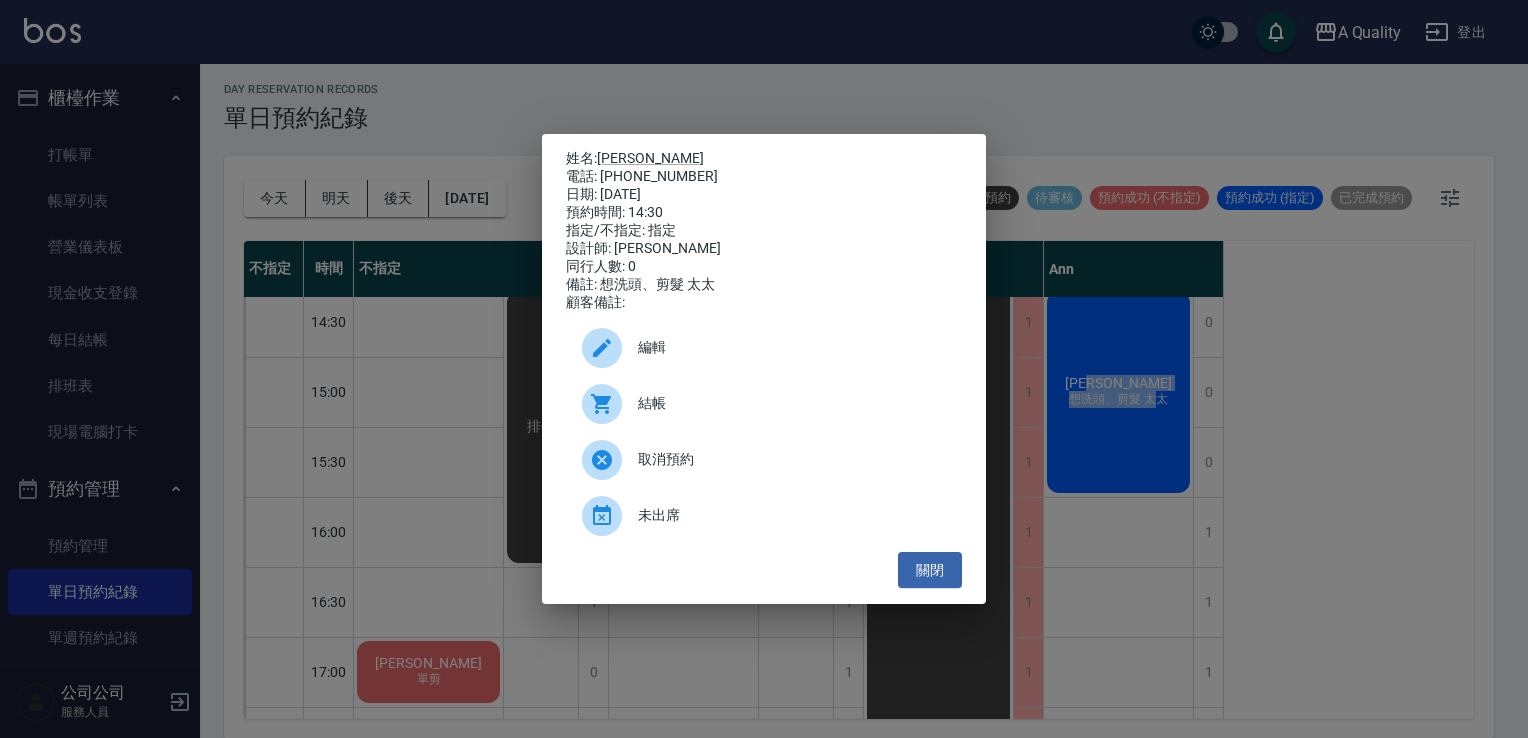 click on "結帳" at bounding box center [792, 403] 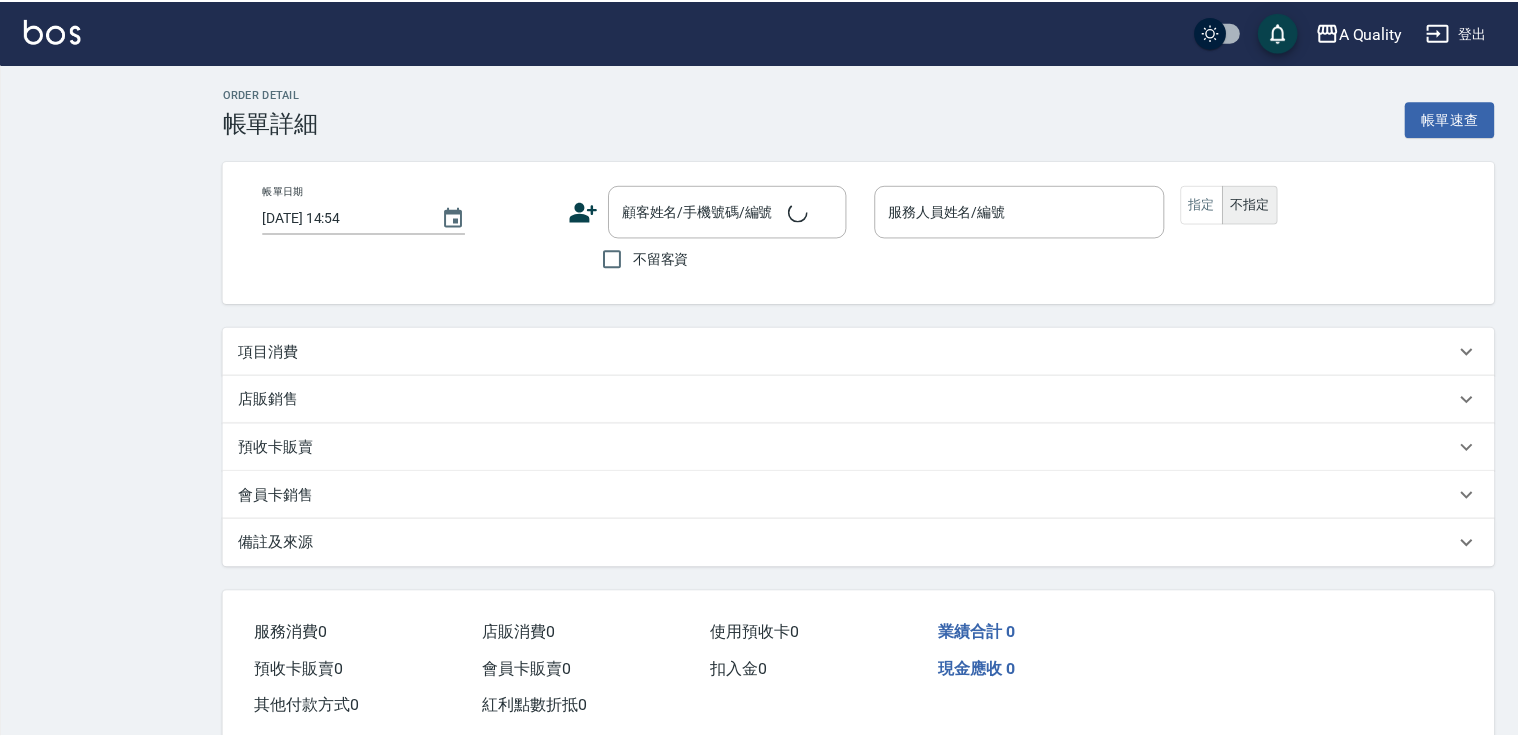 scroll, scrollTop: 0, scrollLeft: 0, axis: both 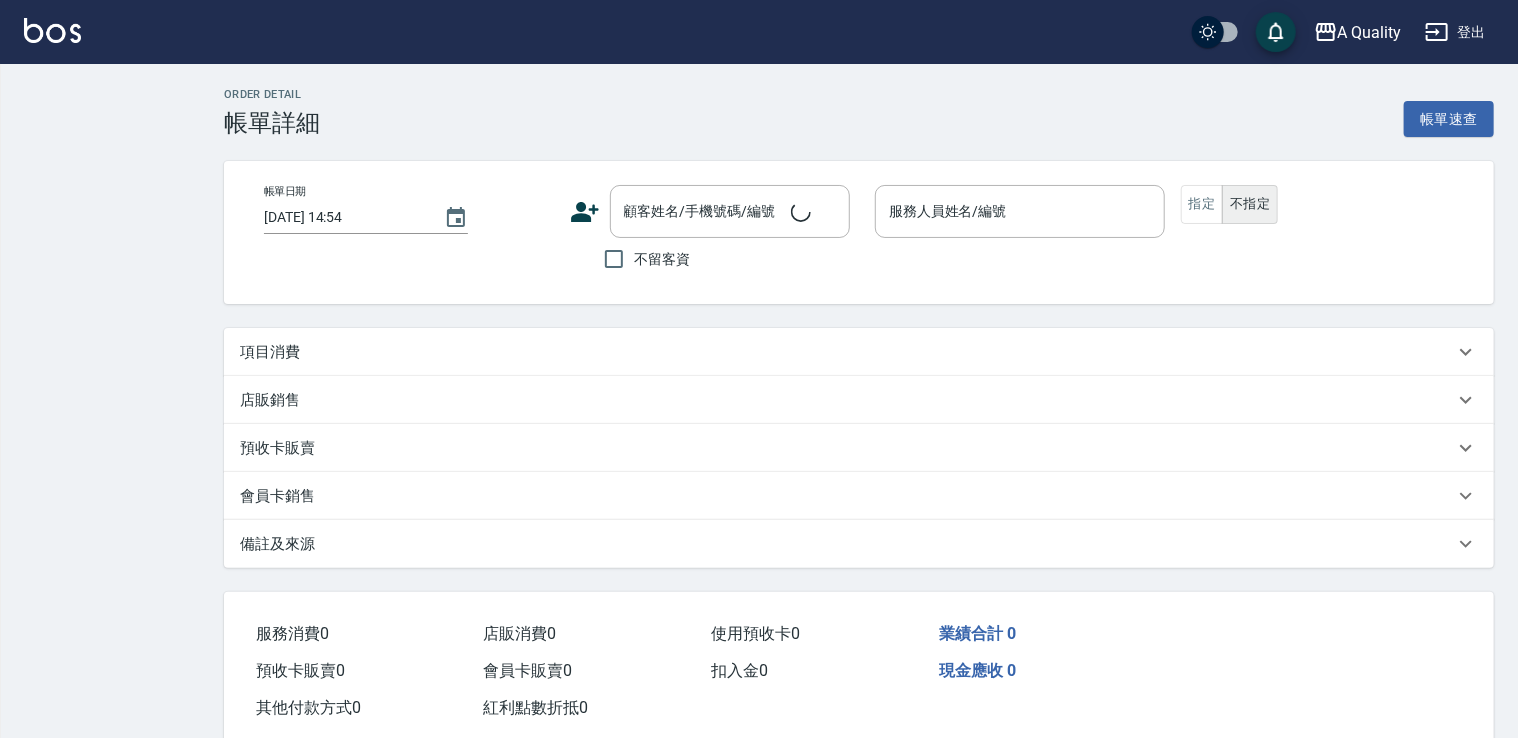 type on "2025/07/13 14:30" 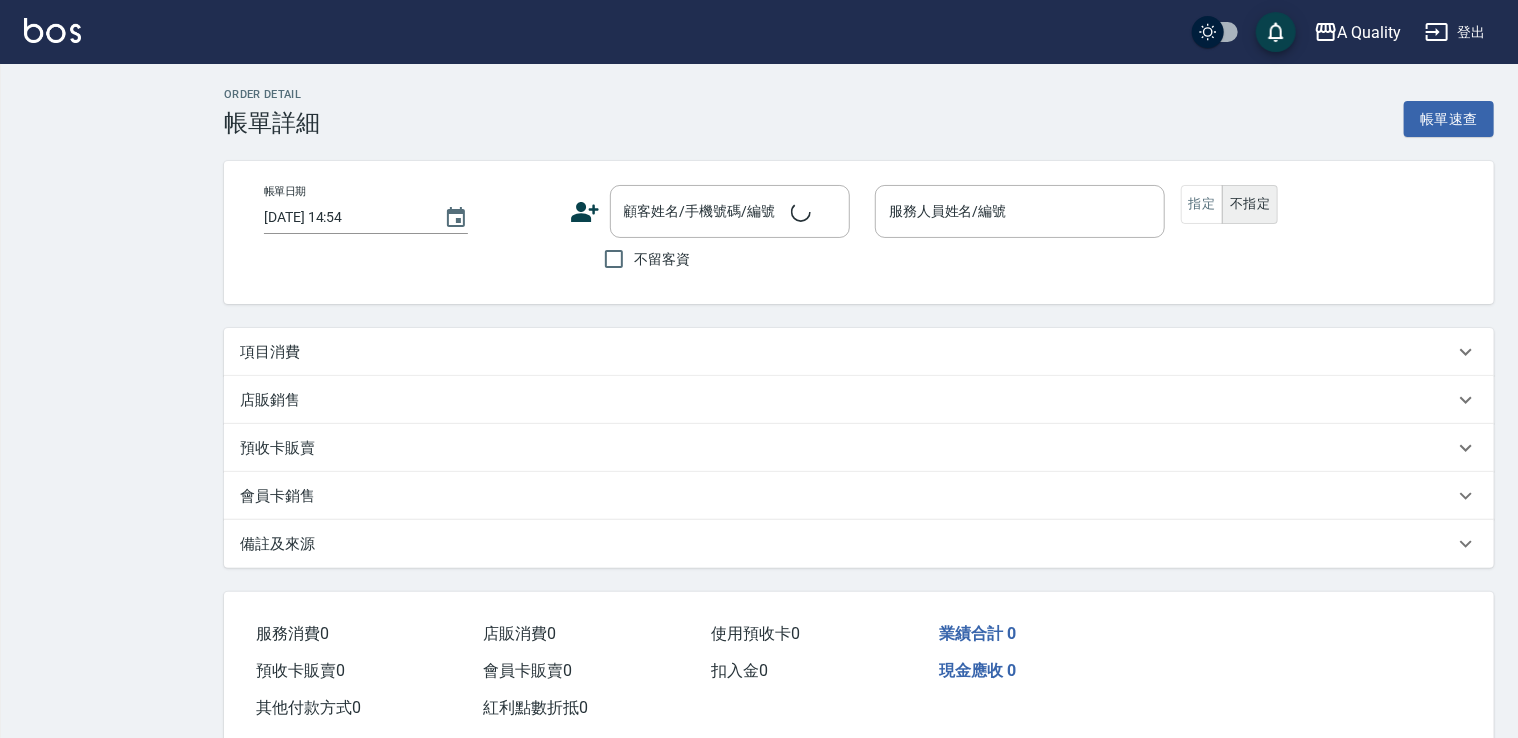 type on "Ann(無代號)" 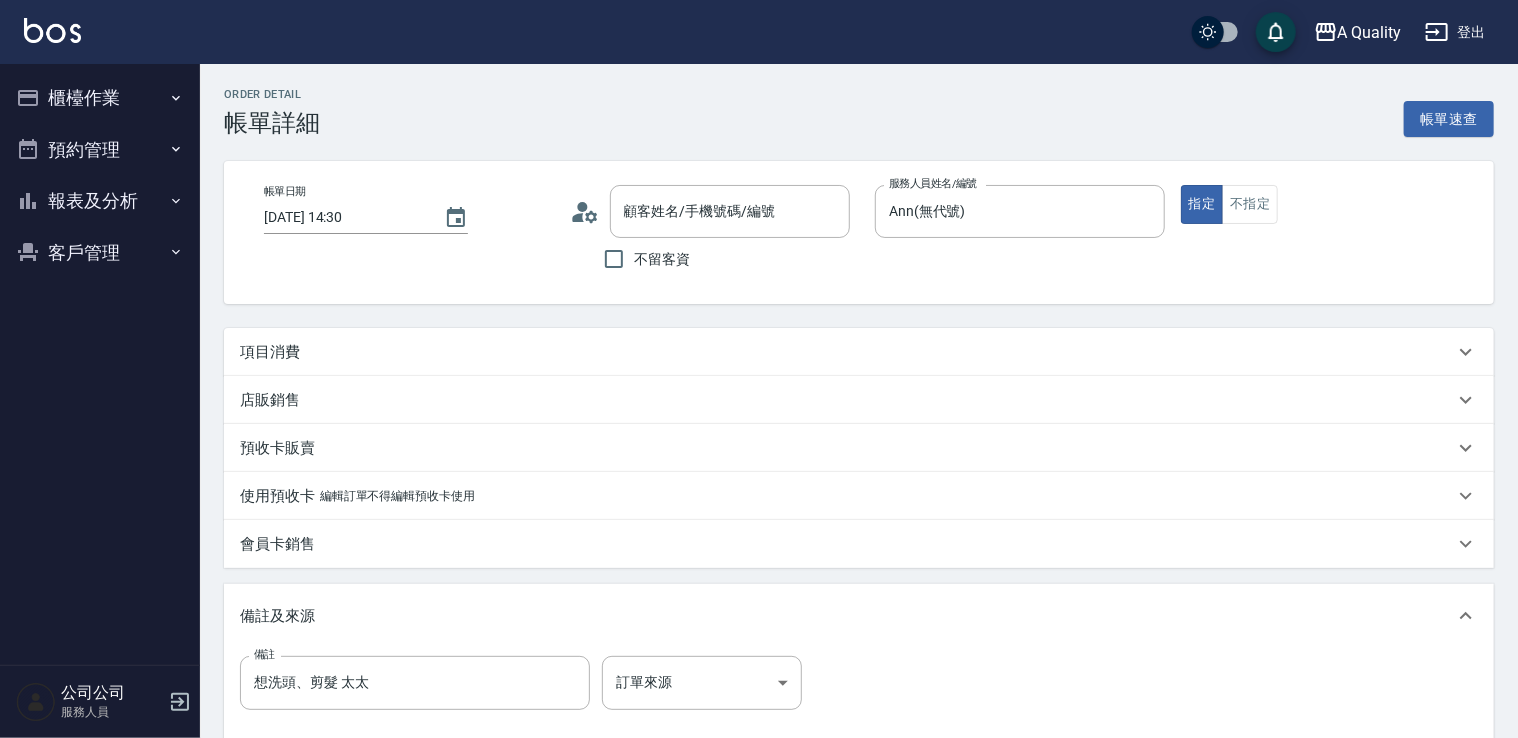 type on "王宏達/0932350316/000073" 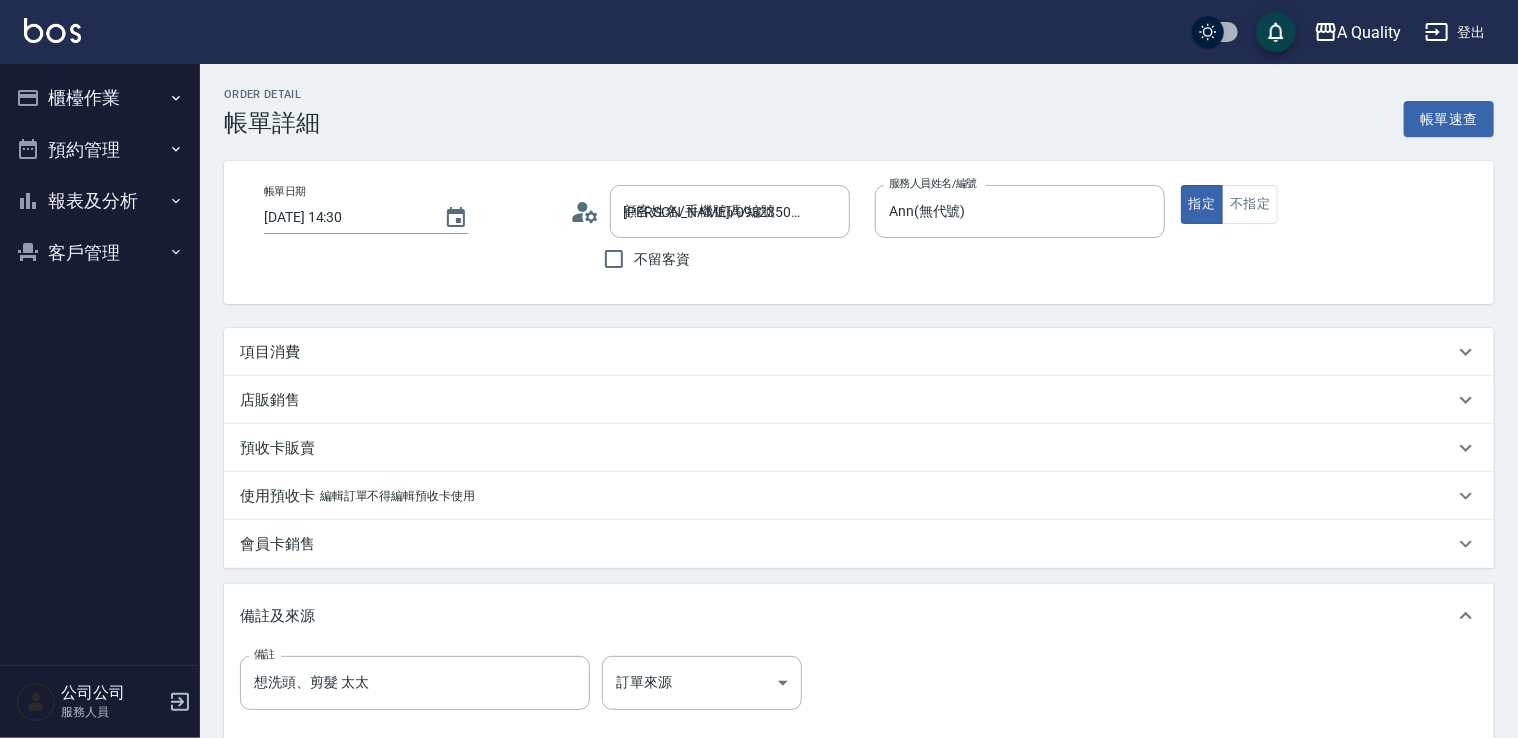 drag, startPoint x: 300, startPoint y: 355, endPoint x: 312, endPoint y: 355, distance: 12 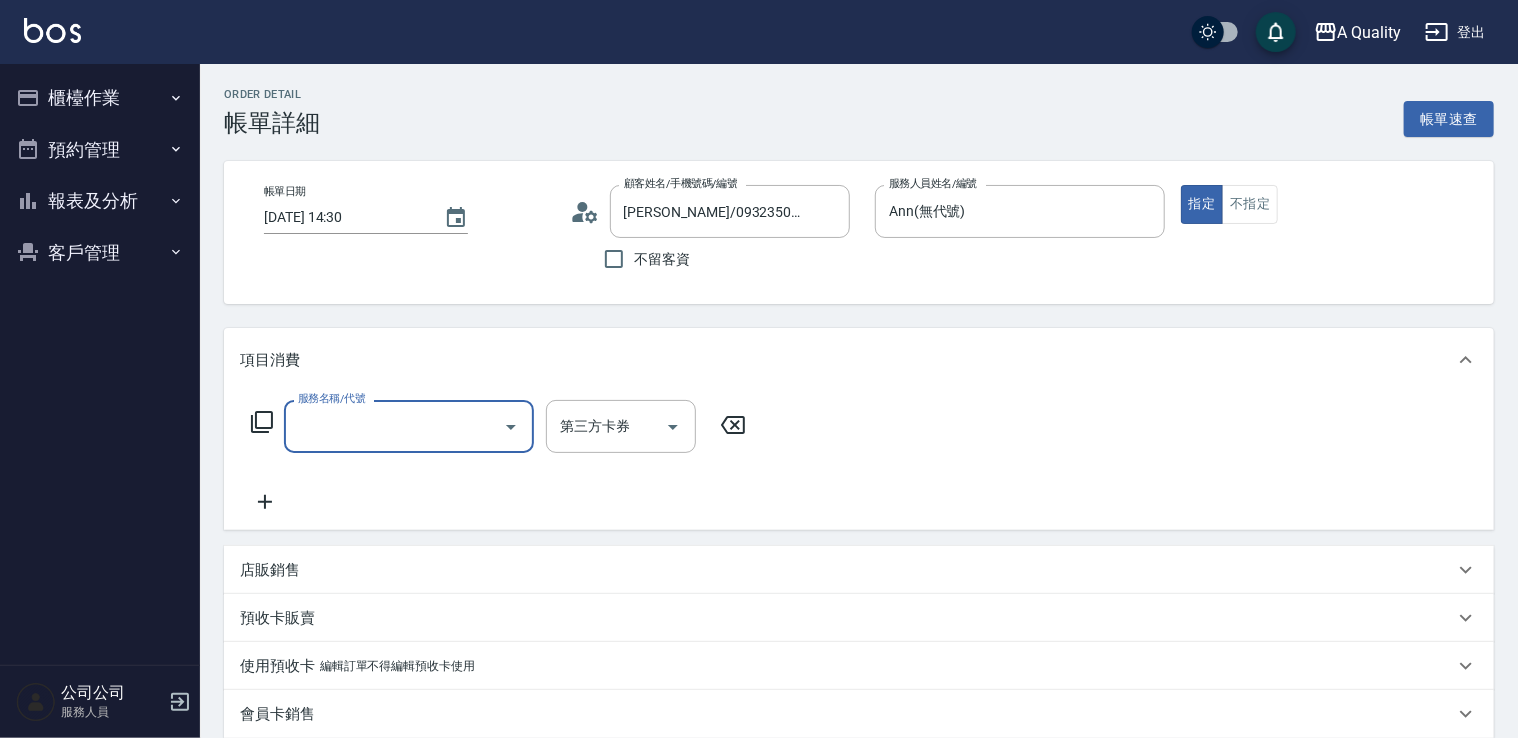 scroll, scrollTop: 0, scrollLeft: 0, axis: both 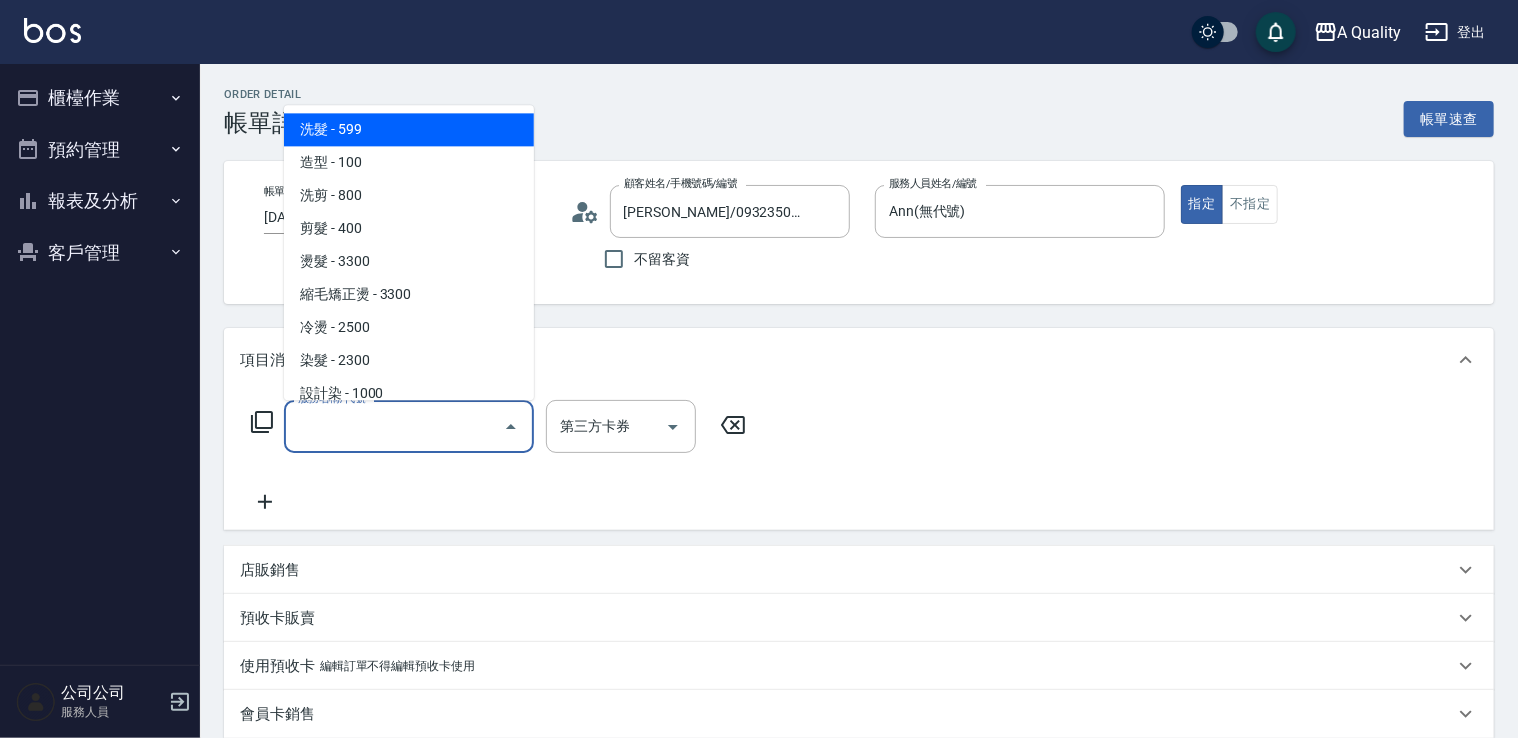 drag, startPoint x: 372, startPoint y: 411, endPoint x: 364, endPoint y: 263, distance: 148.21606 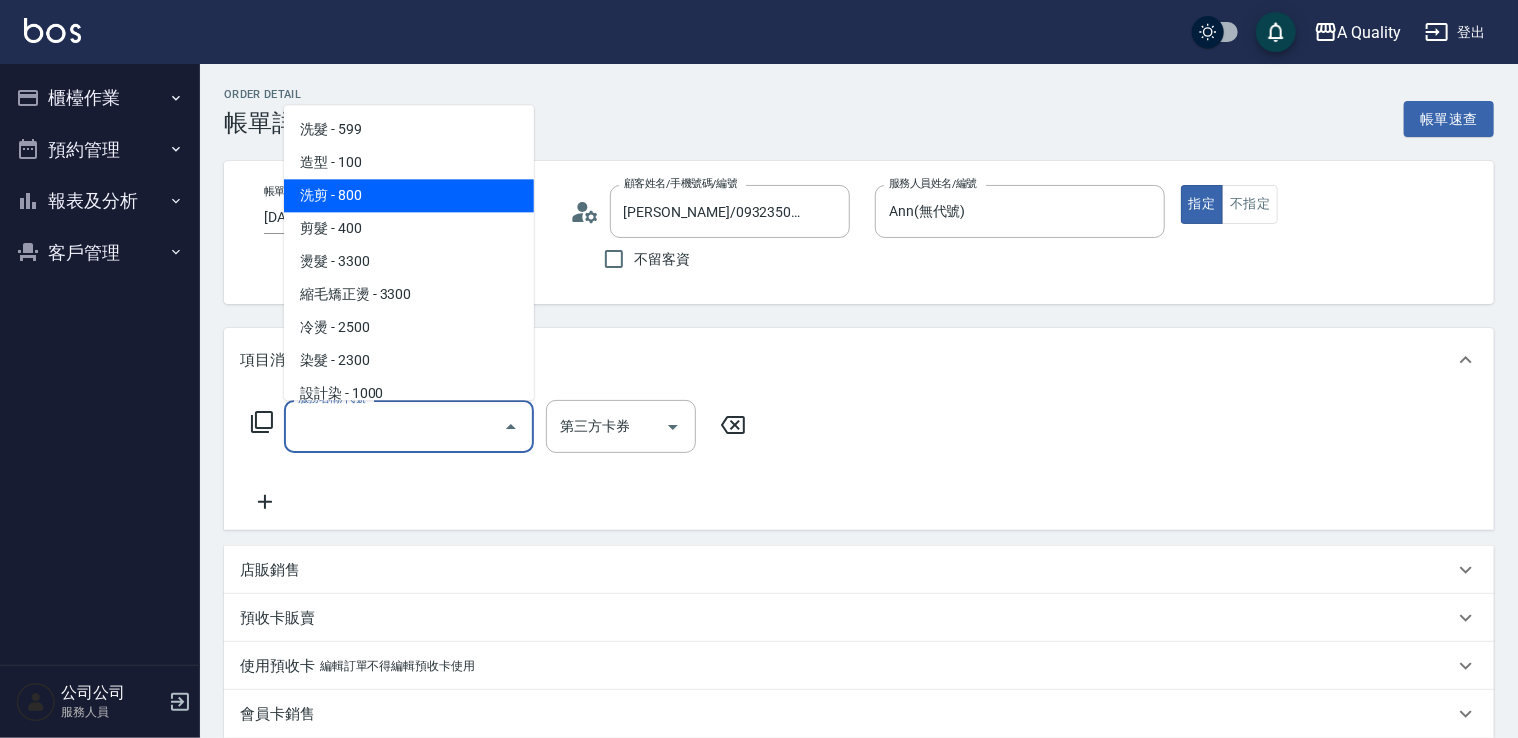 drag, startPoint x: 375, startPoint y: 199, endPoint x: 599, endPoint y: 274, distance: 236.22235 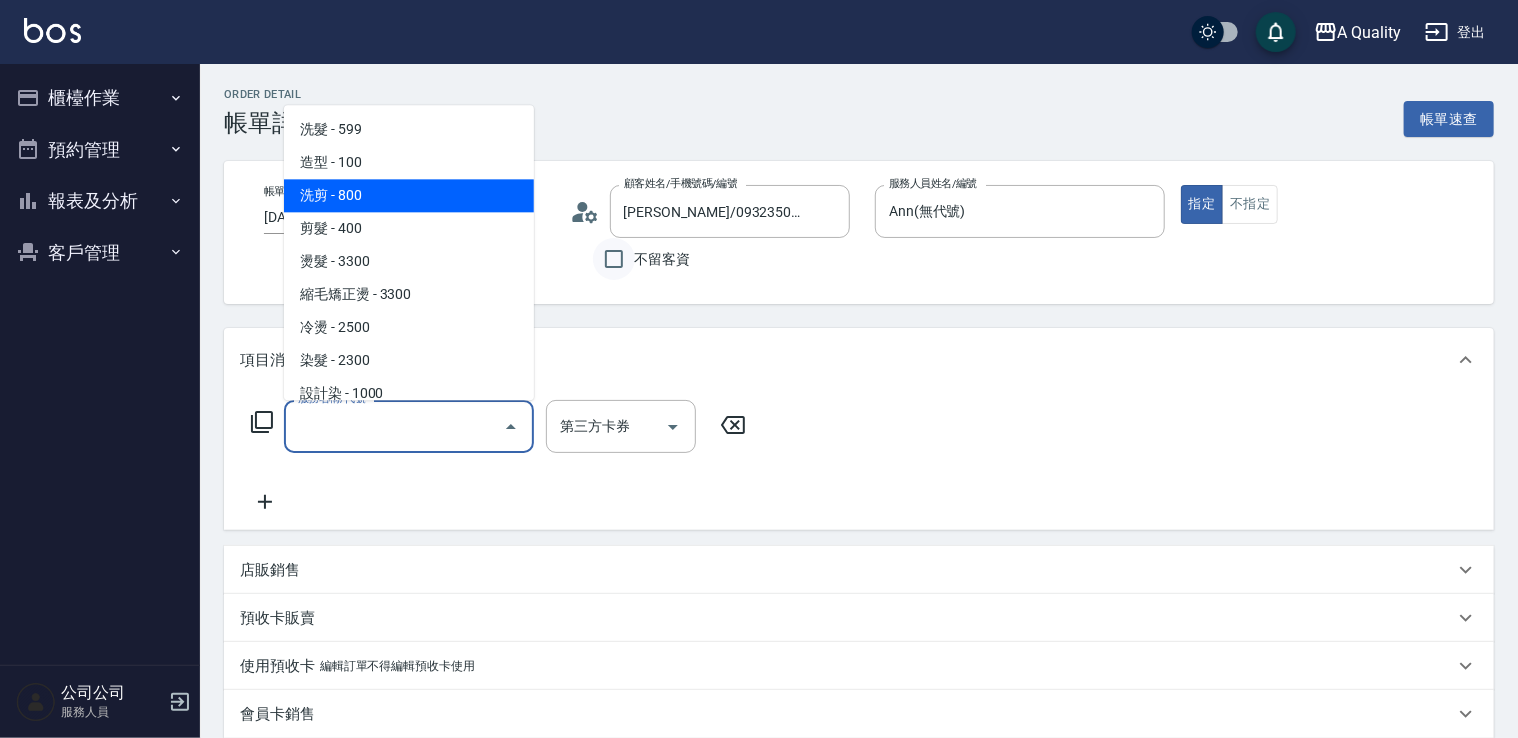 click on "洗剪 - 800" at bounding box center (409, 195) 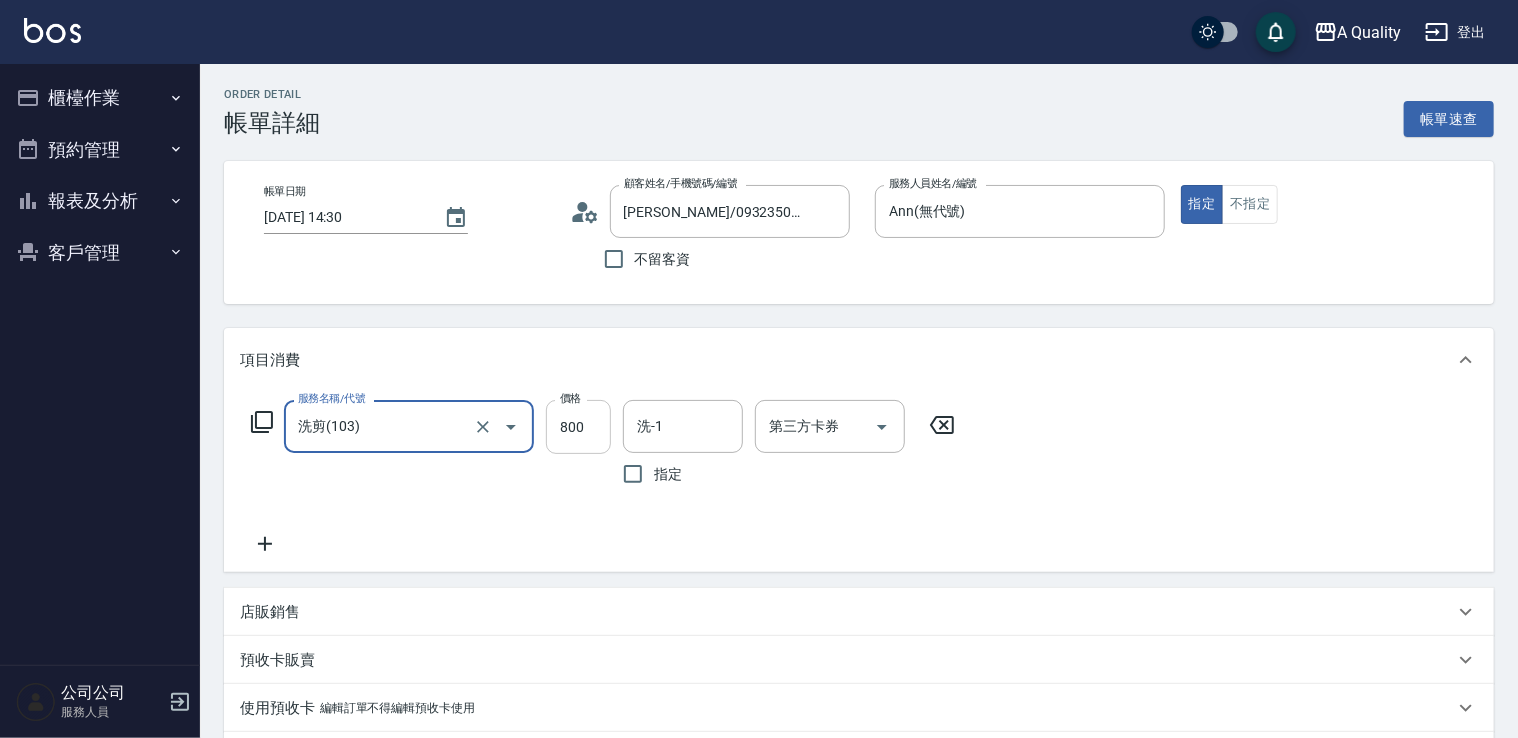 click on "800" at bounding box center (578, 427) 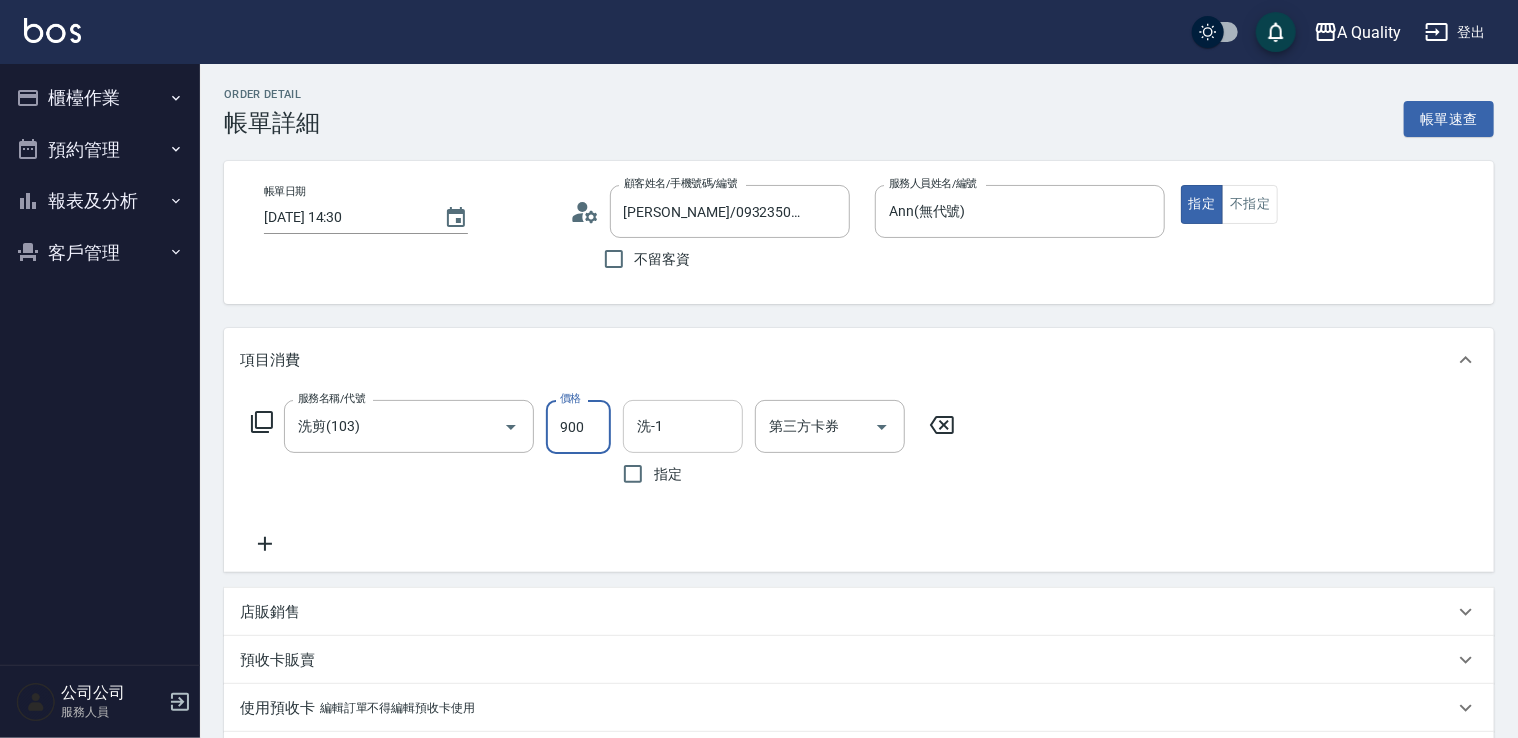 type on "900" 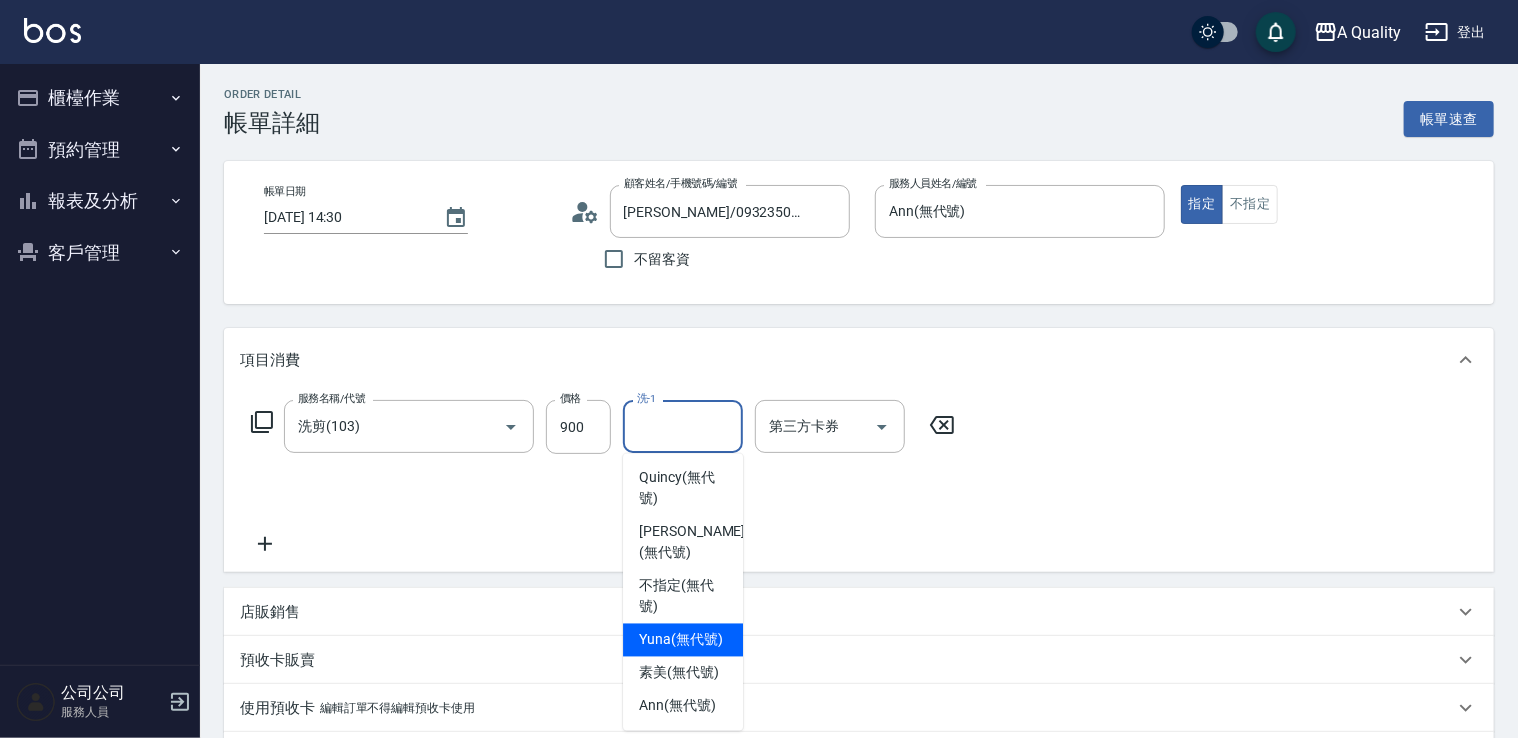 drag, startPoint x: 659, startPoint y: 641, endPoint x: 984, endPoint y: 472, distance: 366.3141 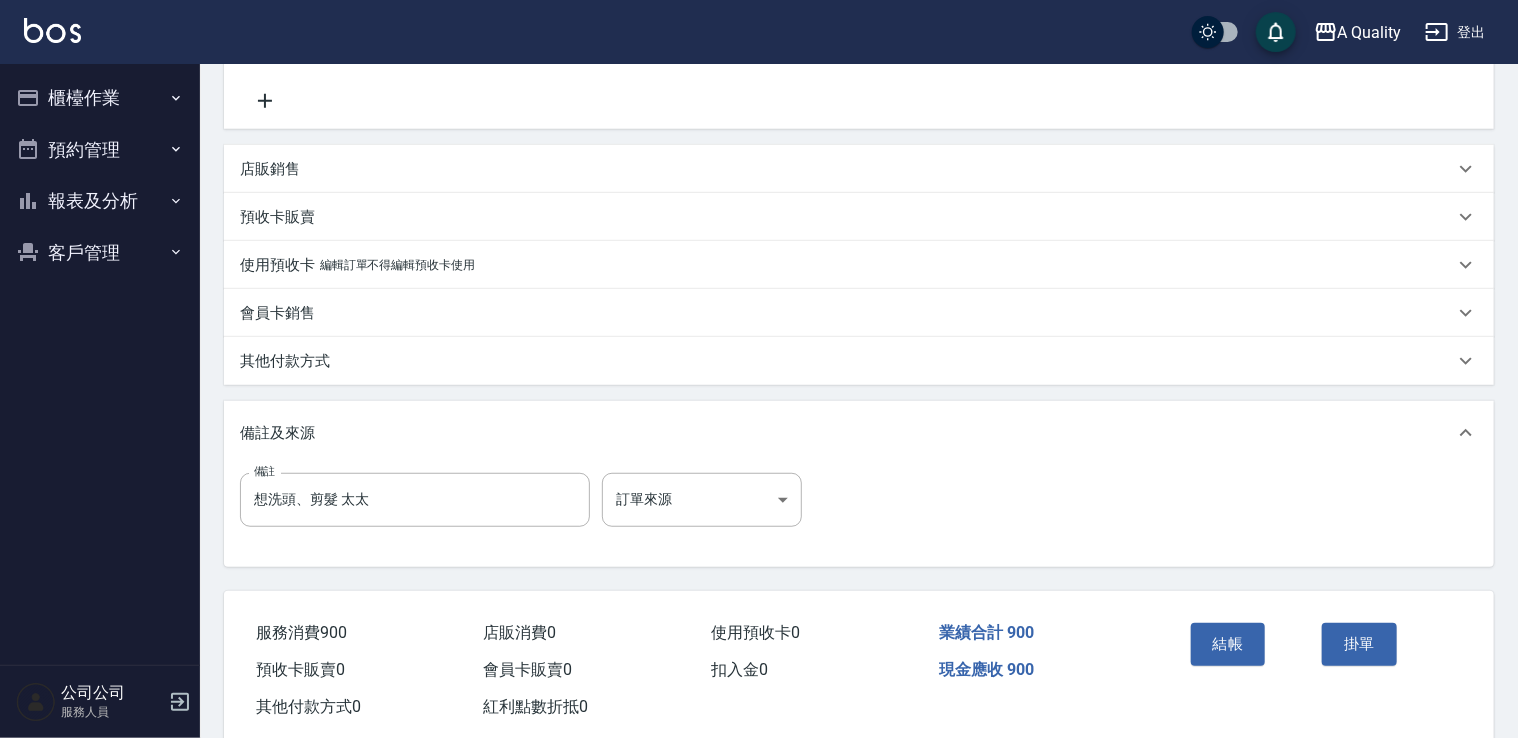 scroll, scrollTop: 485, scrollLeft: 0, axis: vertical 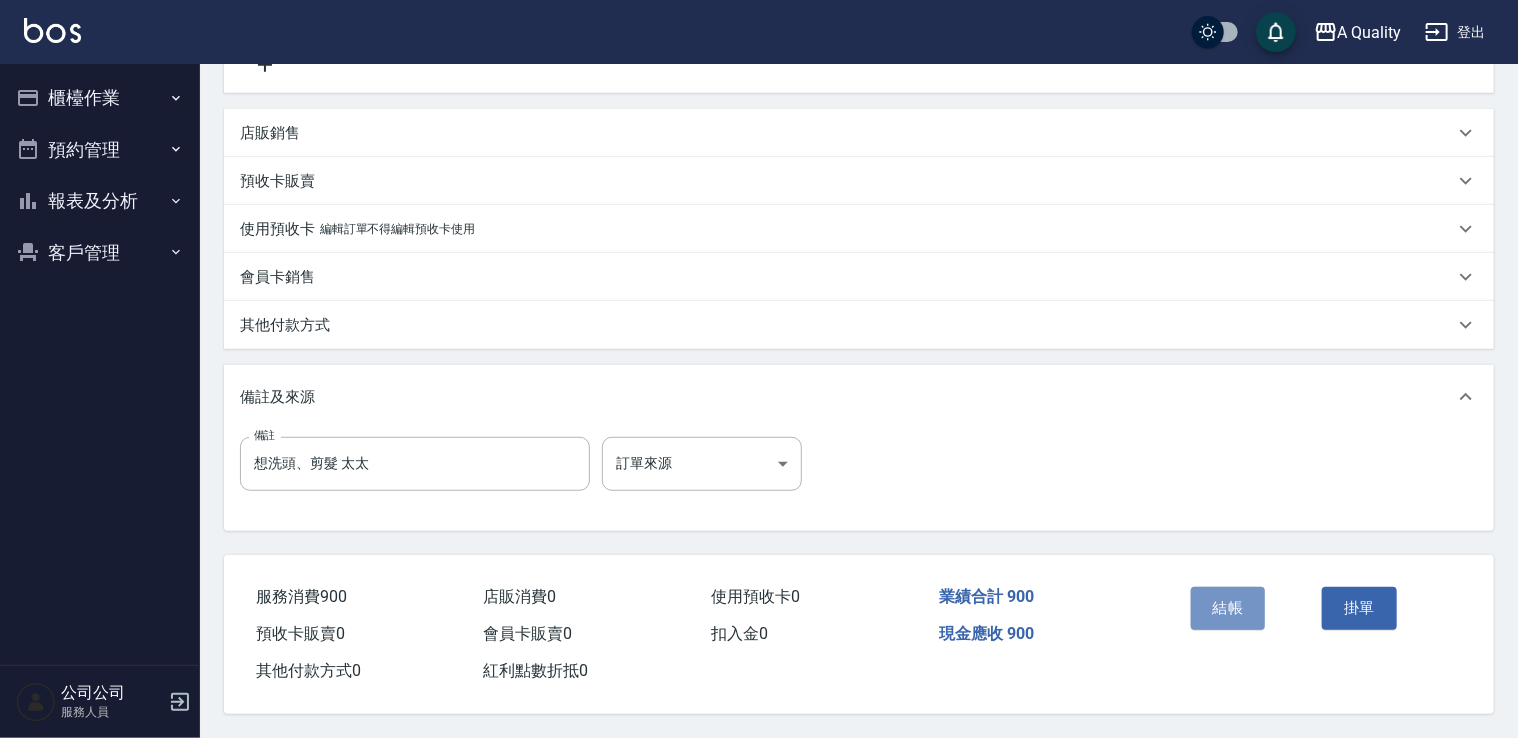 drag, startPoint x: 1209, startPoint y: 592, endPoint x: 1200, endPoint y: 586, distance: 10.816654 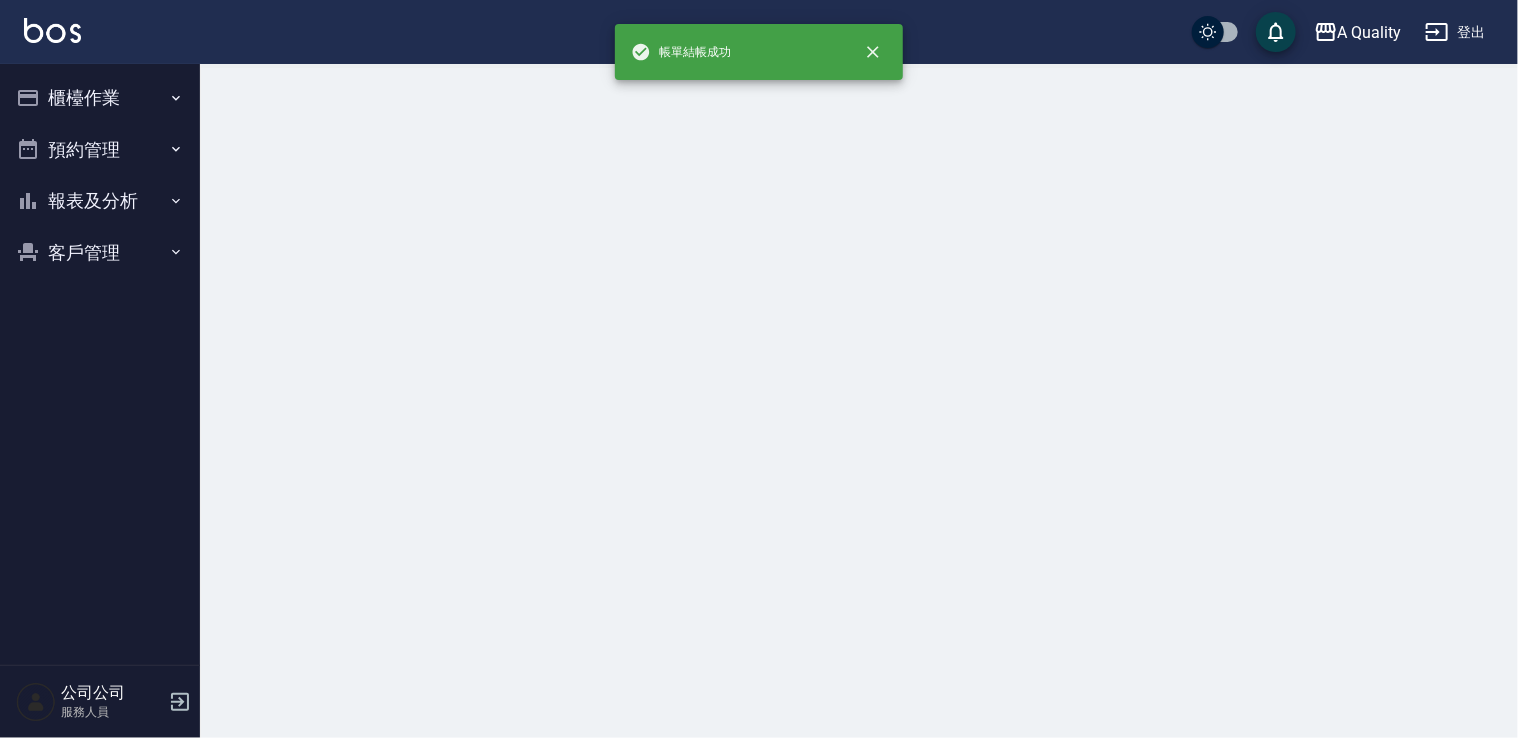 scroll, scrollTop: 0, scrollLeft: 0, axis: both 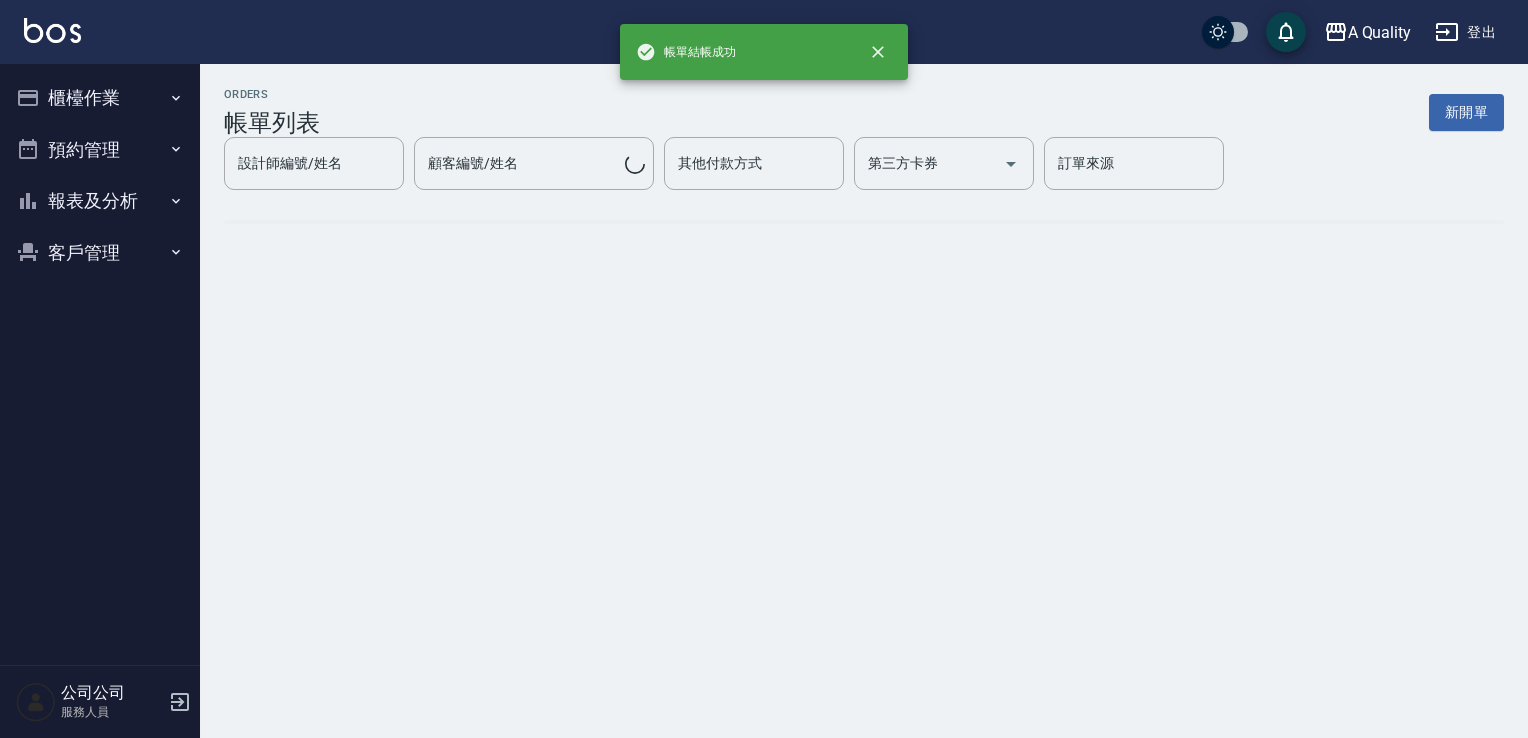 click on "預約管理" at bounding box center (100, 150) 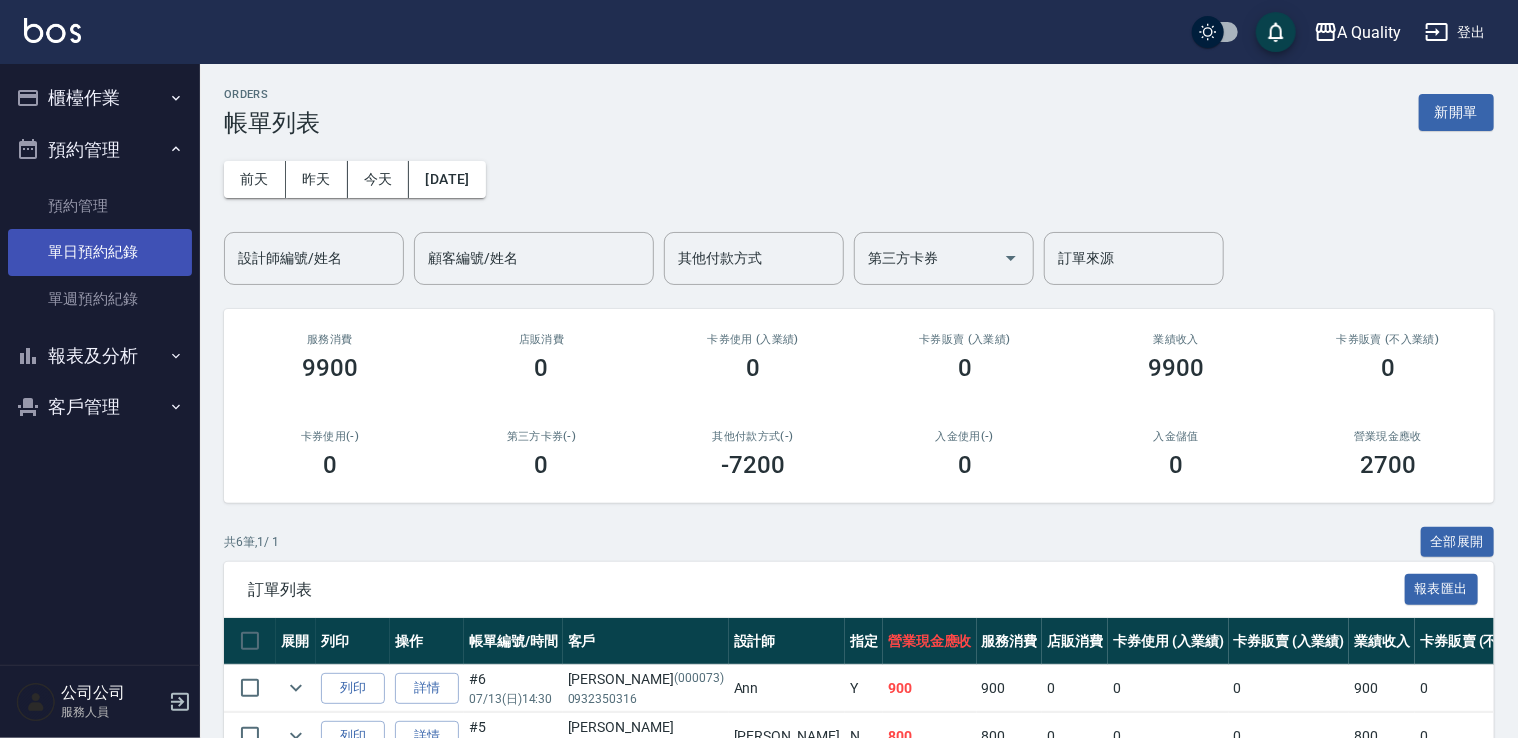 click on "單日預約紀錄" at bounding box center (100, 252) 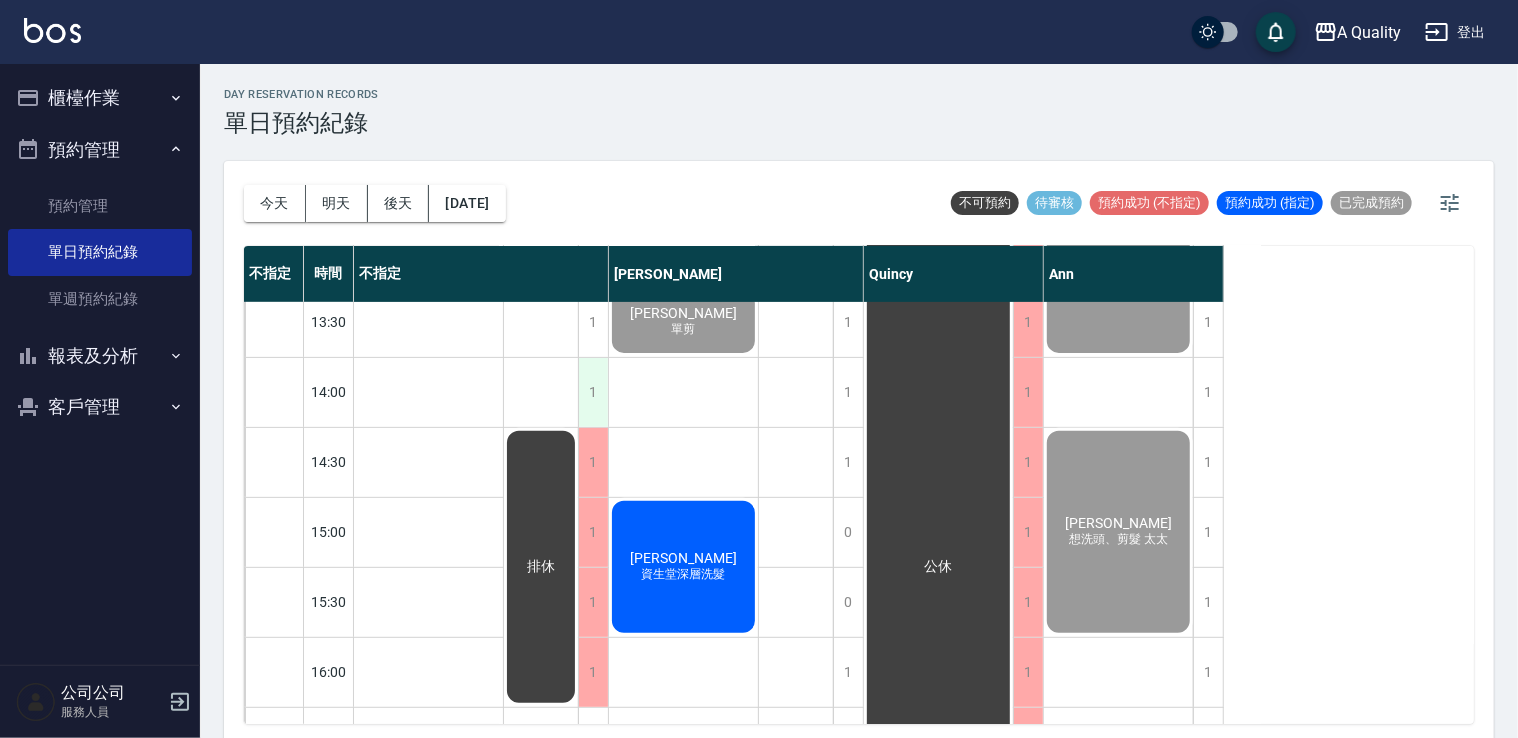 scroll, scrollTop: 400, scrollLeft: 0, axis: vertical 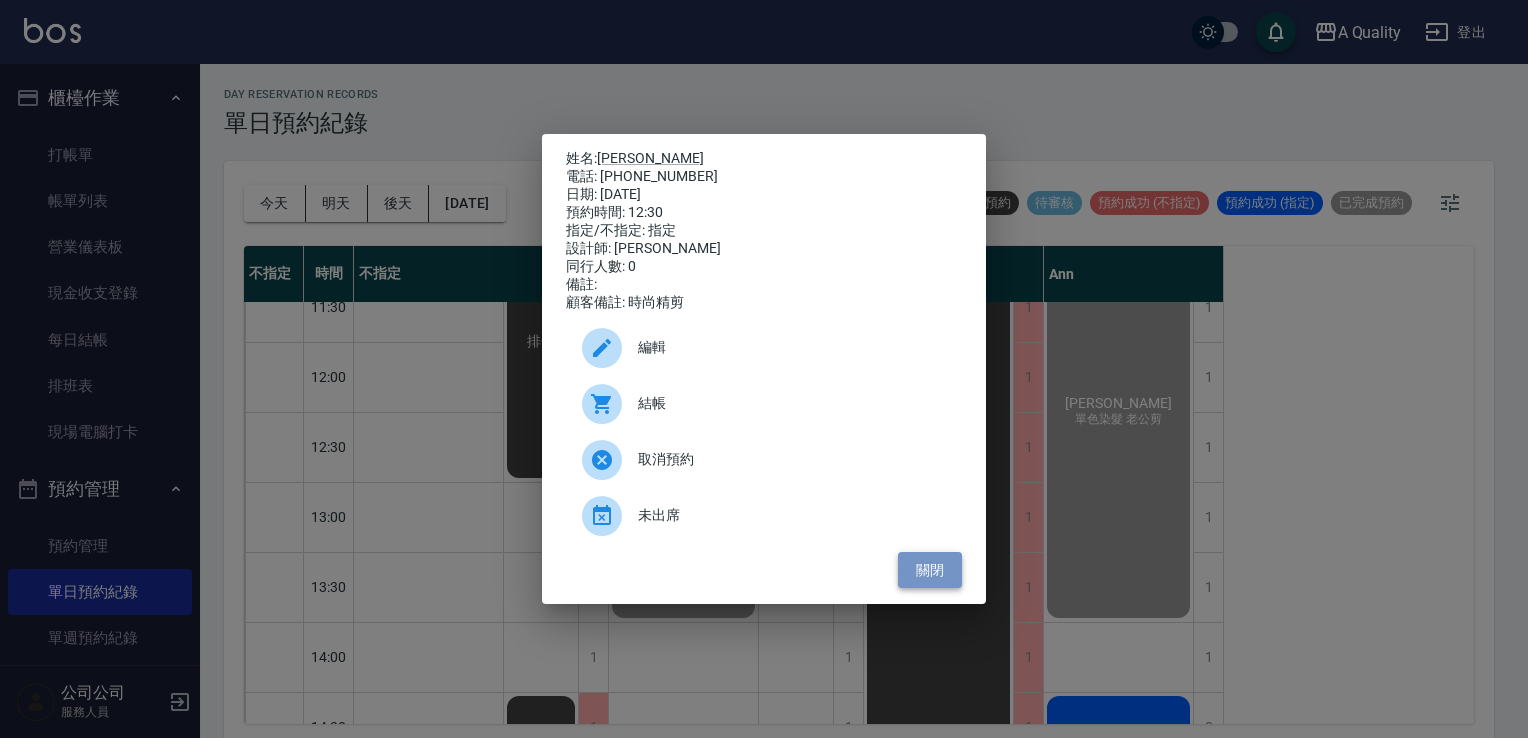 click on "關閉" at bounding box center [930, 570] 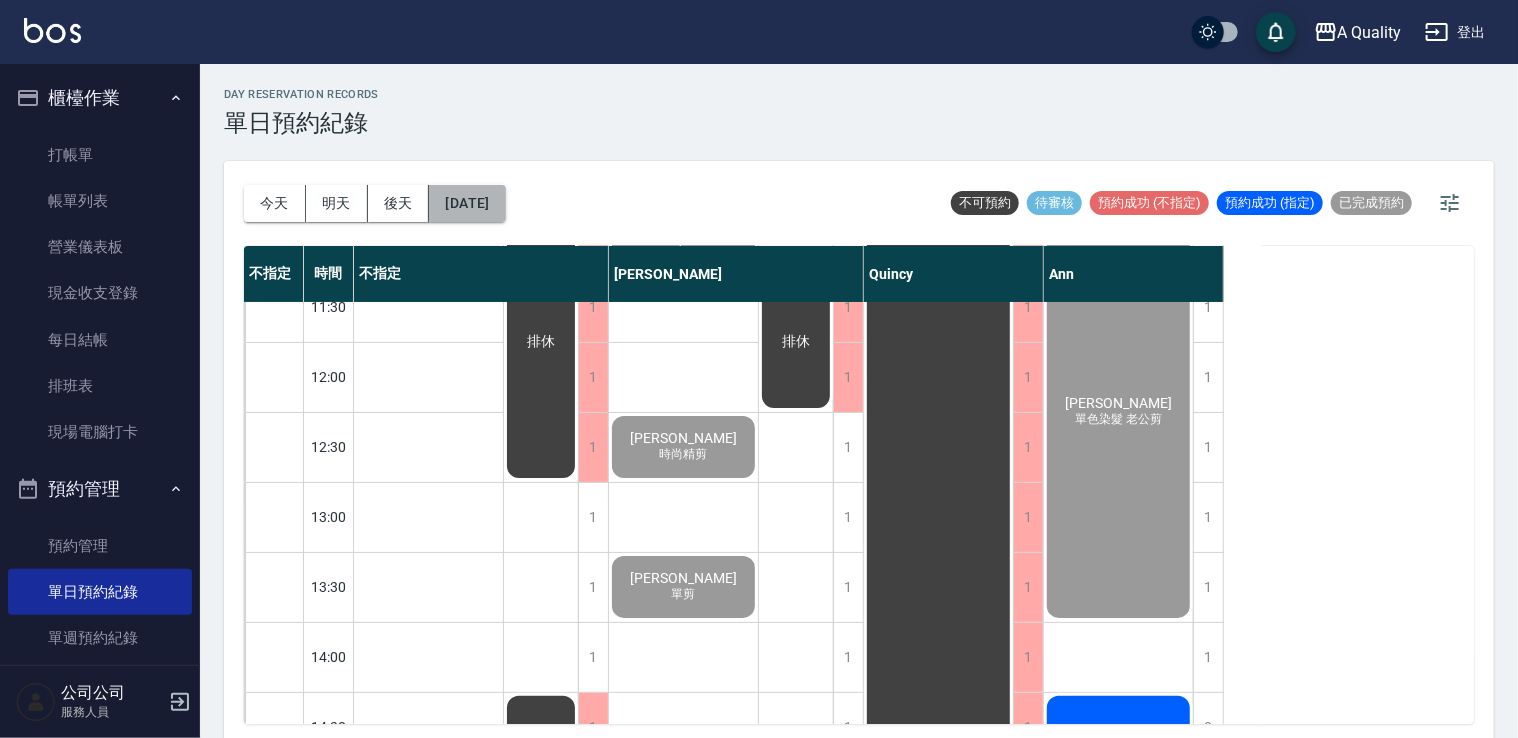 click on "[DATE]" at bounding box center (467, 203) 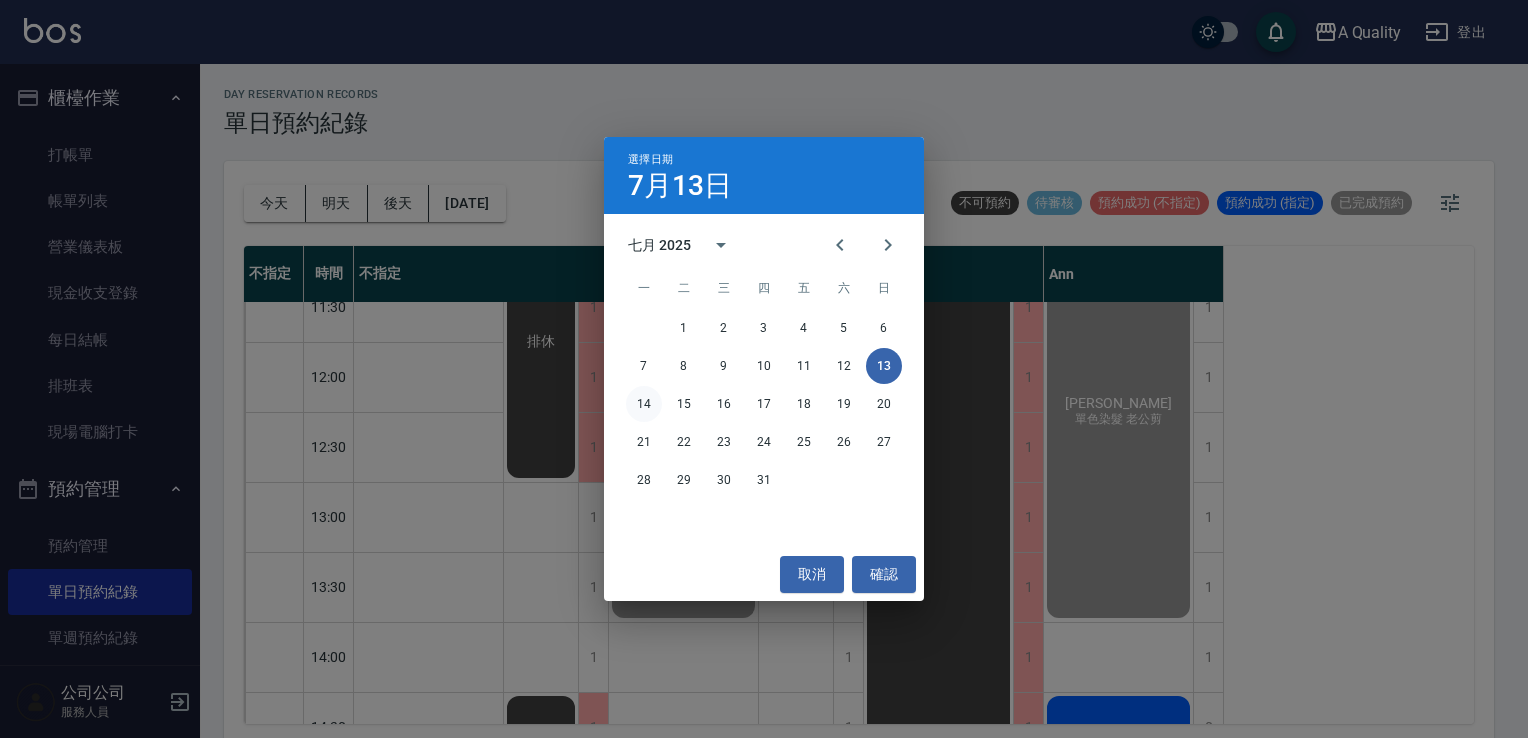 click on "14" at bounding box center [644, 404] 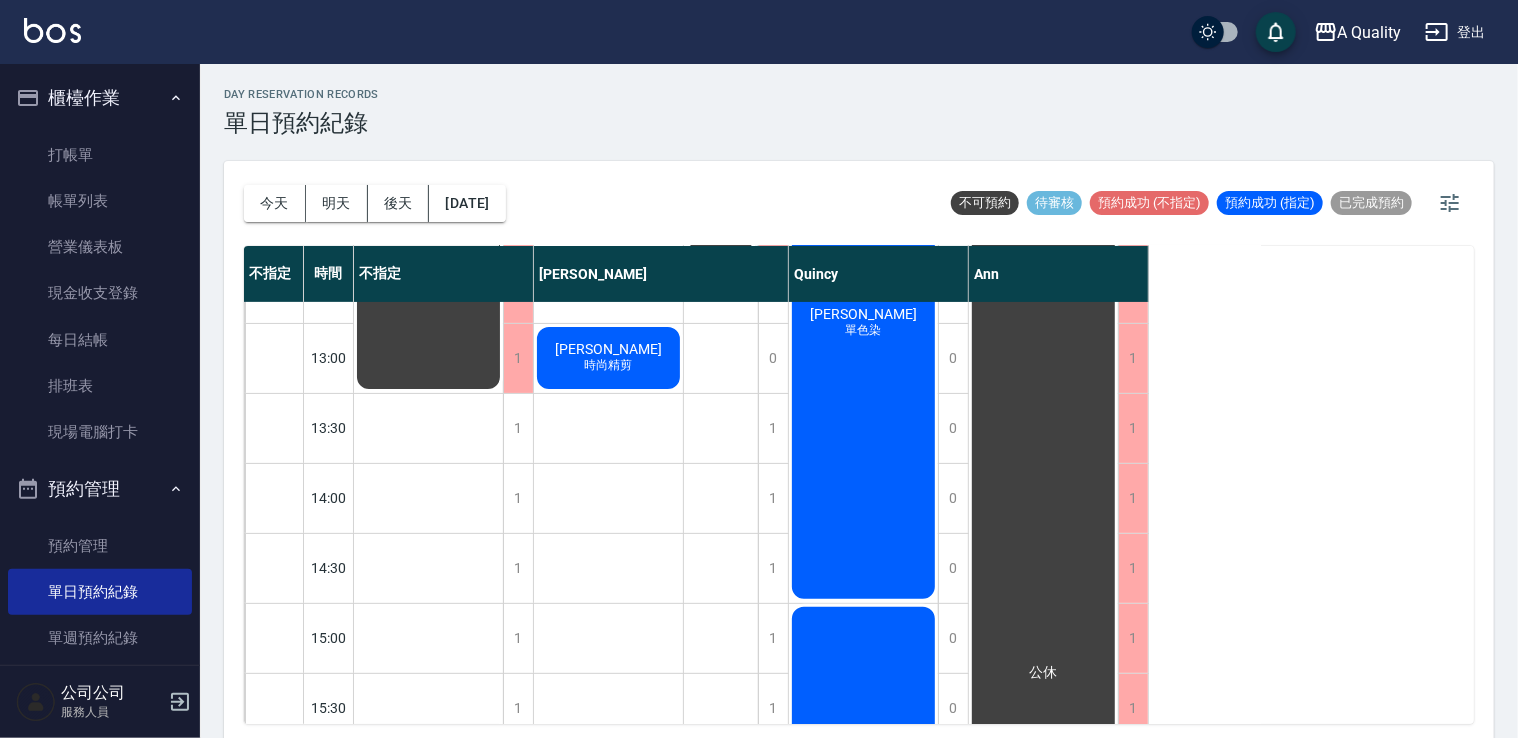 scroll, scrollTop: 0, scrollLeft: 0, axis: both 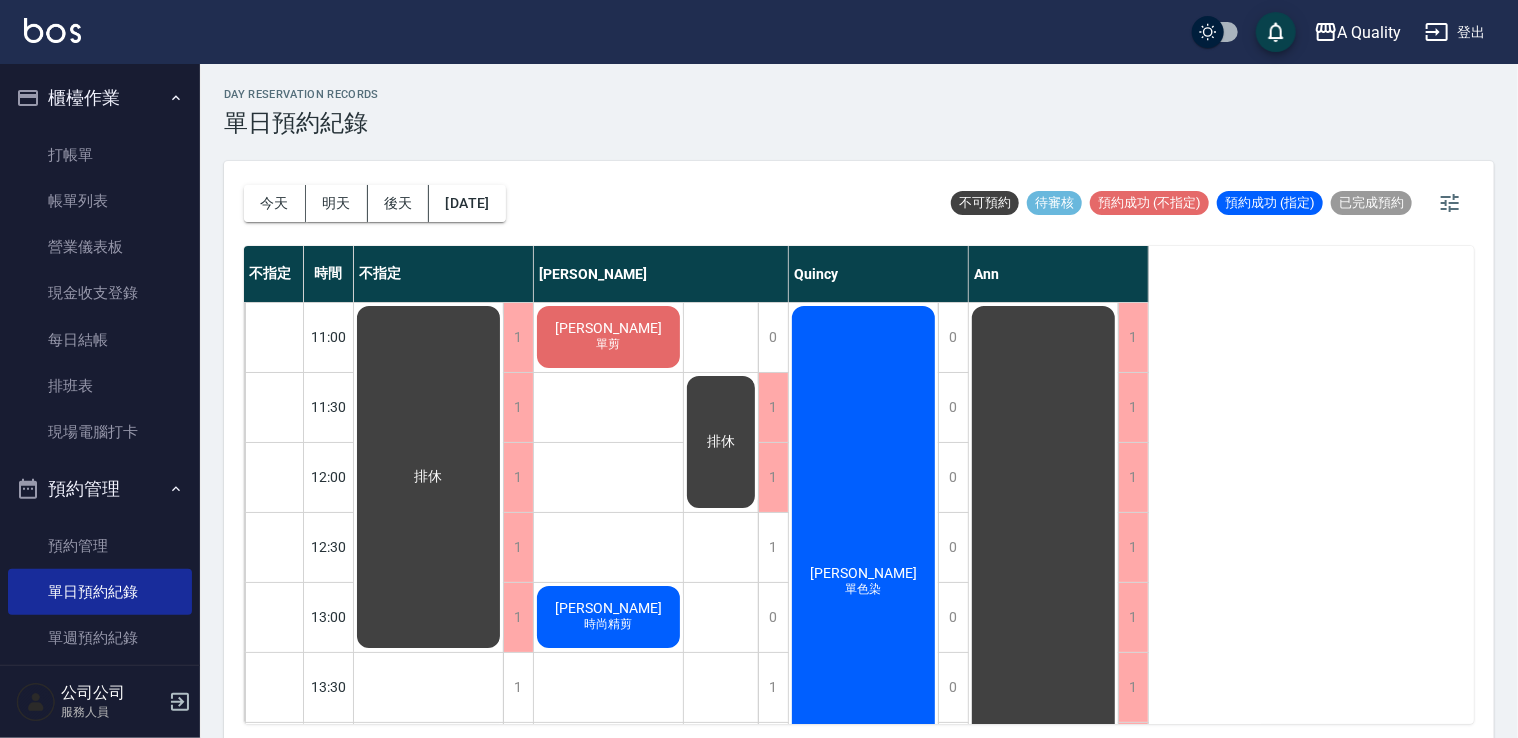 click on "[DATE] [DATE] [DATE] [DATE]" at bounding box center [375, 203] 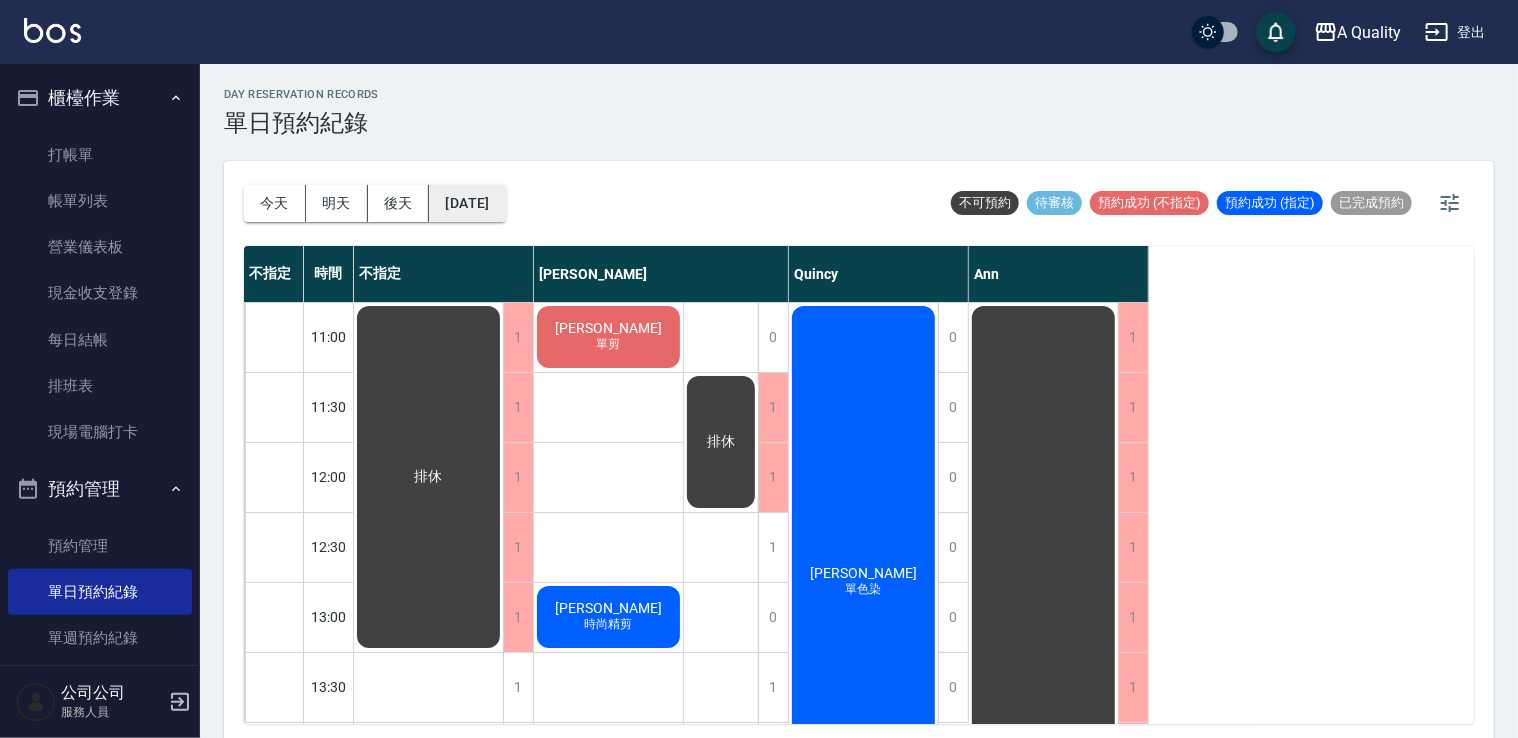 click on "[DATE]" at bounding box center (467, 203) 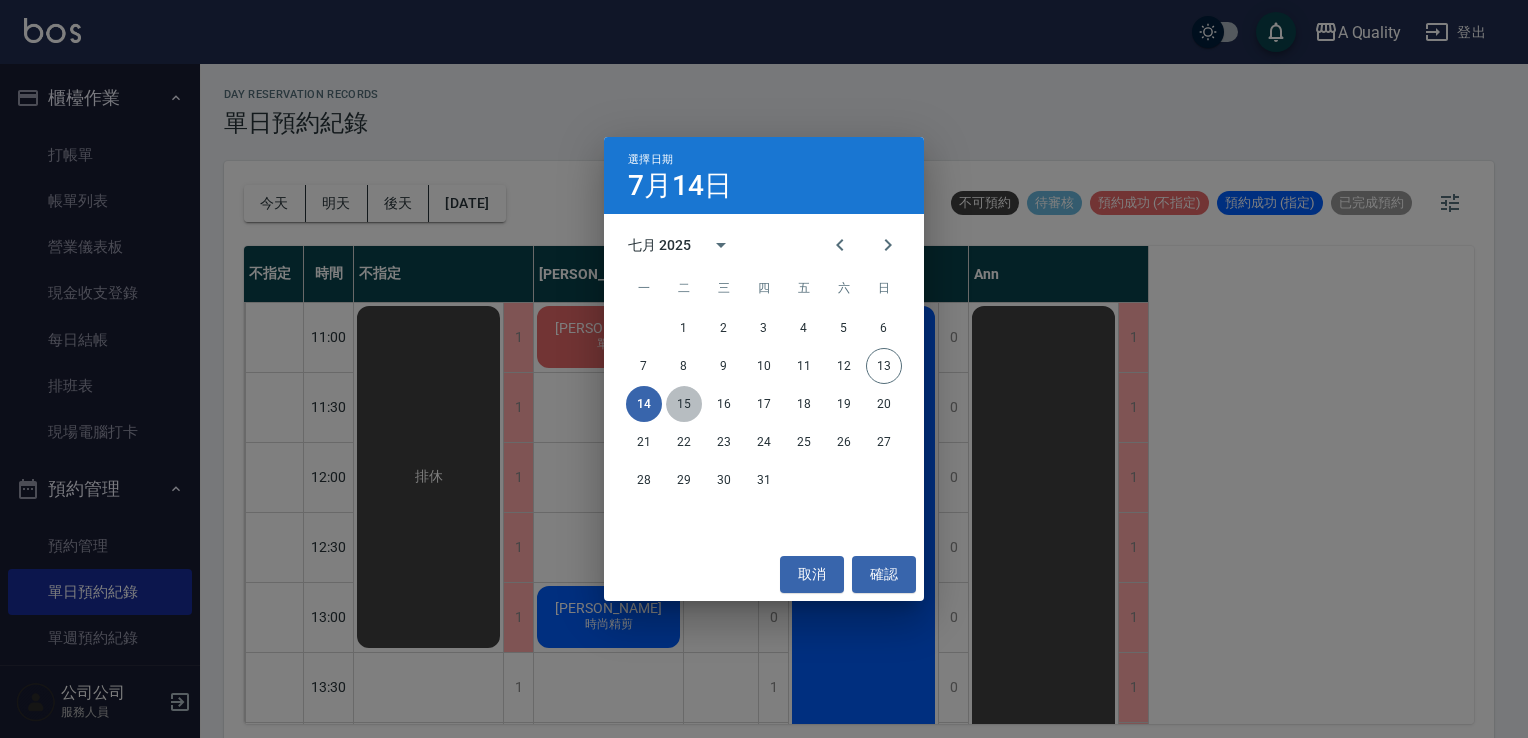 click on "15" at bounding box center [684, 404] 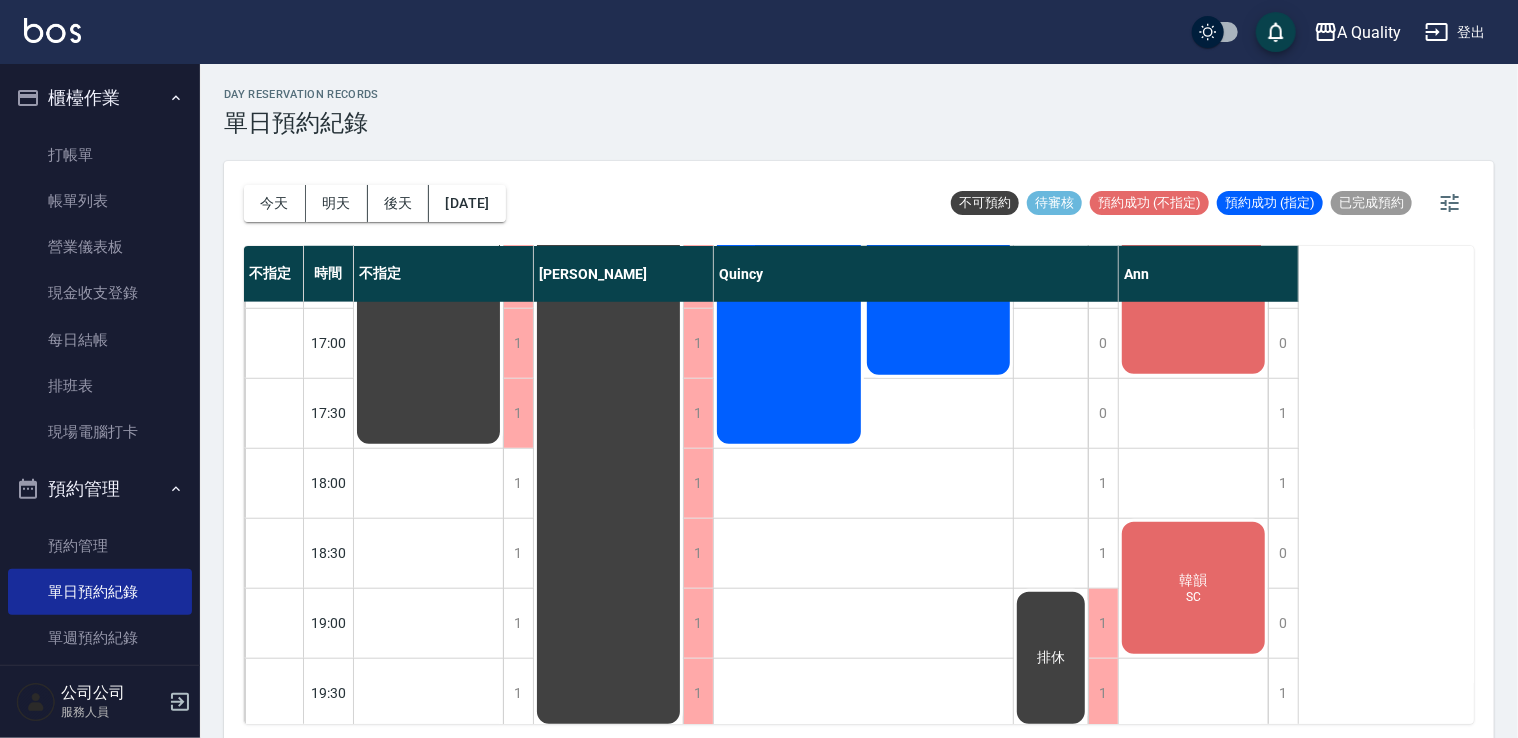 scroll, scrollTop: 853, scrollLeft: 0, axis: vertical 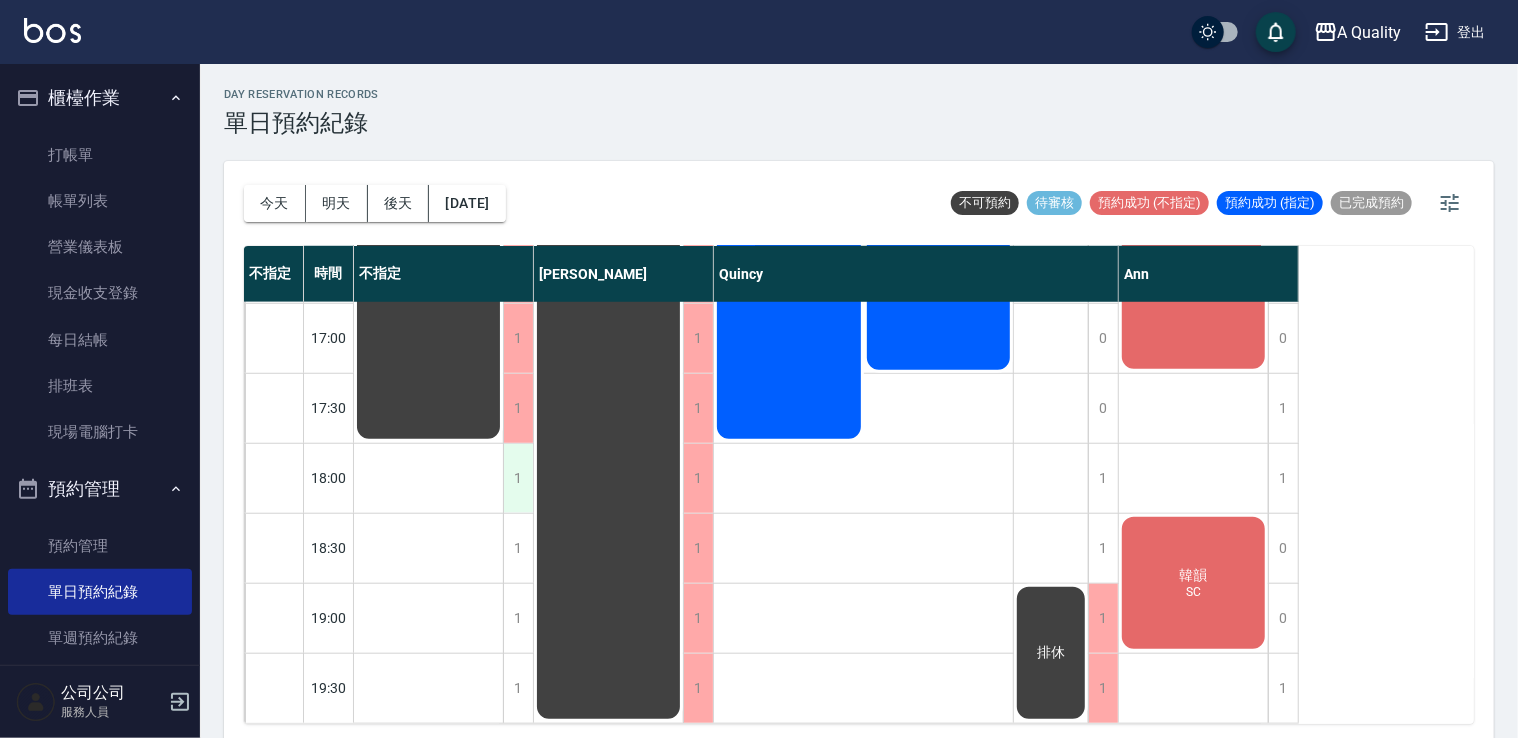 click on "1" at bounding box center [518, 478] 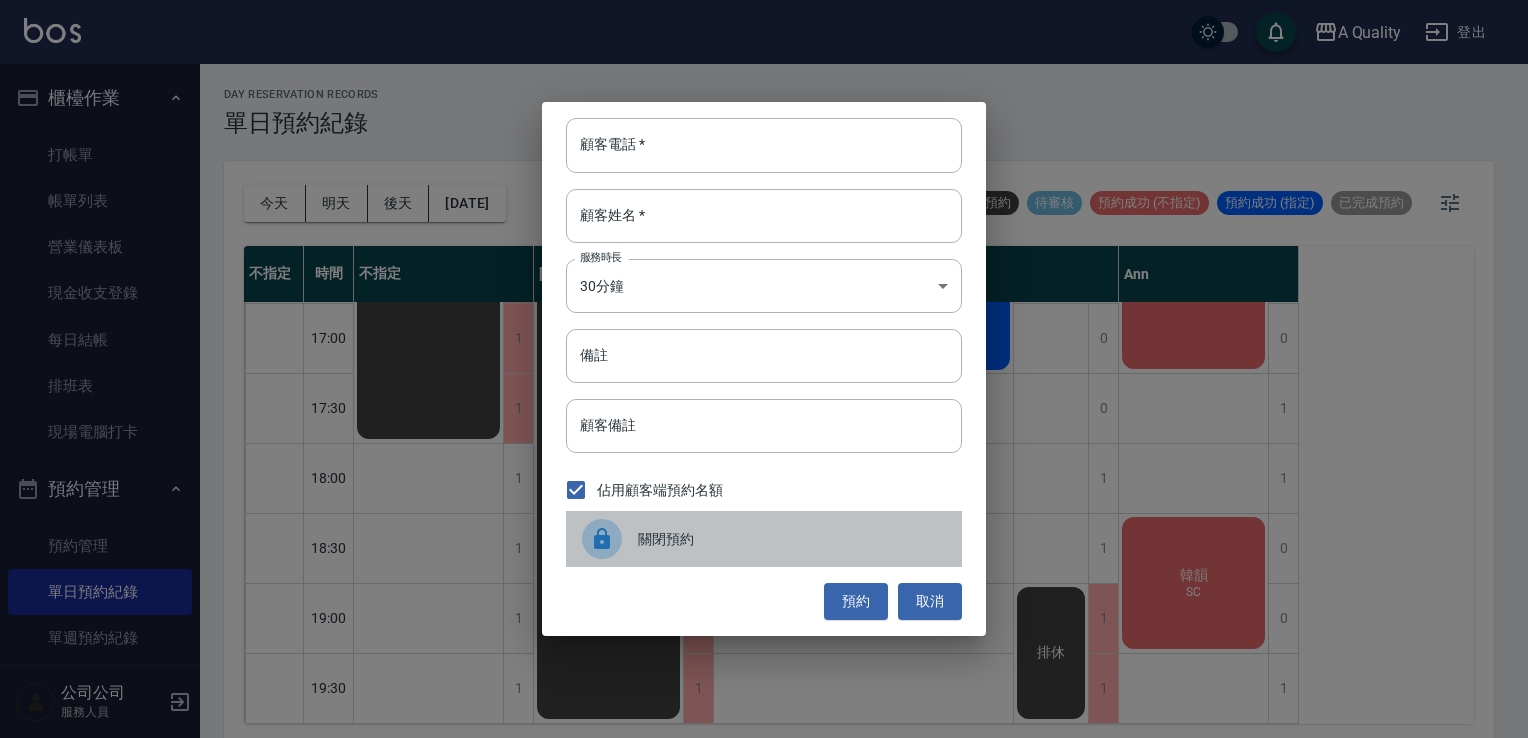 click on "關閉預約" at bounding box center (792, 539) 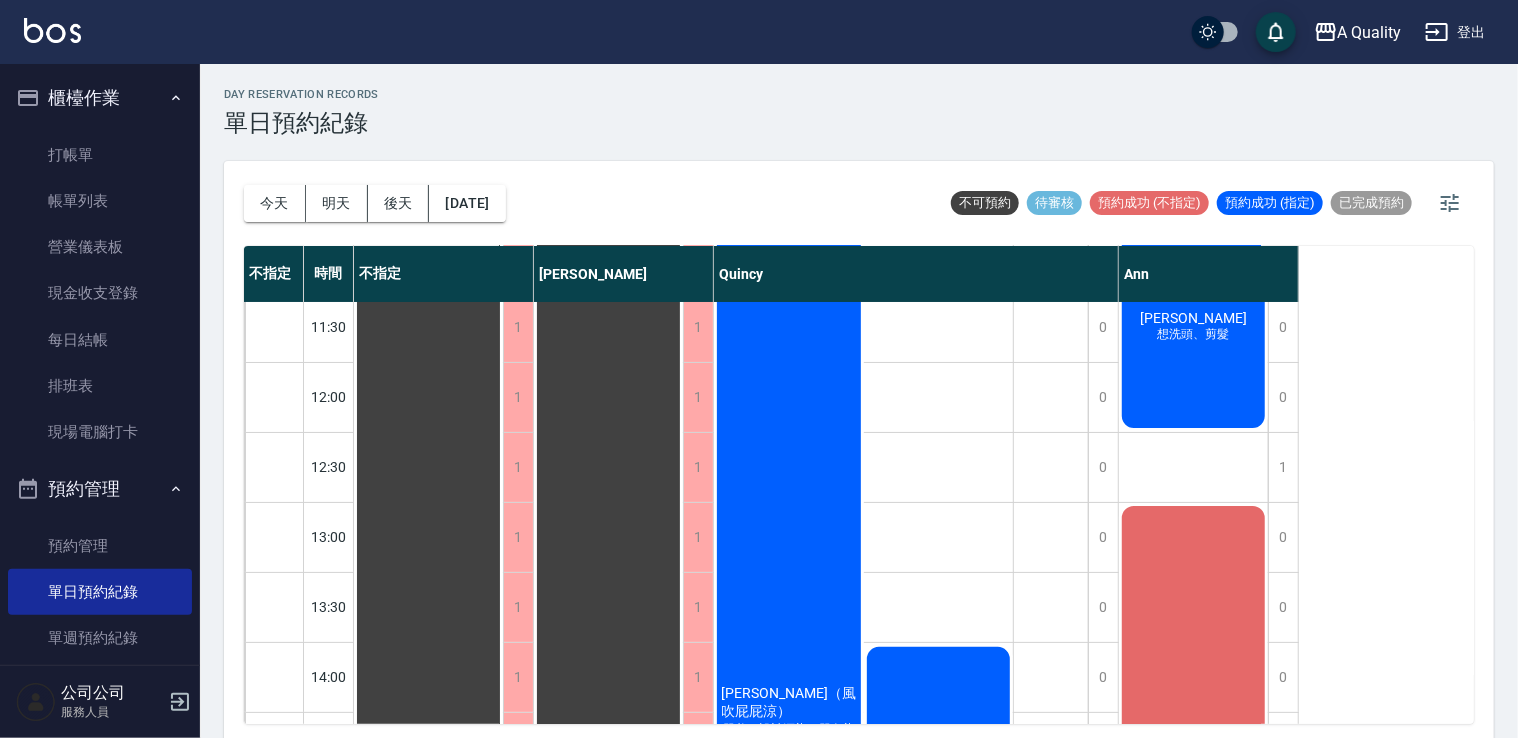 scroll, scrollTop: 0, scrollLeft: 0, axis: both 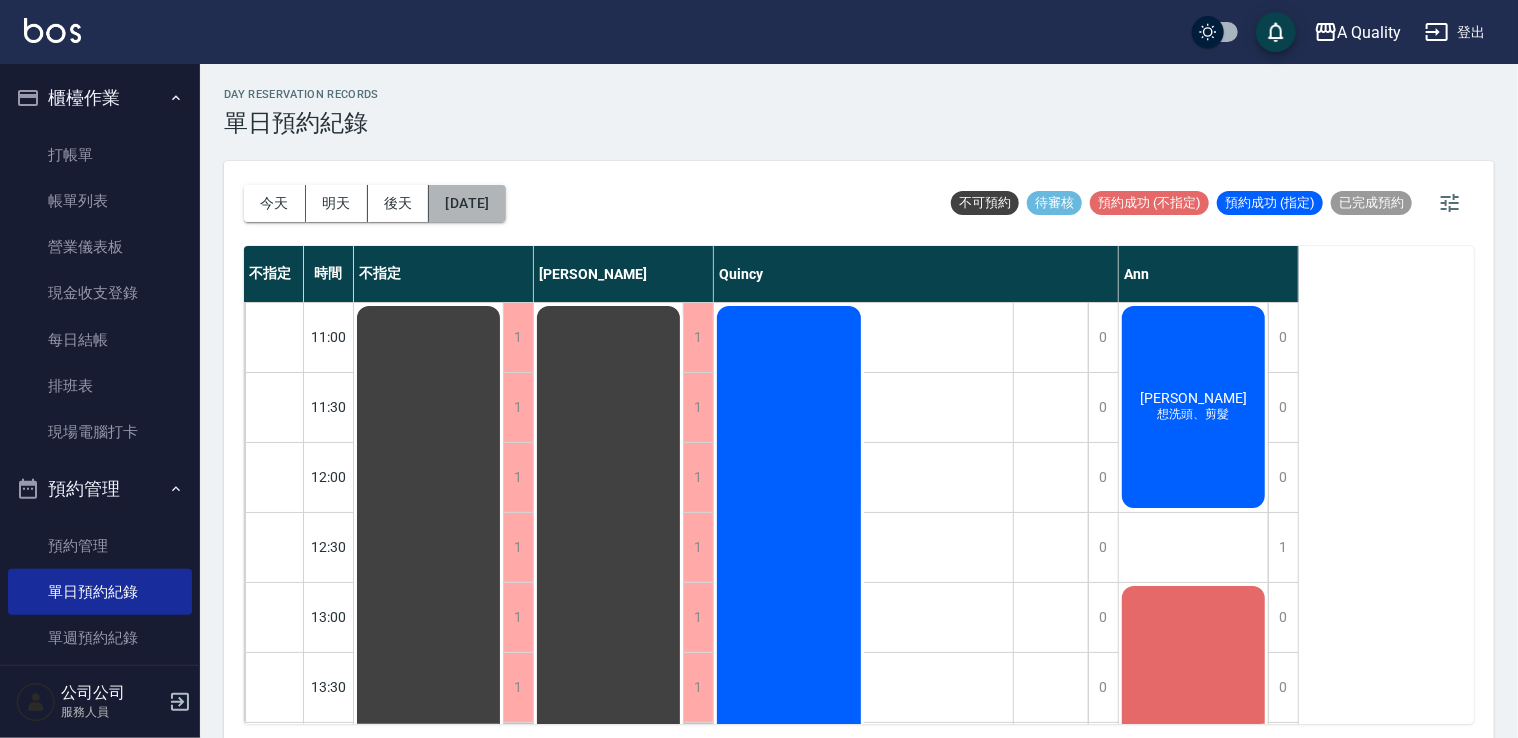 click on "[DATE]" at bounding box center [467, 203] 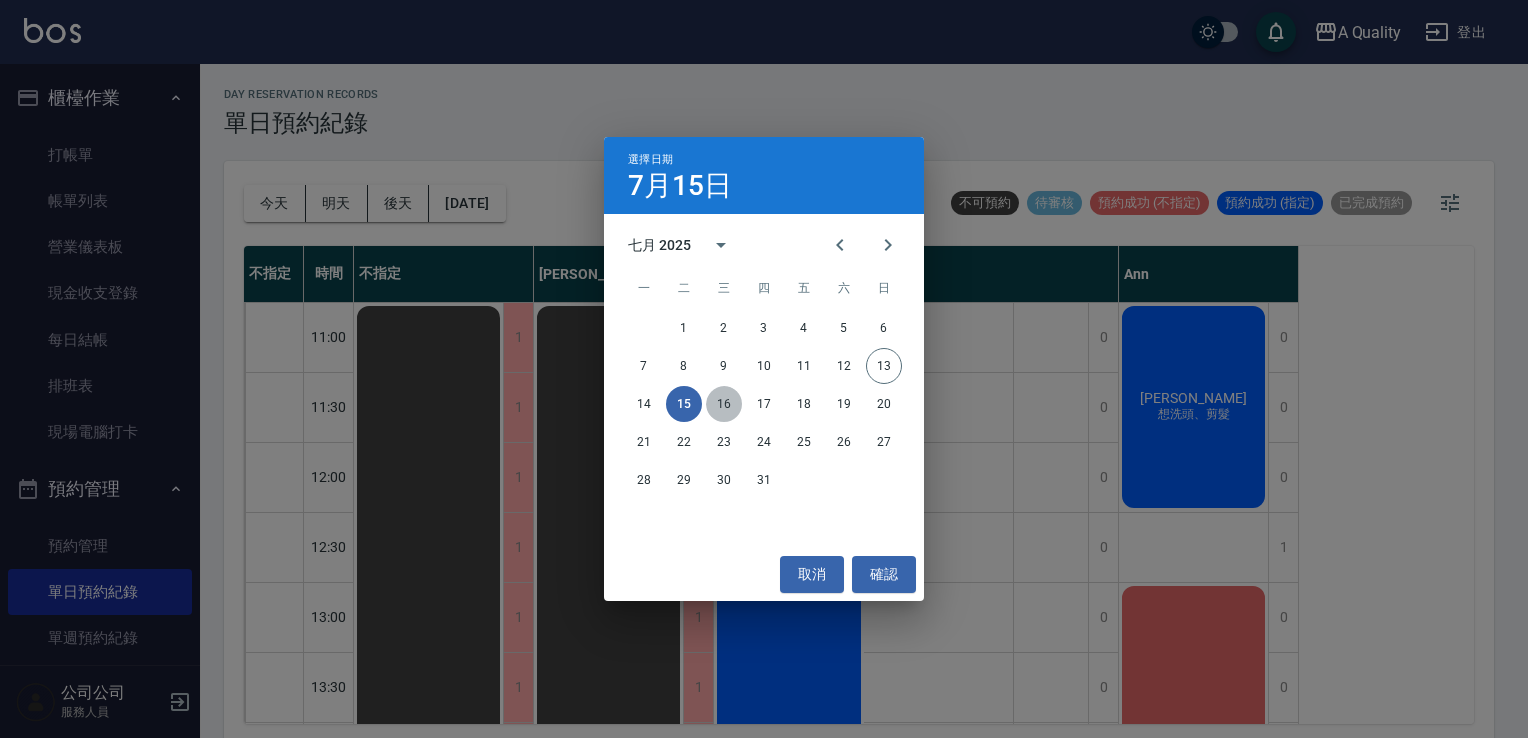 click on "16" at bounding box center [724, 404] 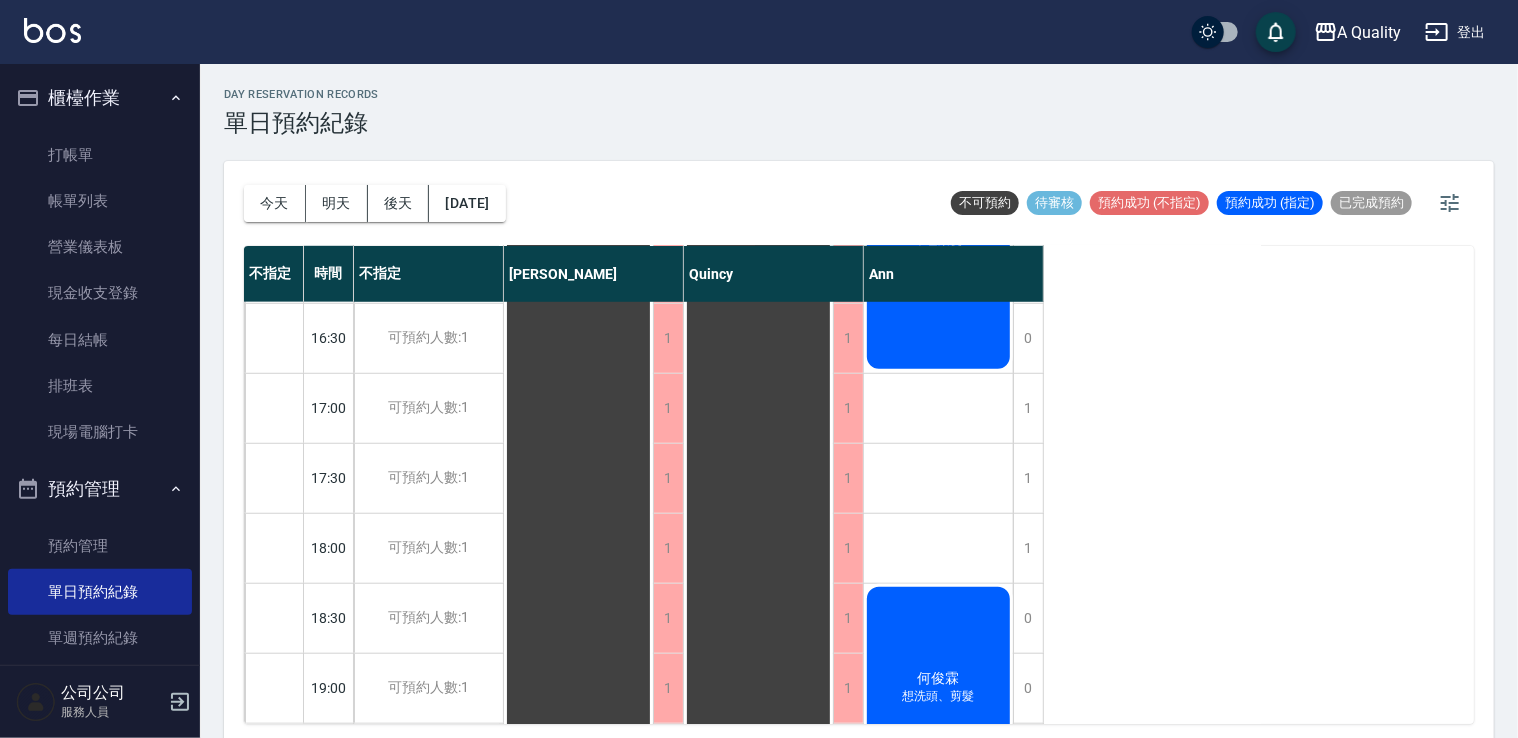 scroll, scrollTop: 853, scrollLeft: 0, axis: vertical 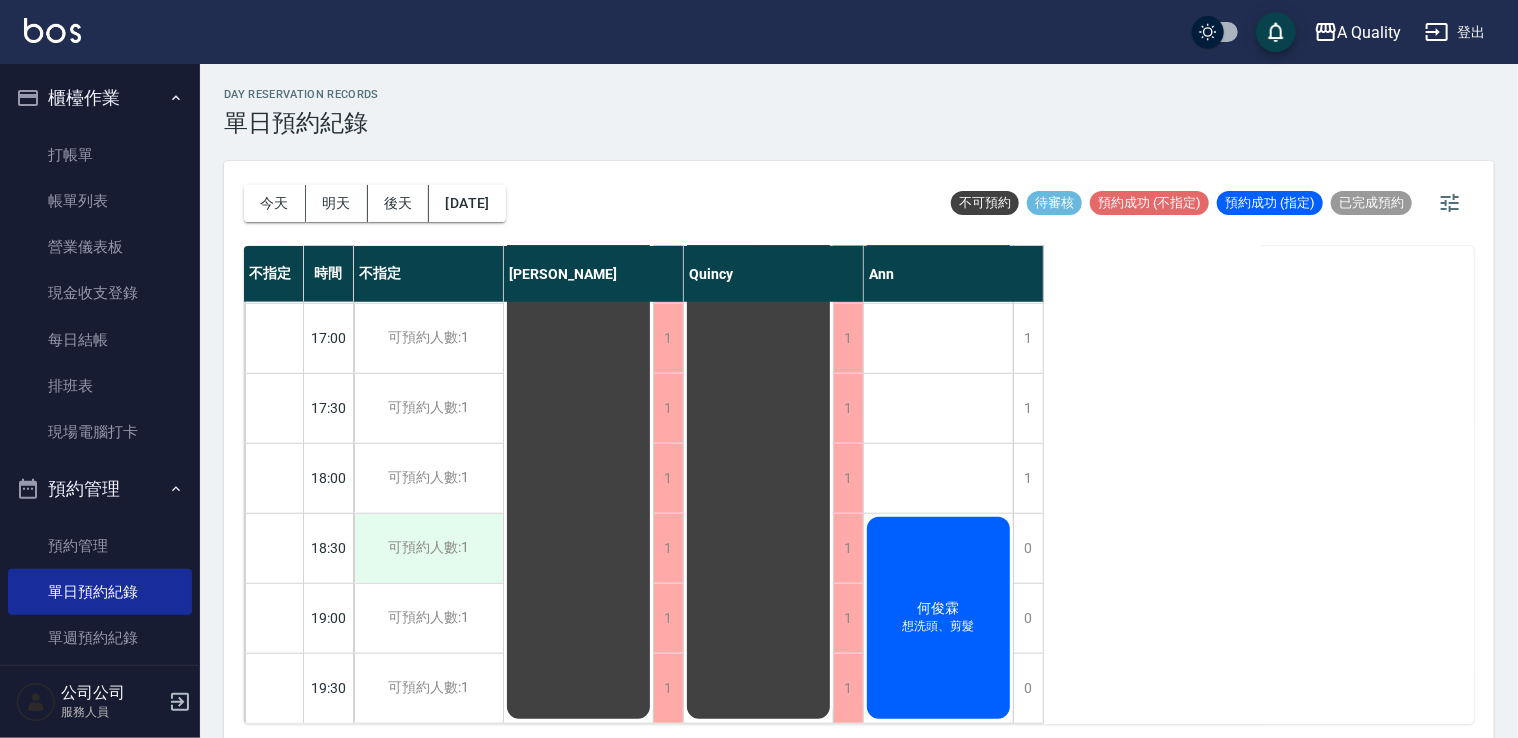 click on "可預約人數:1" at bounding box center (428, 548) 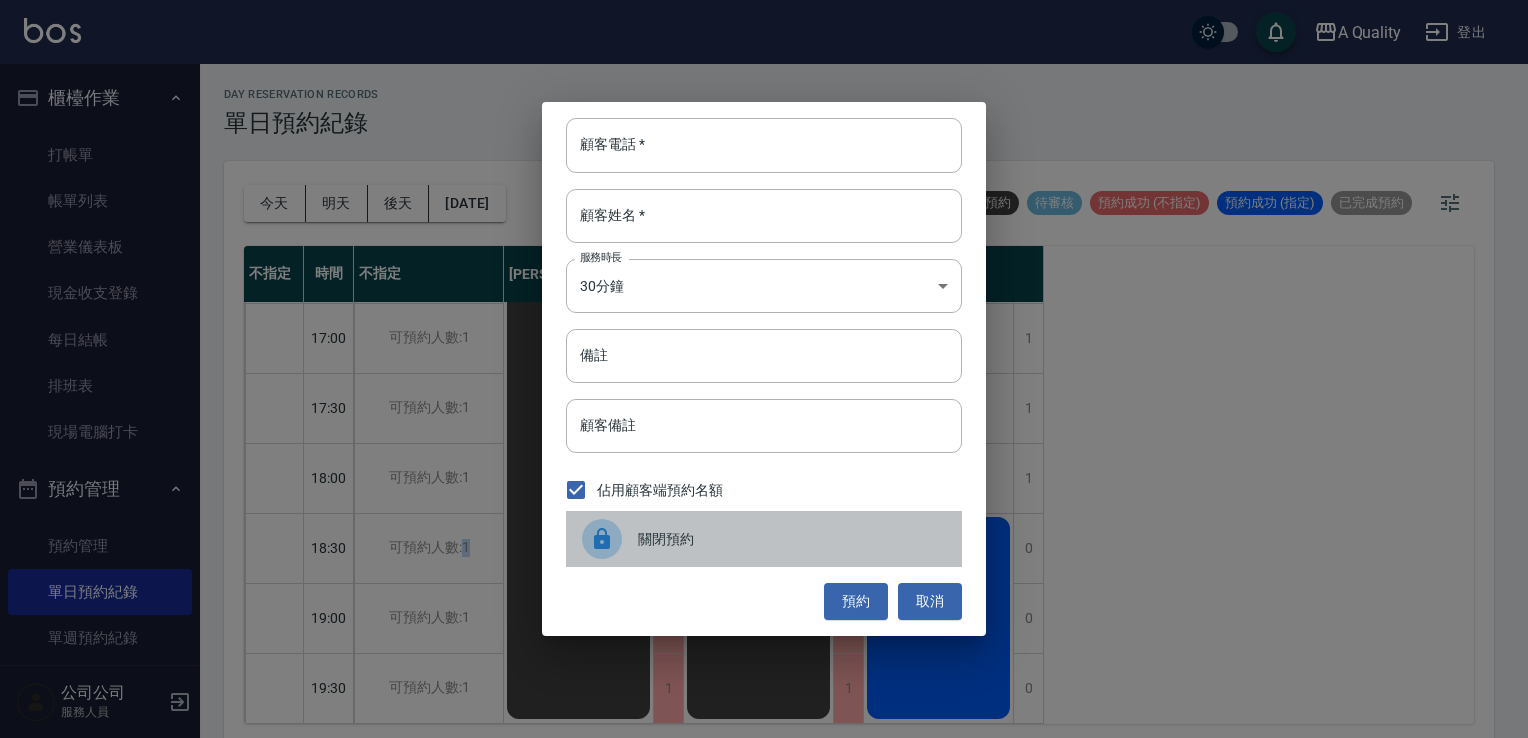 drag, startPoint x: 463, startPoint y: 523, endPoint x: 596, endPoint y: 536, distance: 133.63383 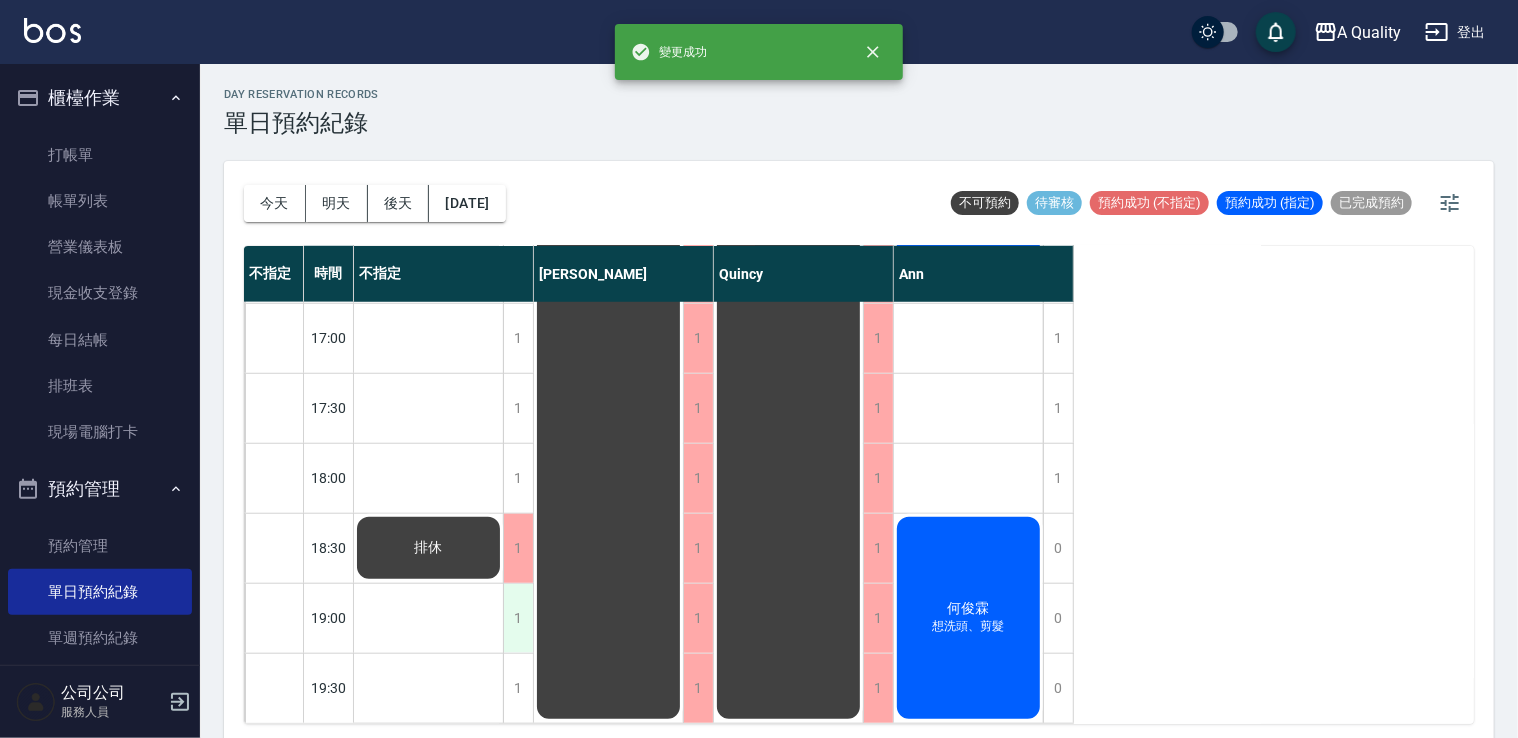 click on "1" at bounding box center (518, 618) 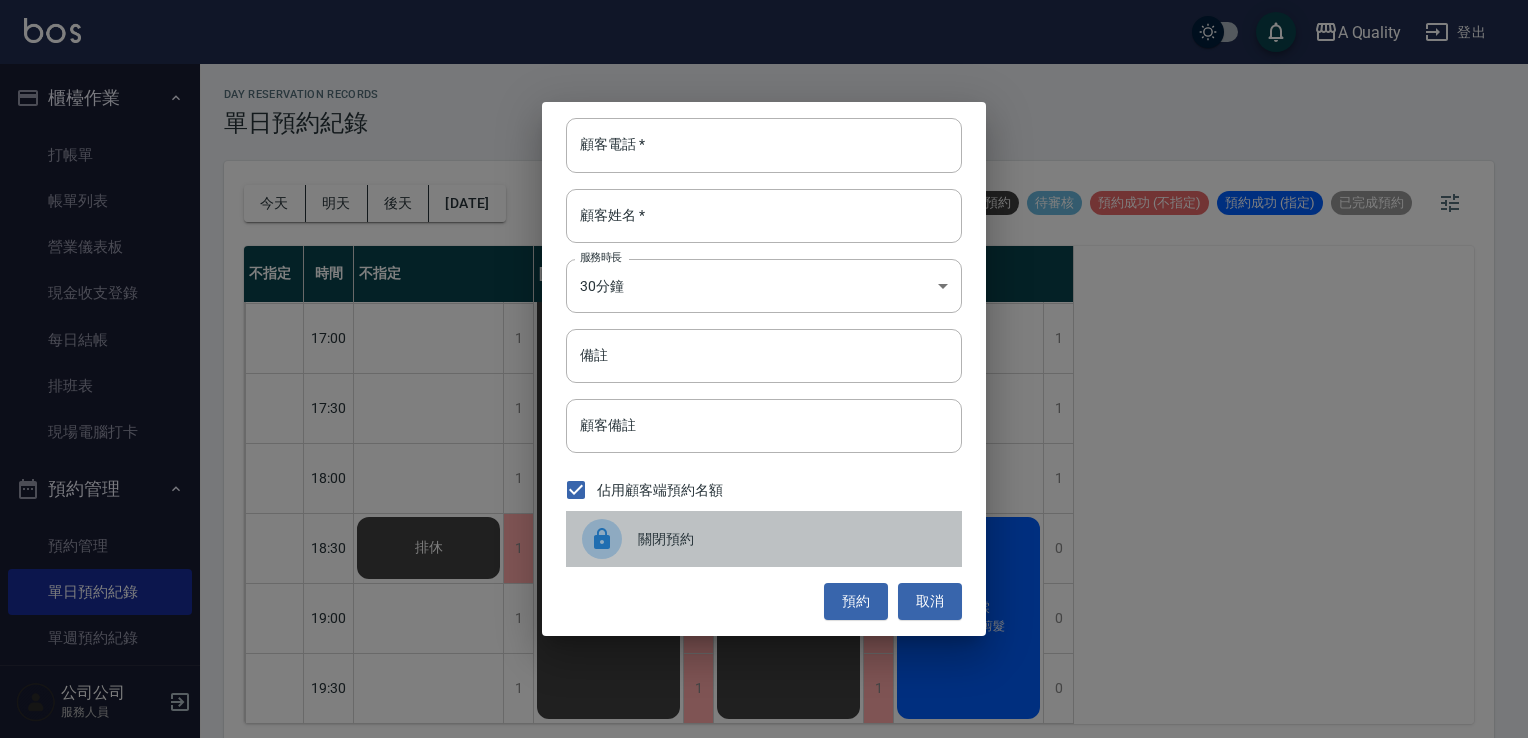 click at bounding box center [610, 539] 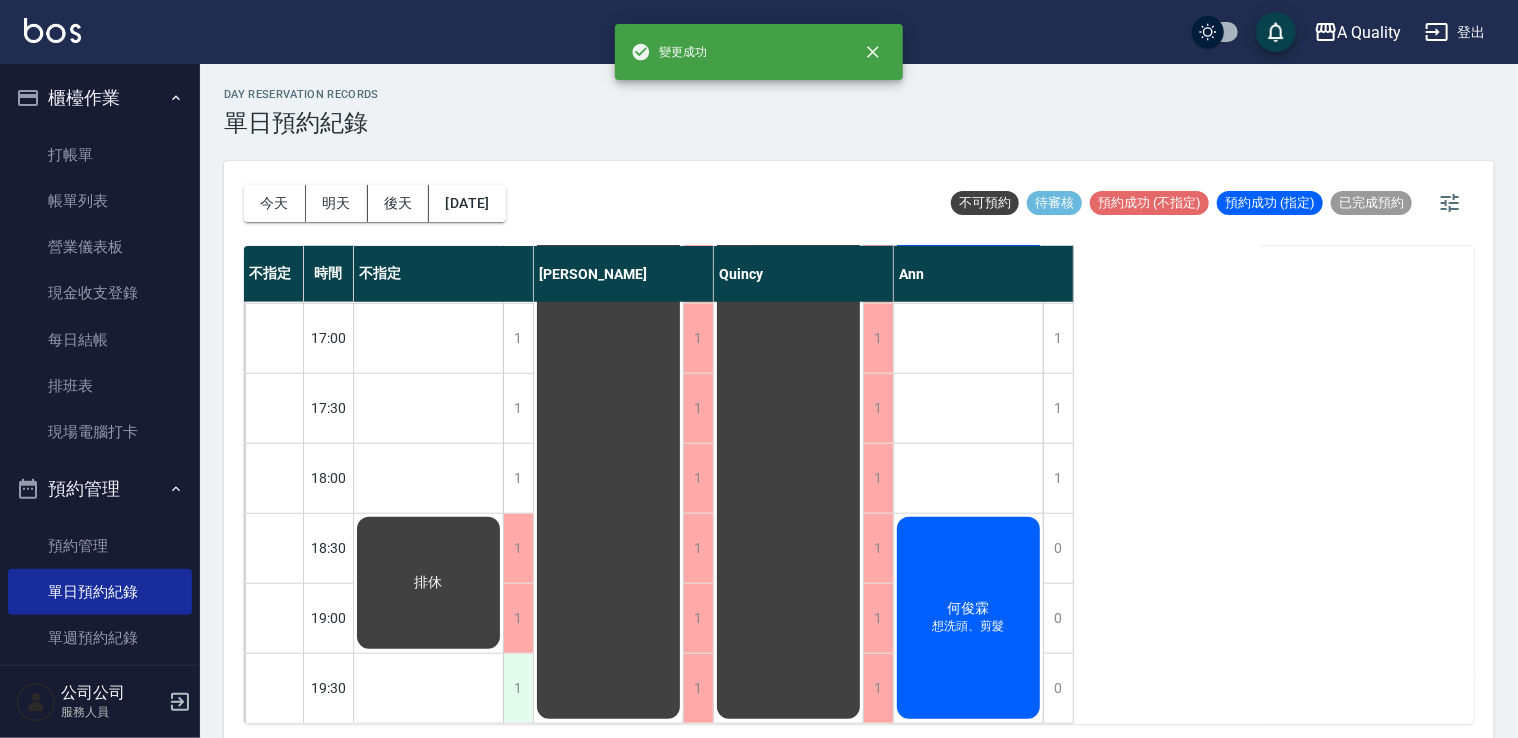 click on "1" at bounding box center (518, 688) 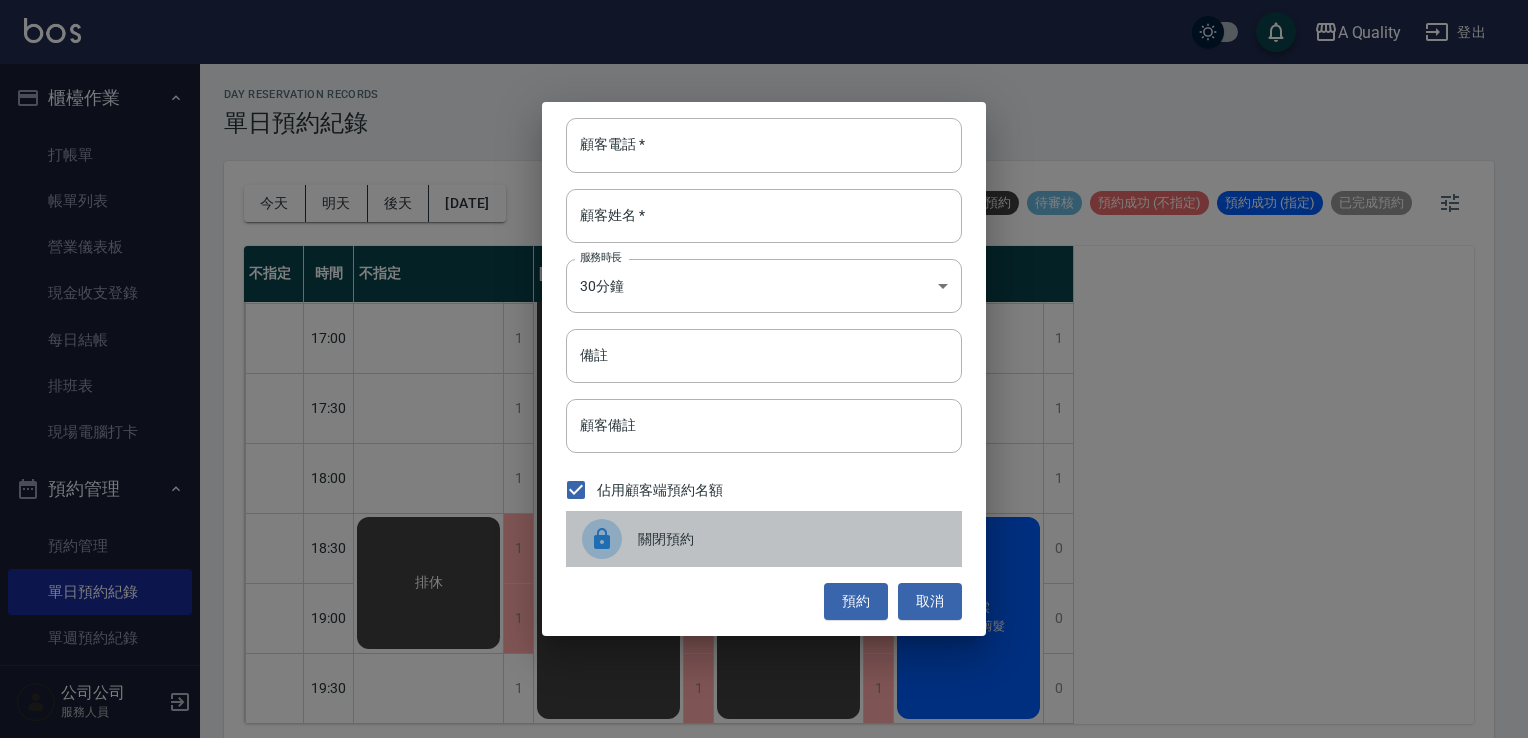 click on "關閉預約" at bounding box center (764, 539) 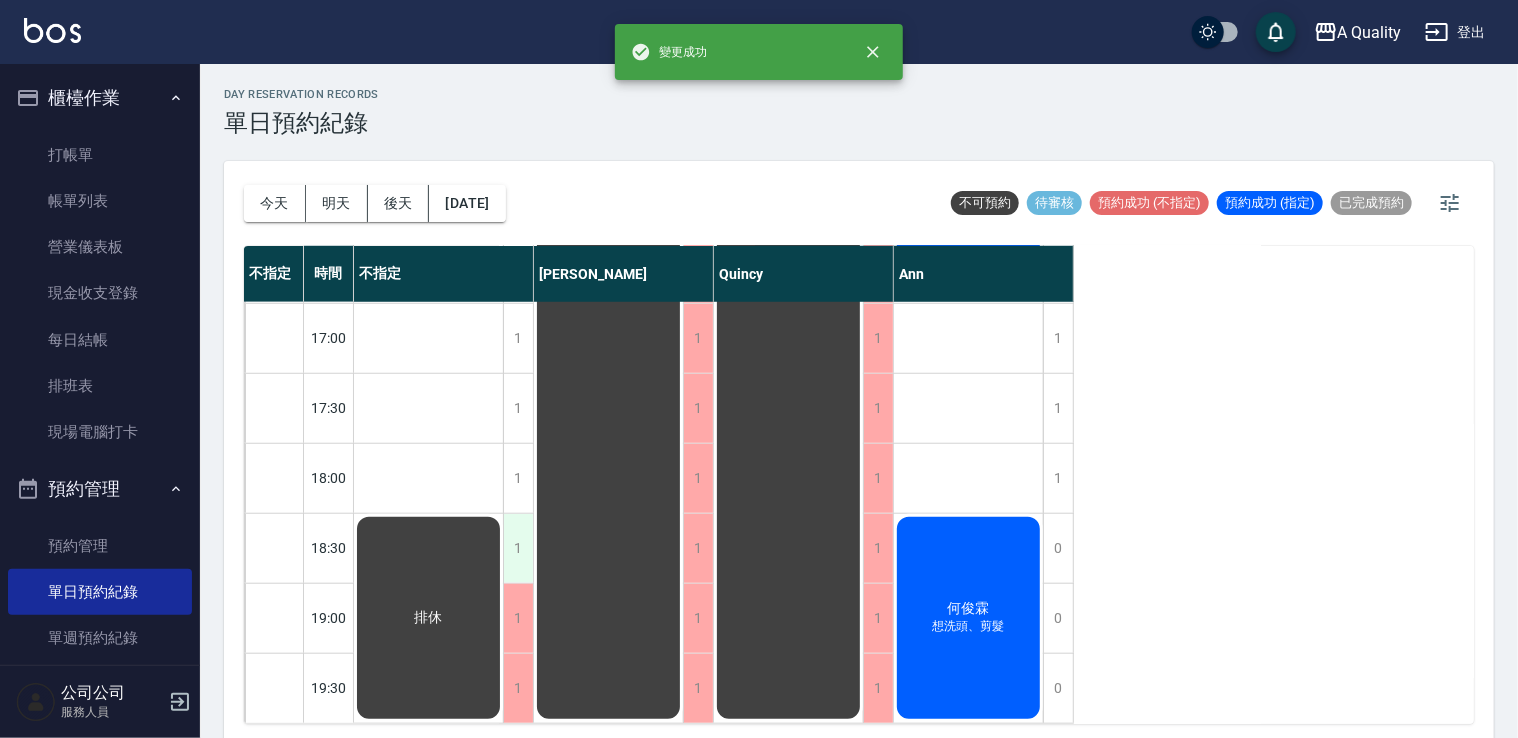 scroll, scrollTop: 0, scrollLeft: 0, axis: both 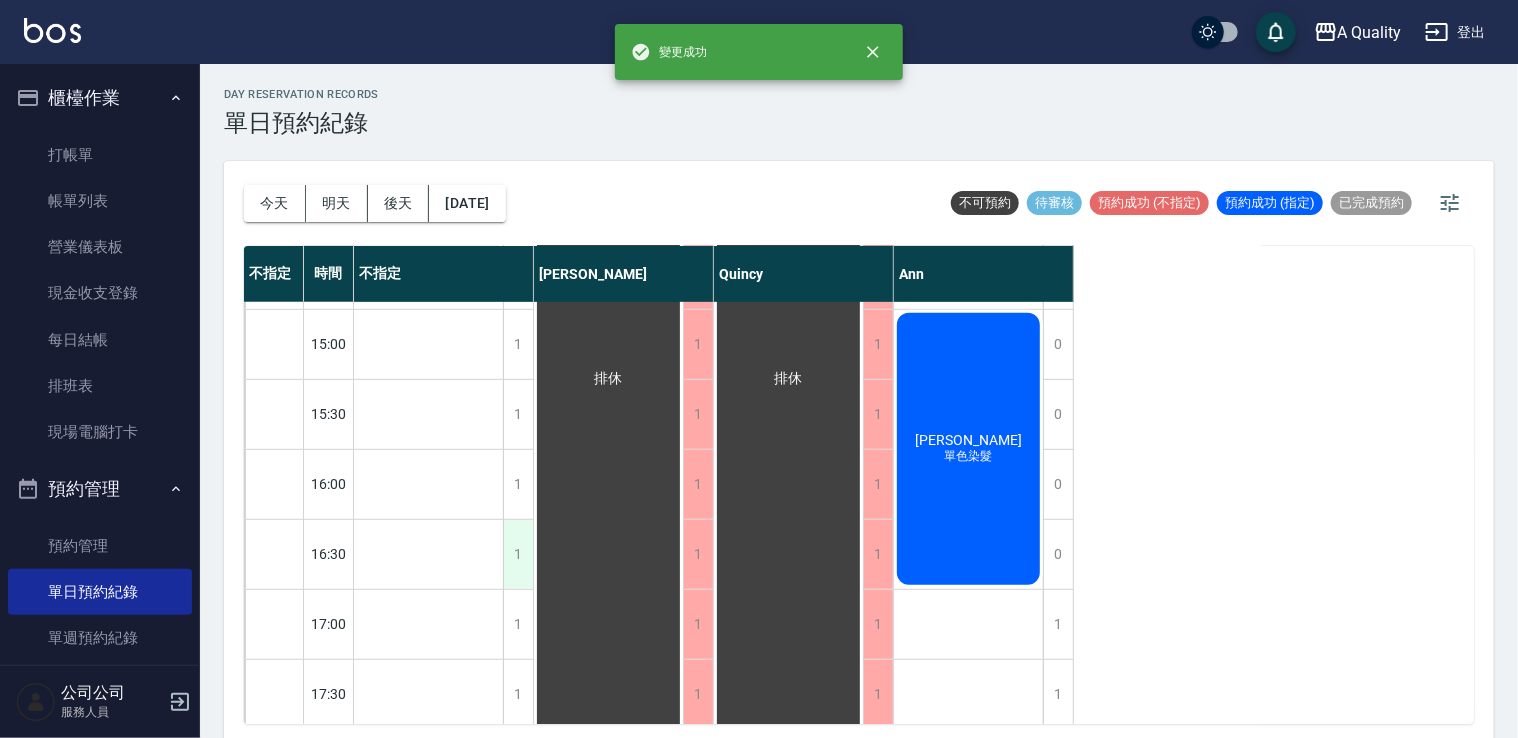 click on "1" at bounding box center (518, 554) 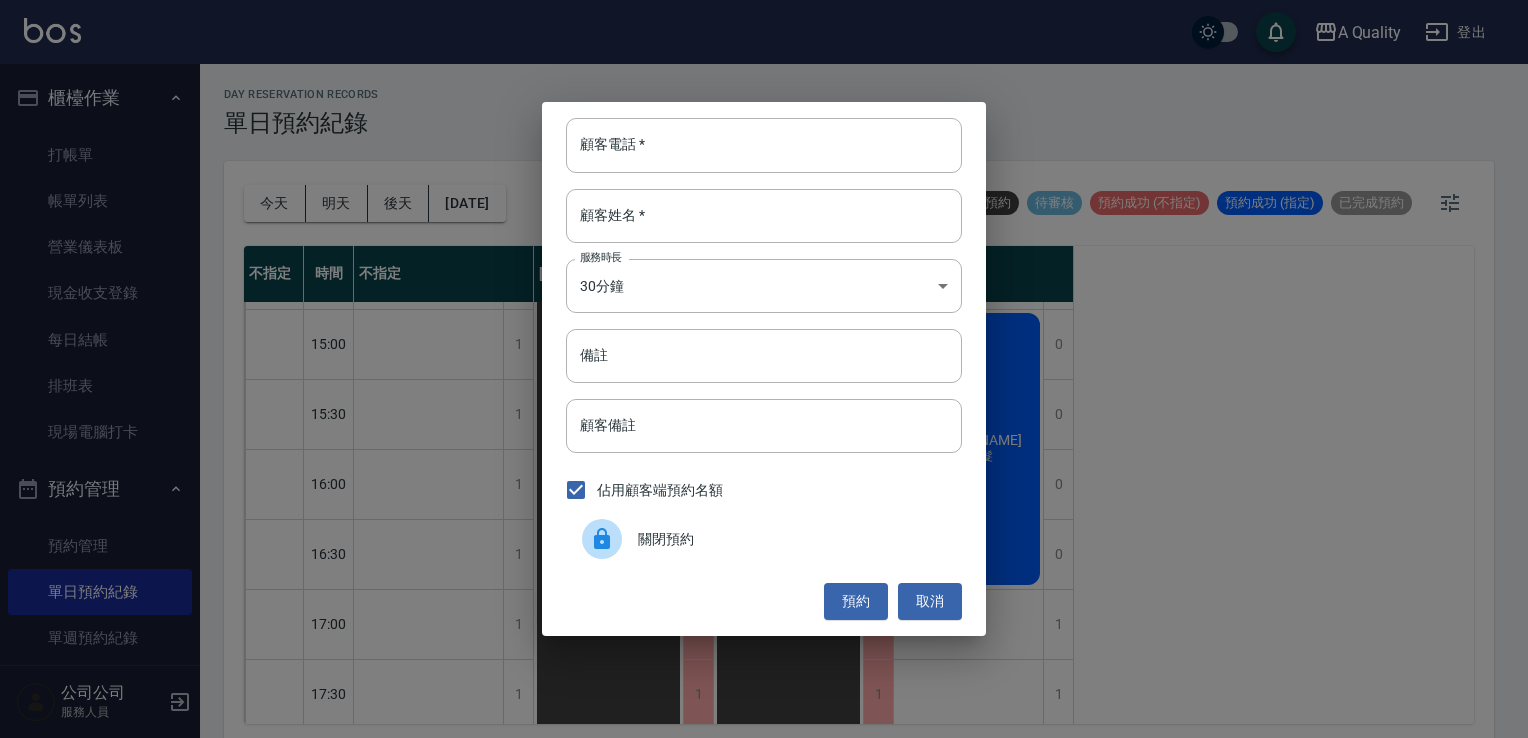 drag, startPoint x: 604, startPoint y: 542, endPoint x: 571, endPoint y: 542, distance: 33 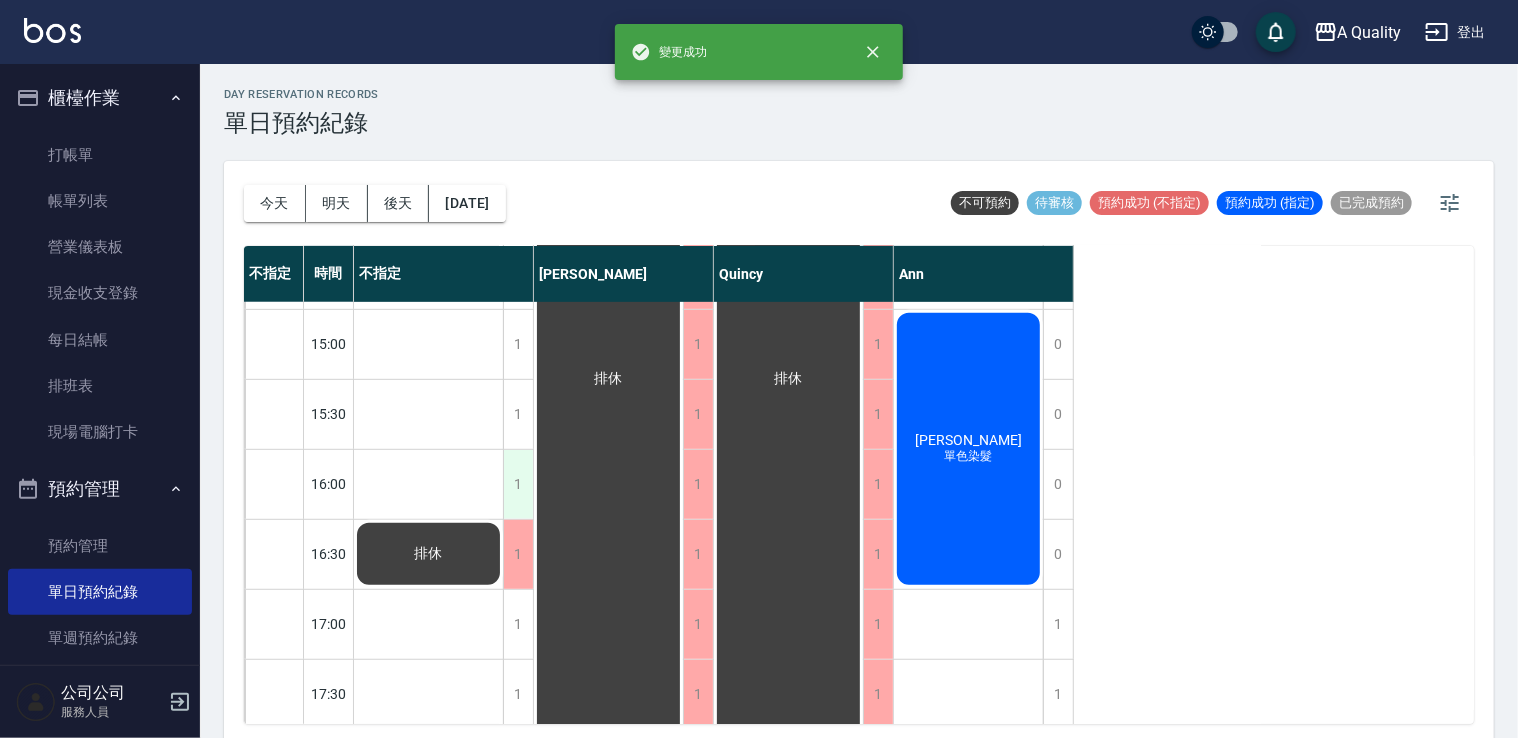 click on "1" at bounding box center (518, 484) 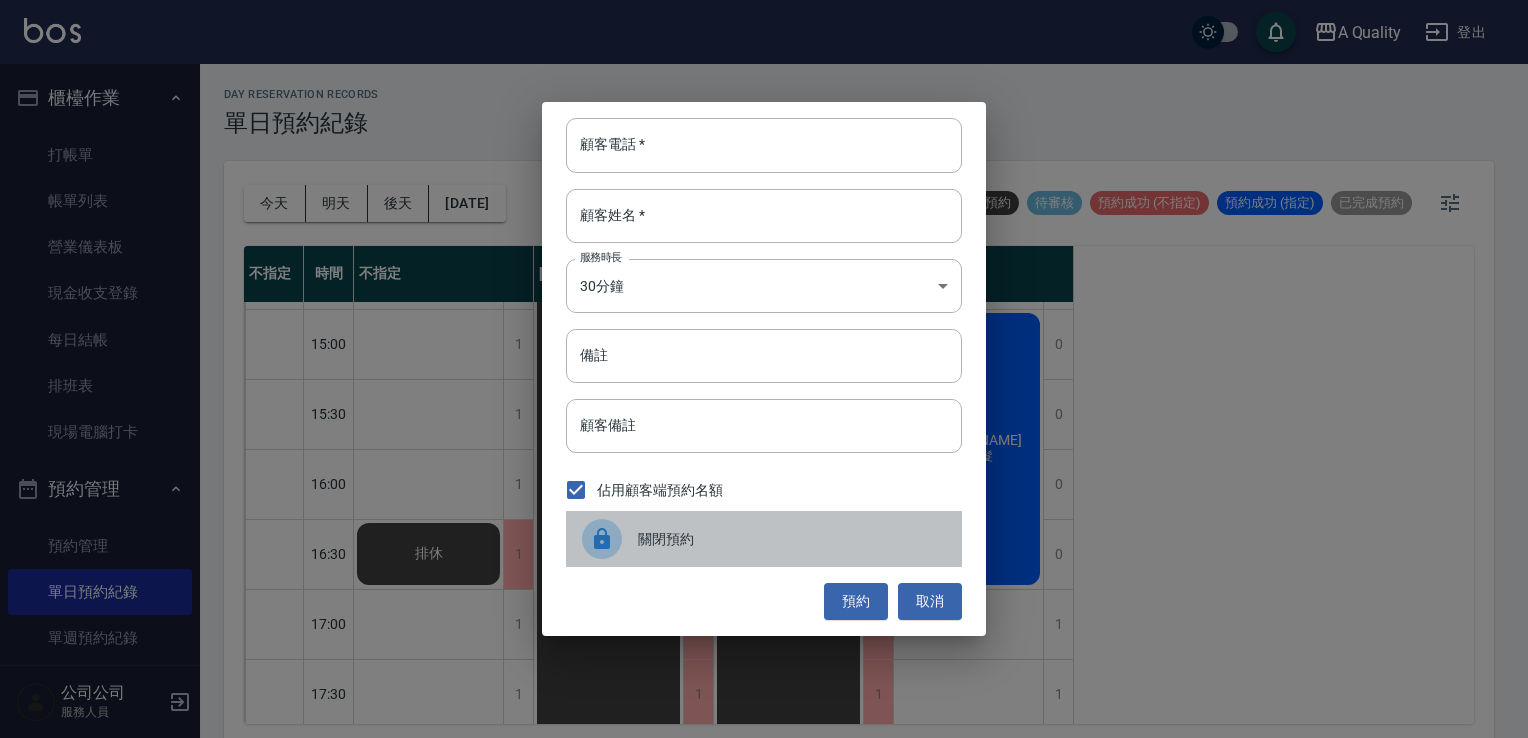 drag, startPoint x: 605, startPoint y: 525, endPoint x: 556, endPoint y: 423, distance: 113.15918 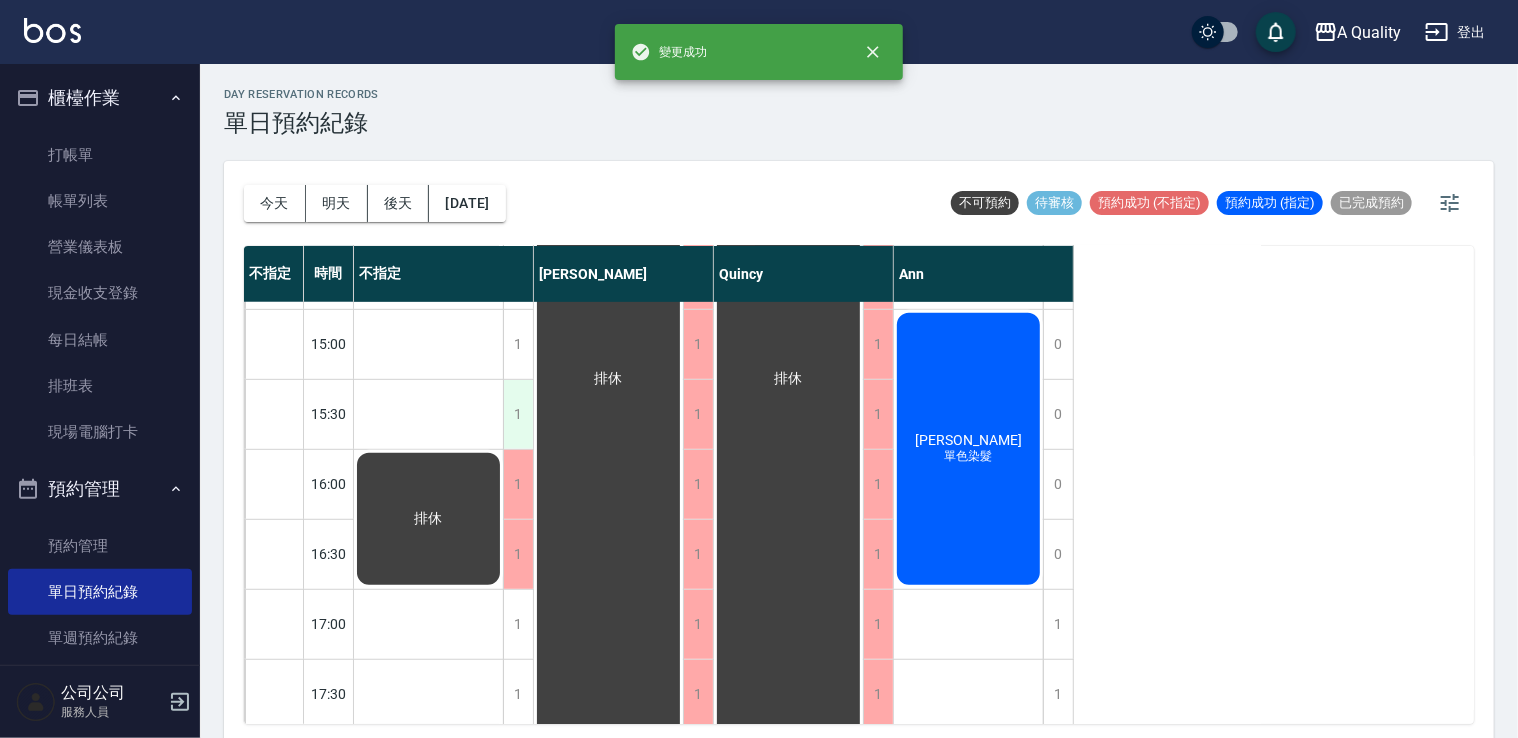 click on "1" at bounding box center (518, 414) 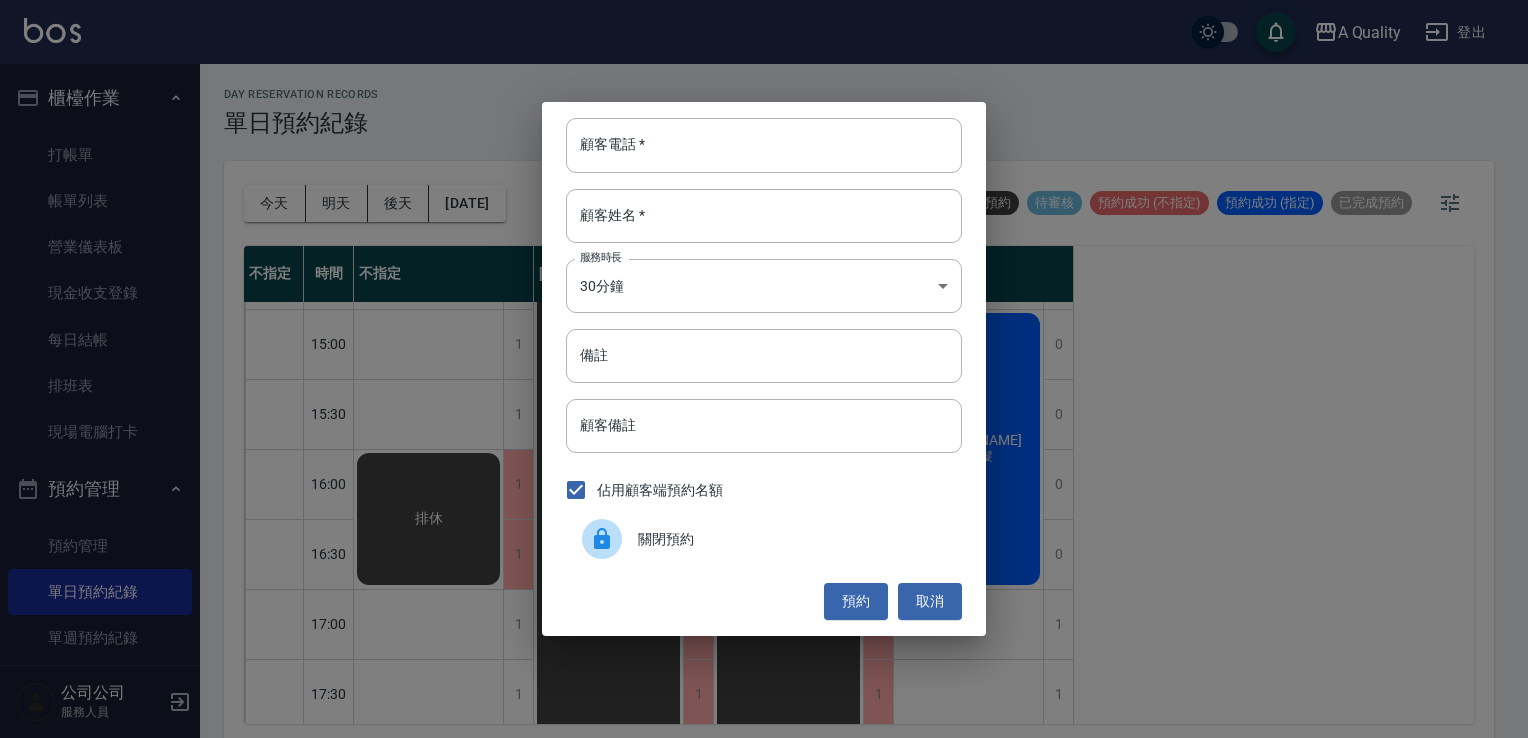 drag, startPoint x: 640, startPoint y: 538, endPoint x: 602, endPoint y: 485, distance: 65.21503 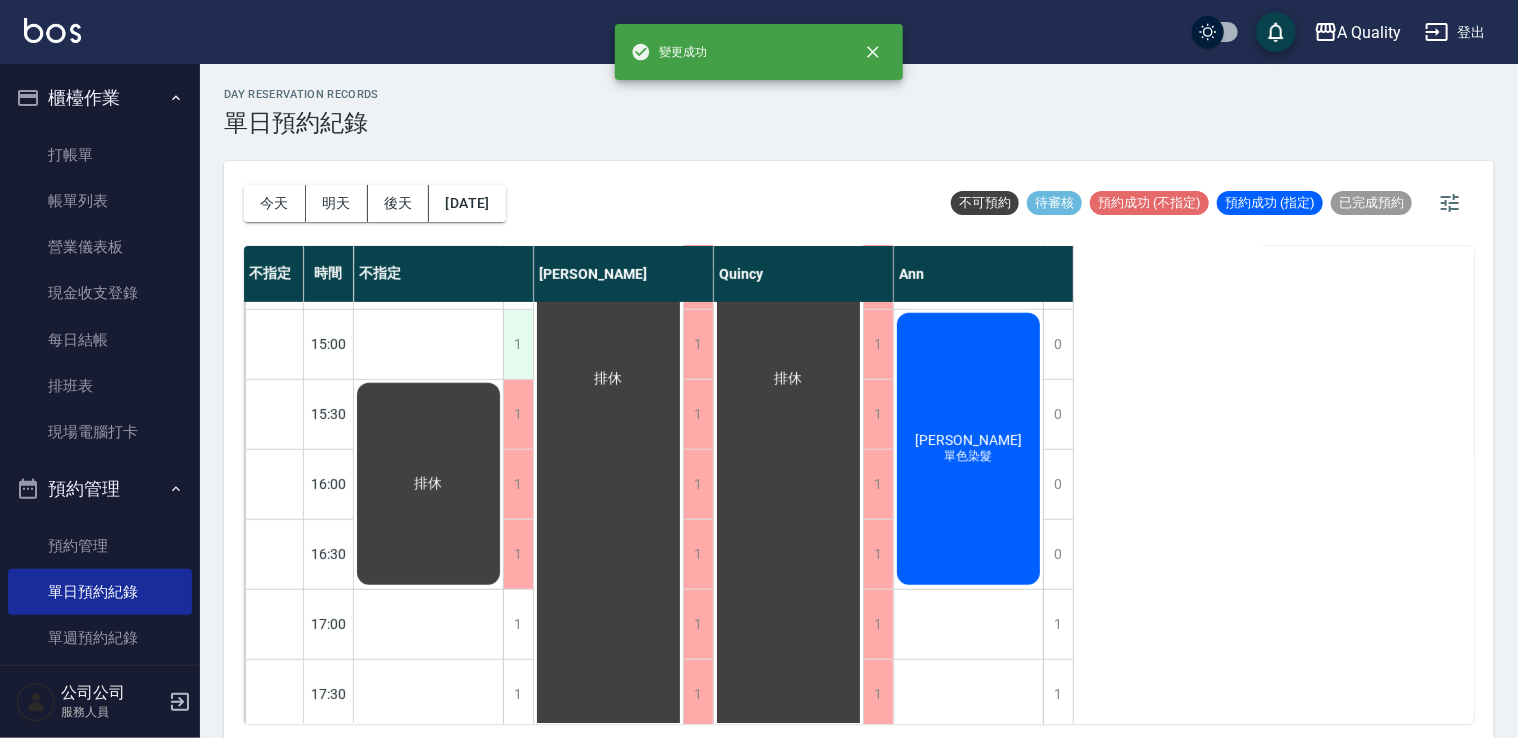click on "1" at bounding box center [518, 344] 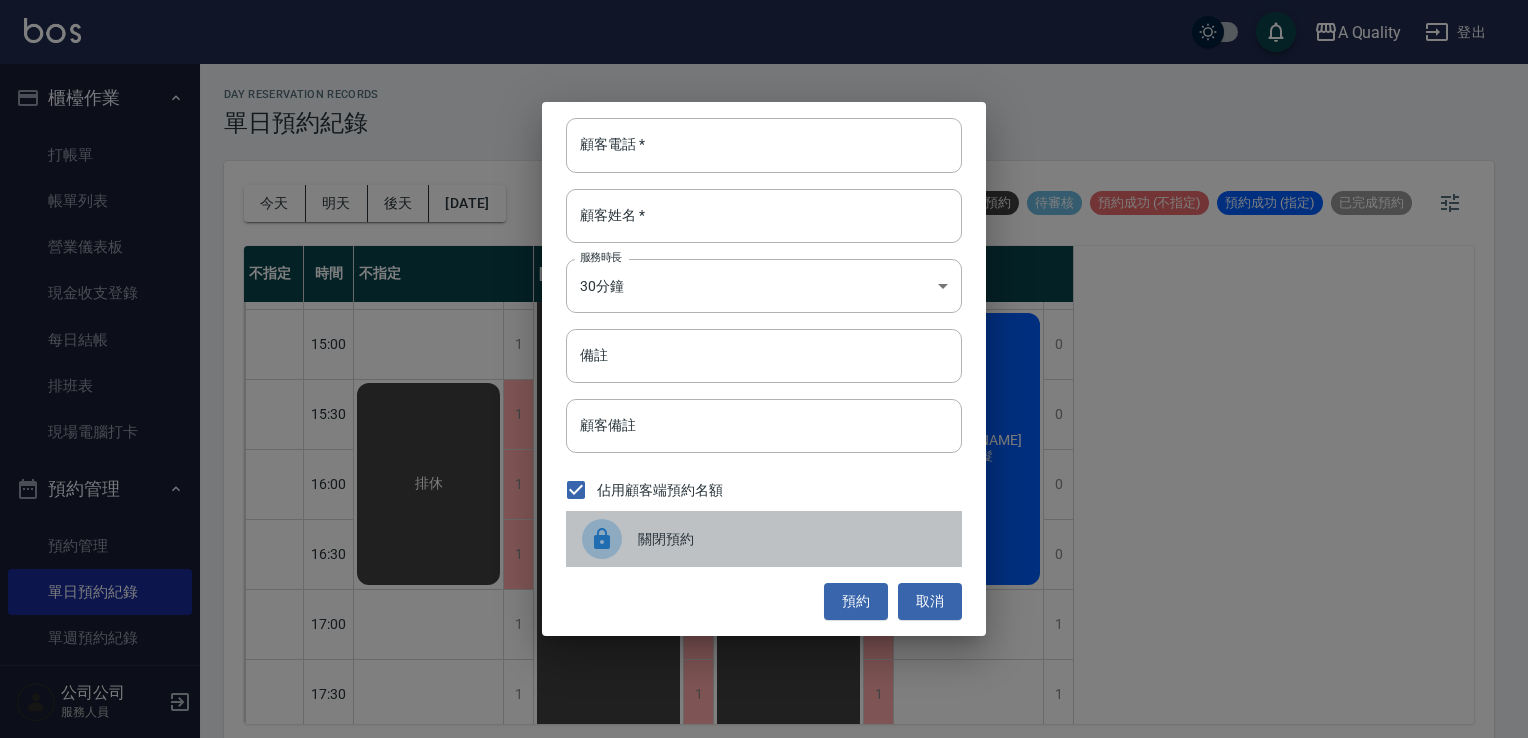 click 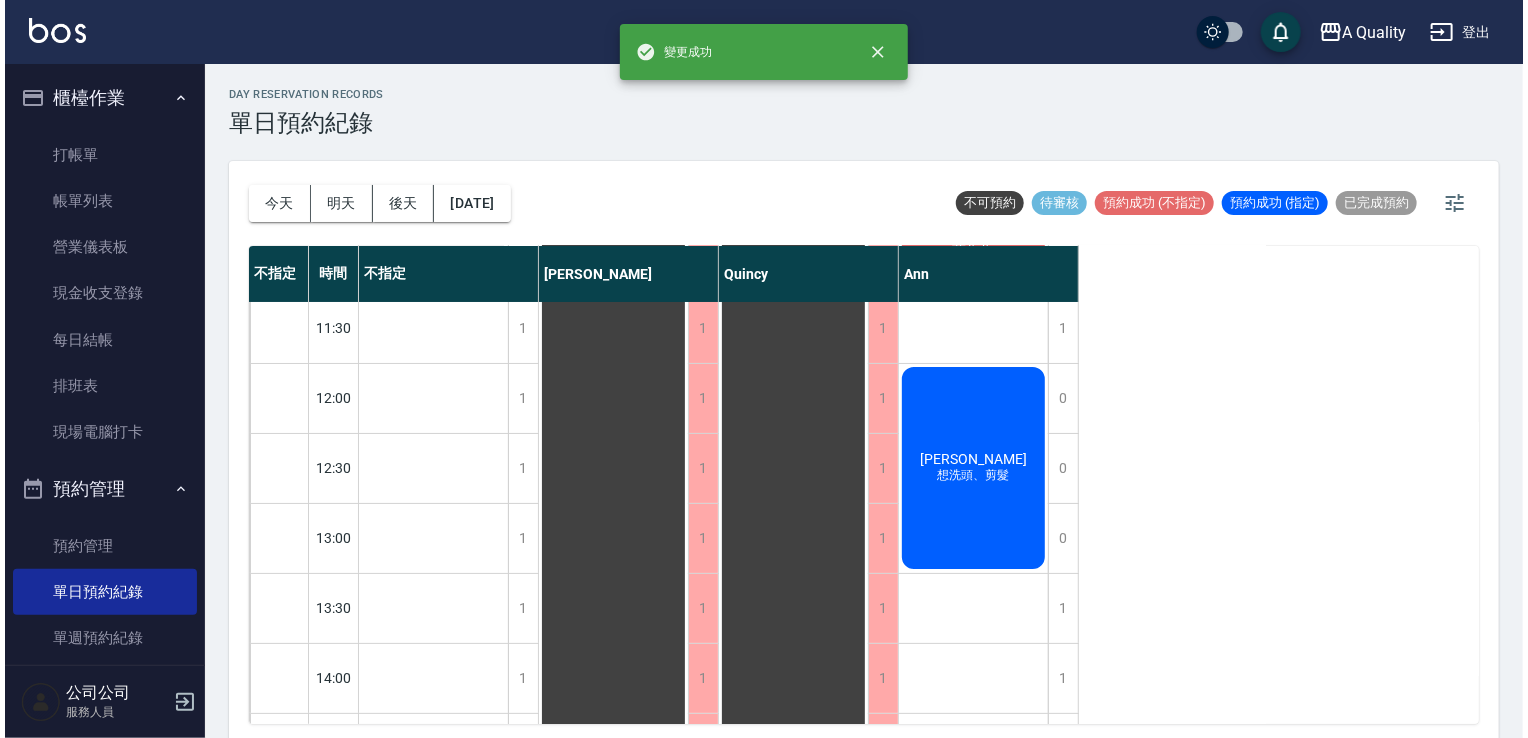 scroll, scrollTop: 100, scrollLeft: 0, axis: vertical 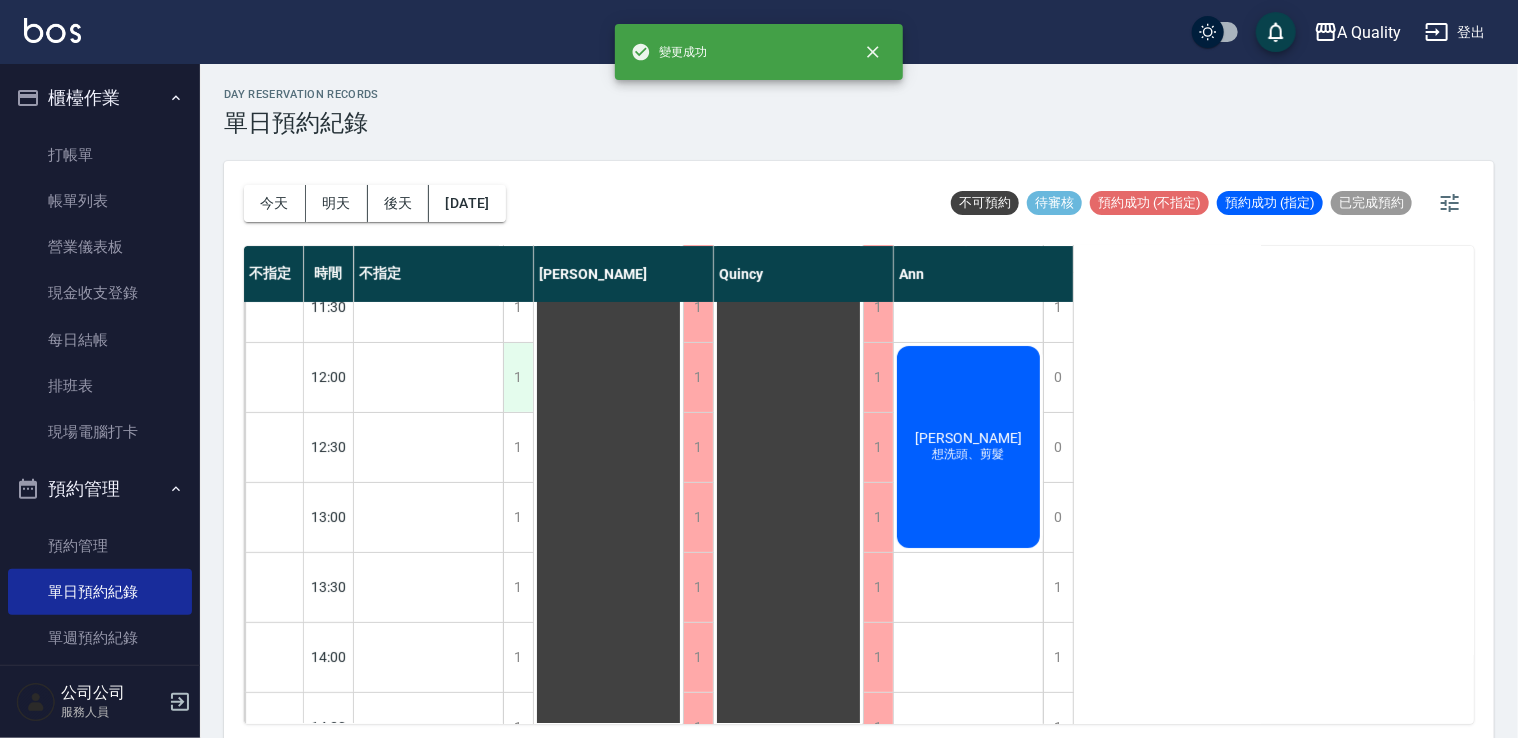 click on "1" at bounding box center [518, 377] 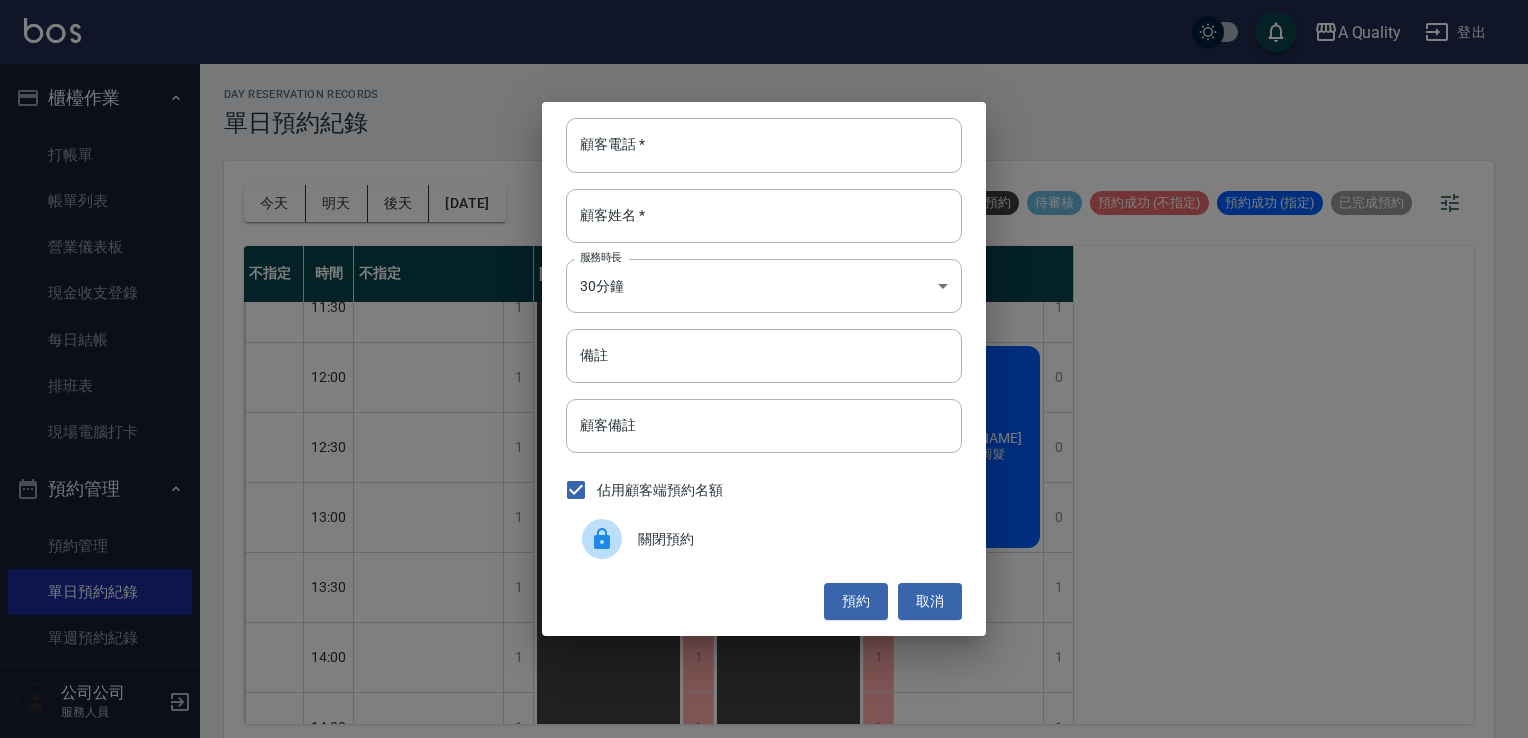 click at bounding box center (610, 539) 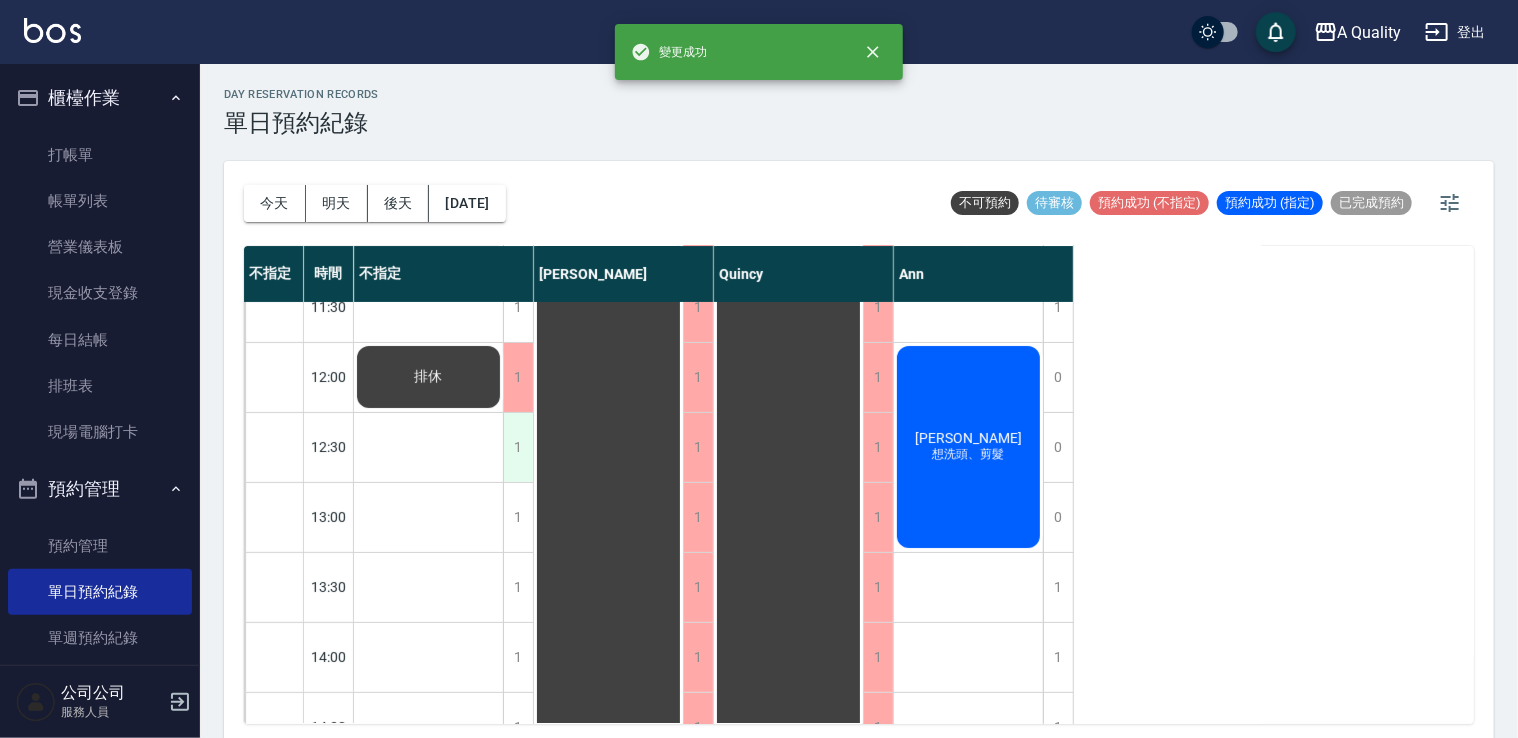 click on "1" at bounding box center (518, 447) 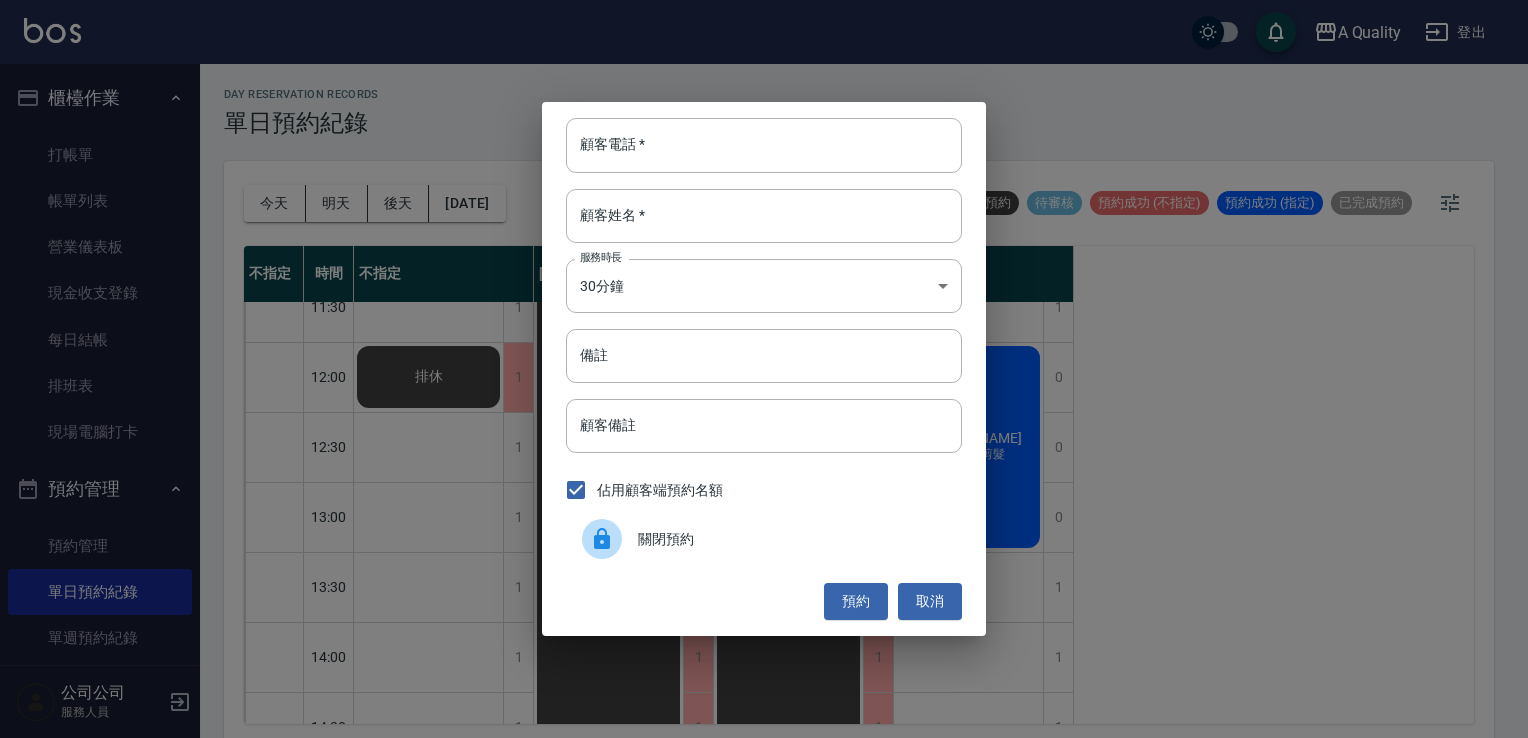 drag, startPoint x: 629, startPoint y: 526, endPoint x: 576, endPoint y: 522, distance: 53.15073 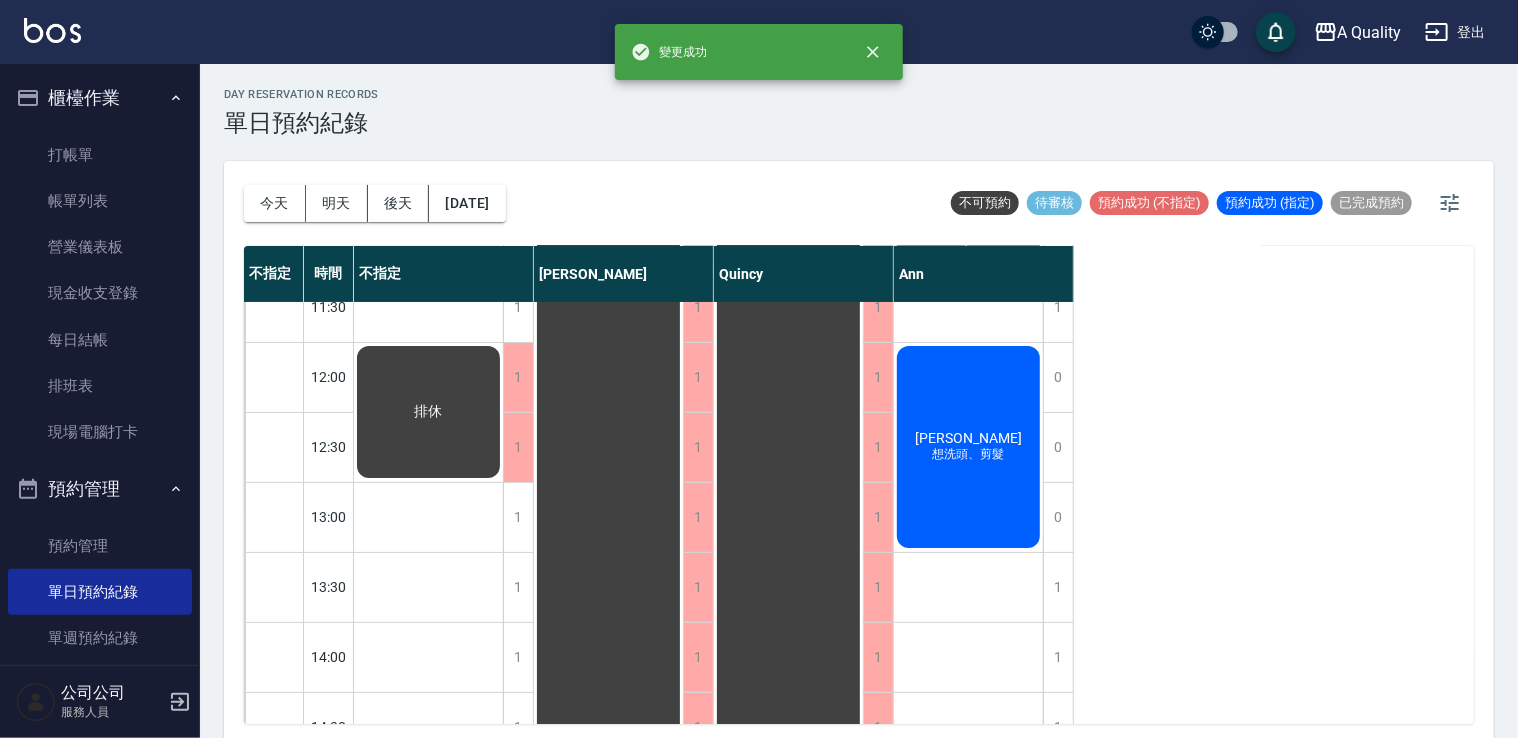 click on "1" at bounding box center (518, 517) 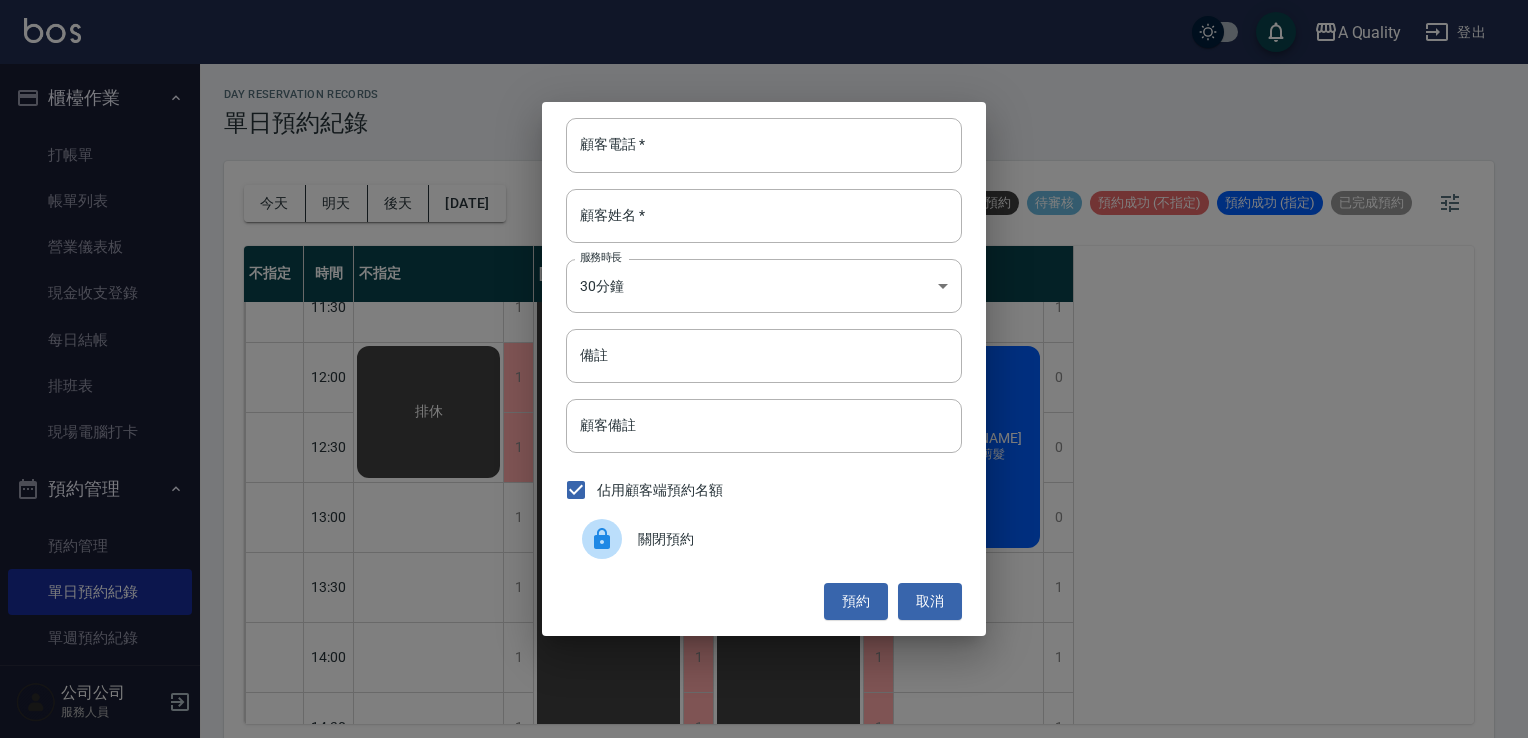 click at bounding box center [602, 539] 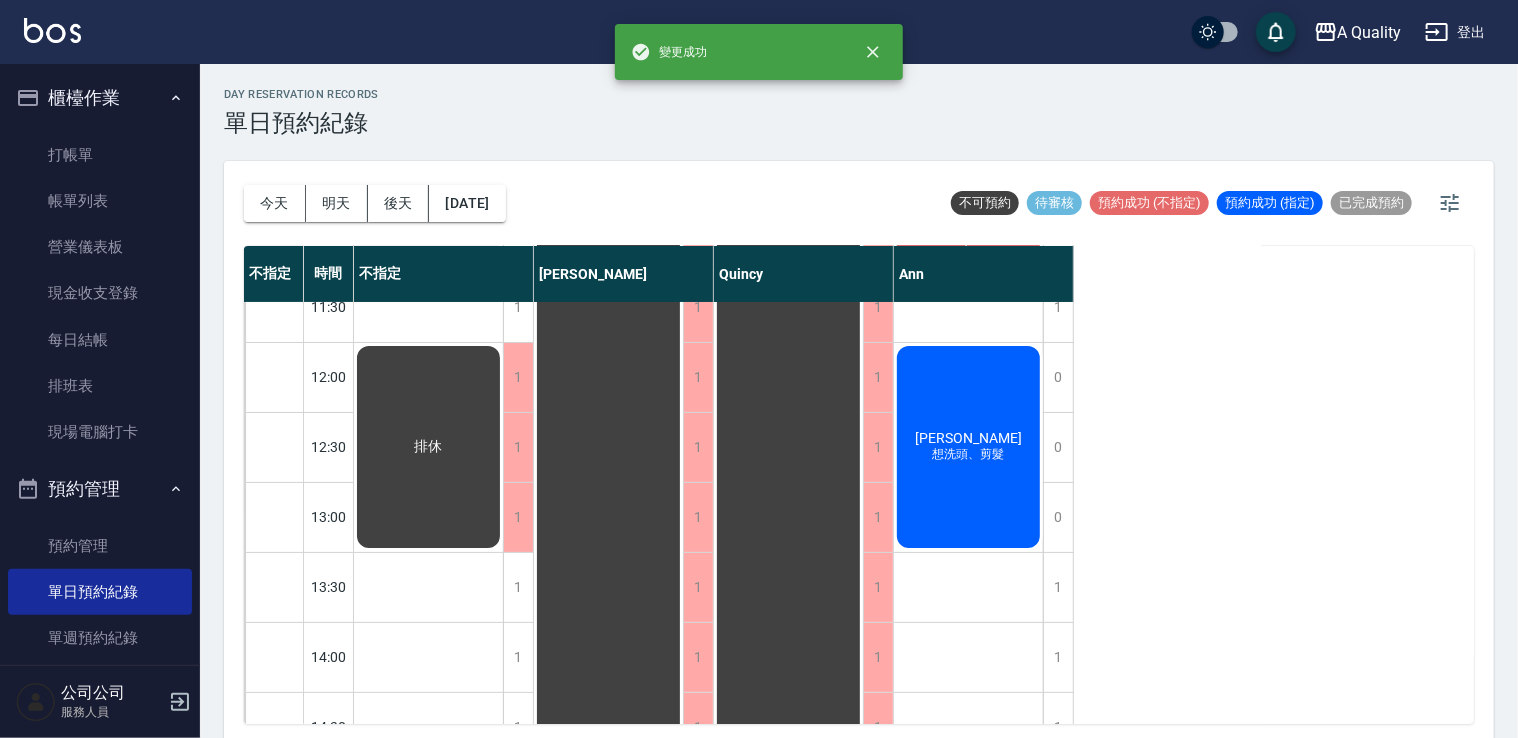 scroll, scrollTop: 0, scrollLeft: 0, axis: both 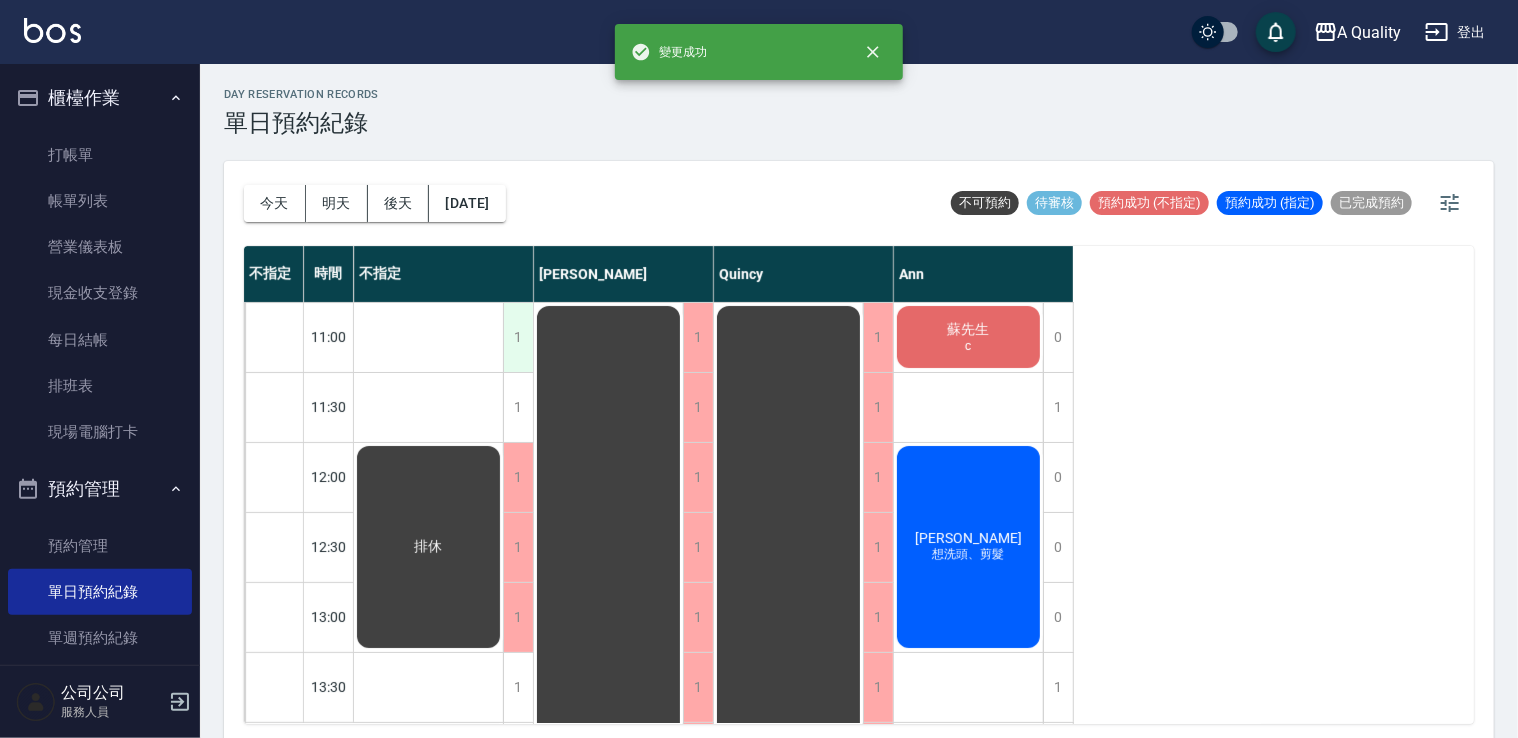 click on "1" at bounding box center [518, 337] 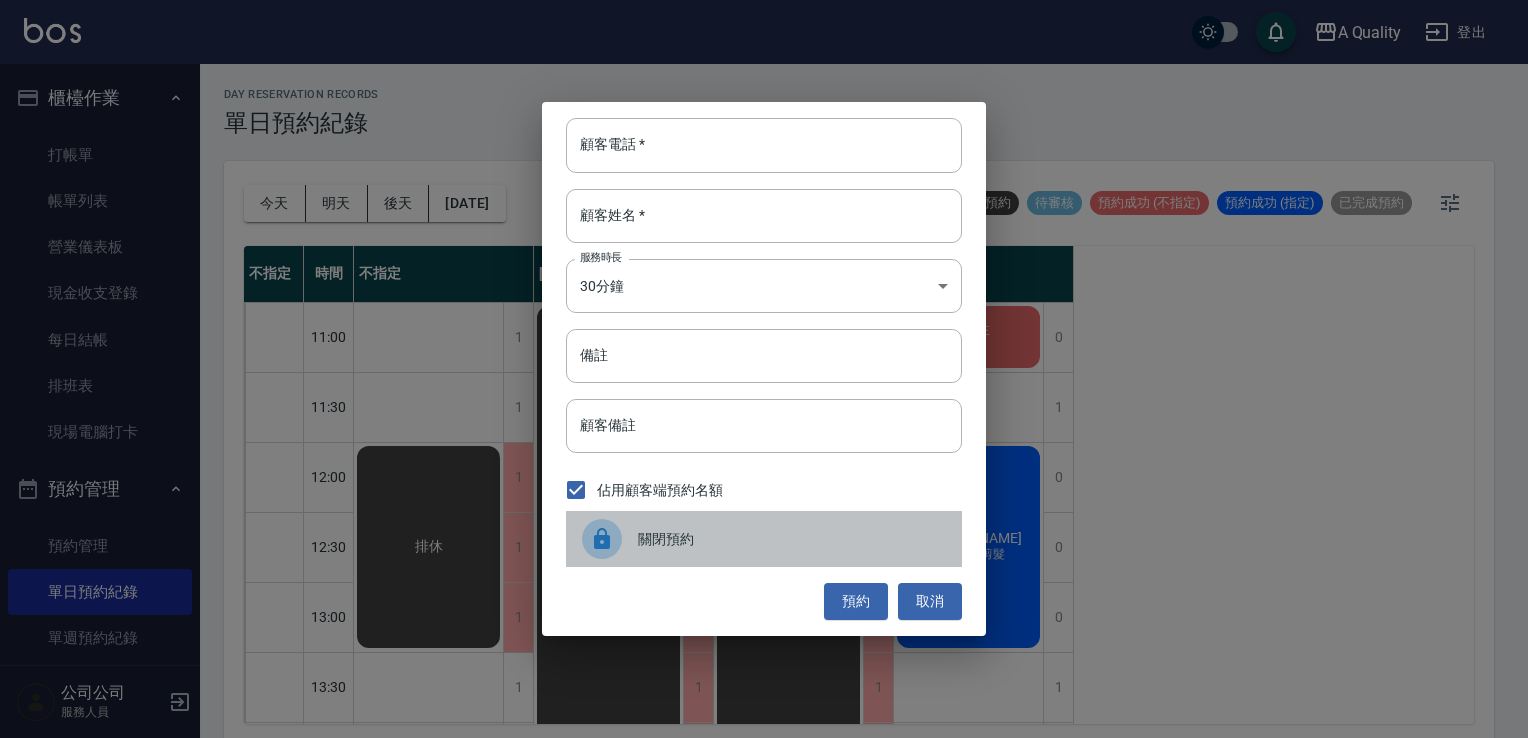 drag, startPoint x: 609, startPoint y: 538, endPoint x: 541, endPoint y: 509, distance: 73.92564 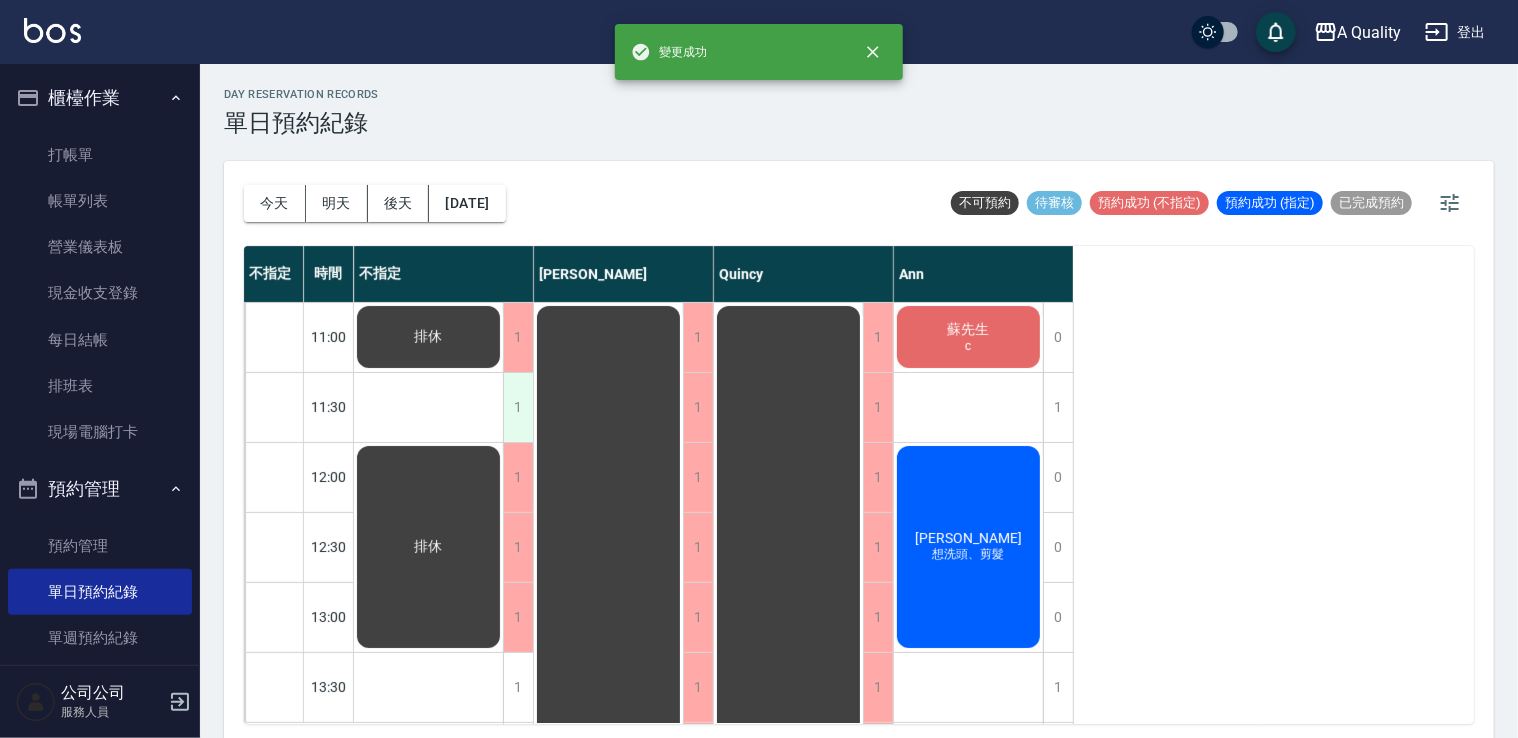 click on "1" at bounding box center [518, 407] 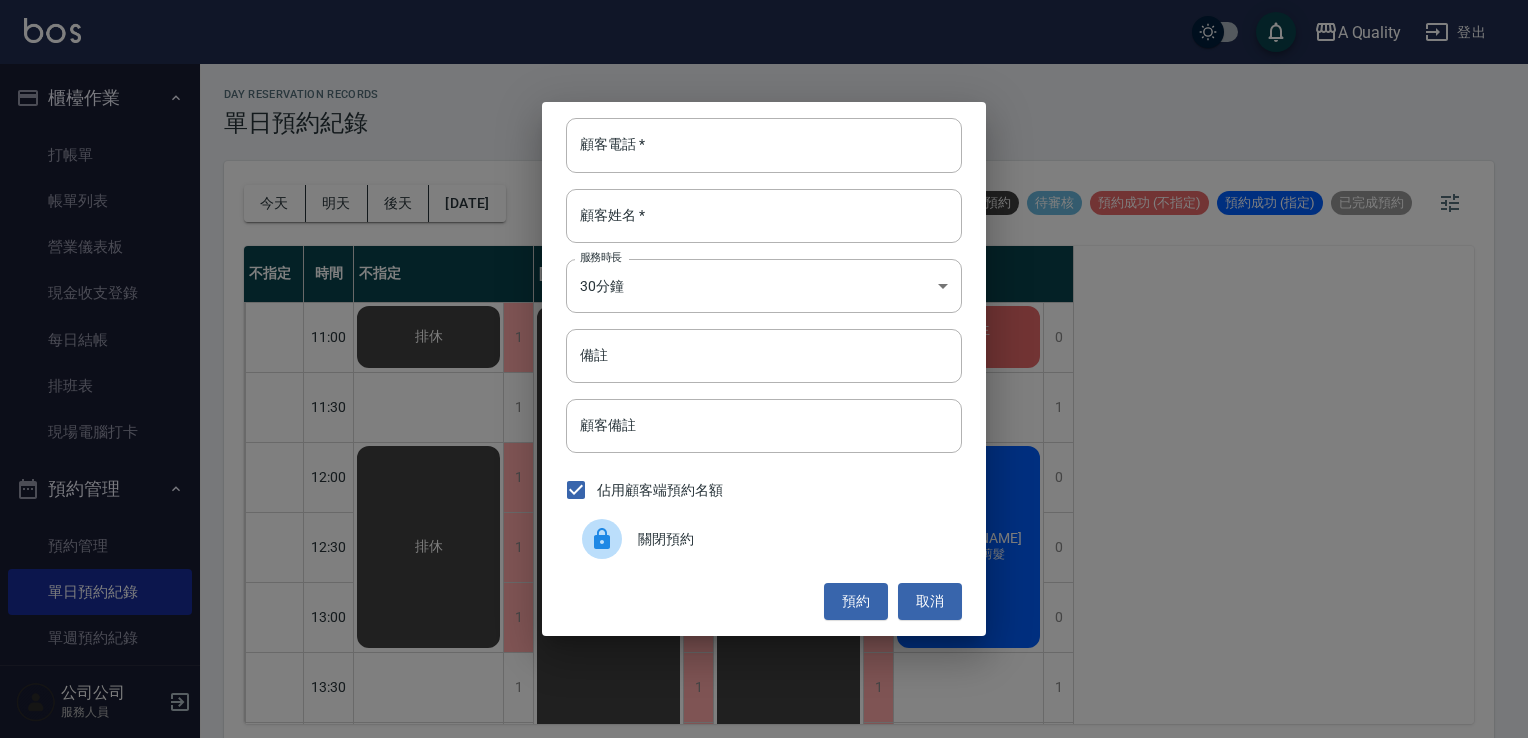 drag, startPoint x: 612, startPoint y: 538, endPoint x: 593, endPoint y: 538, distance: 19 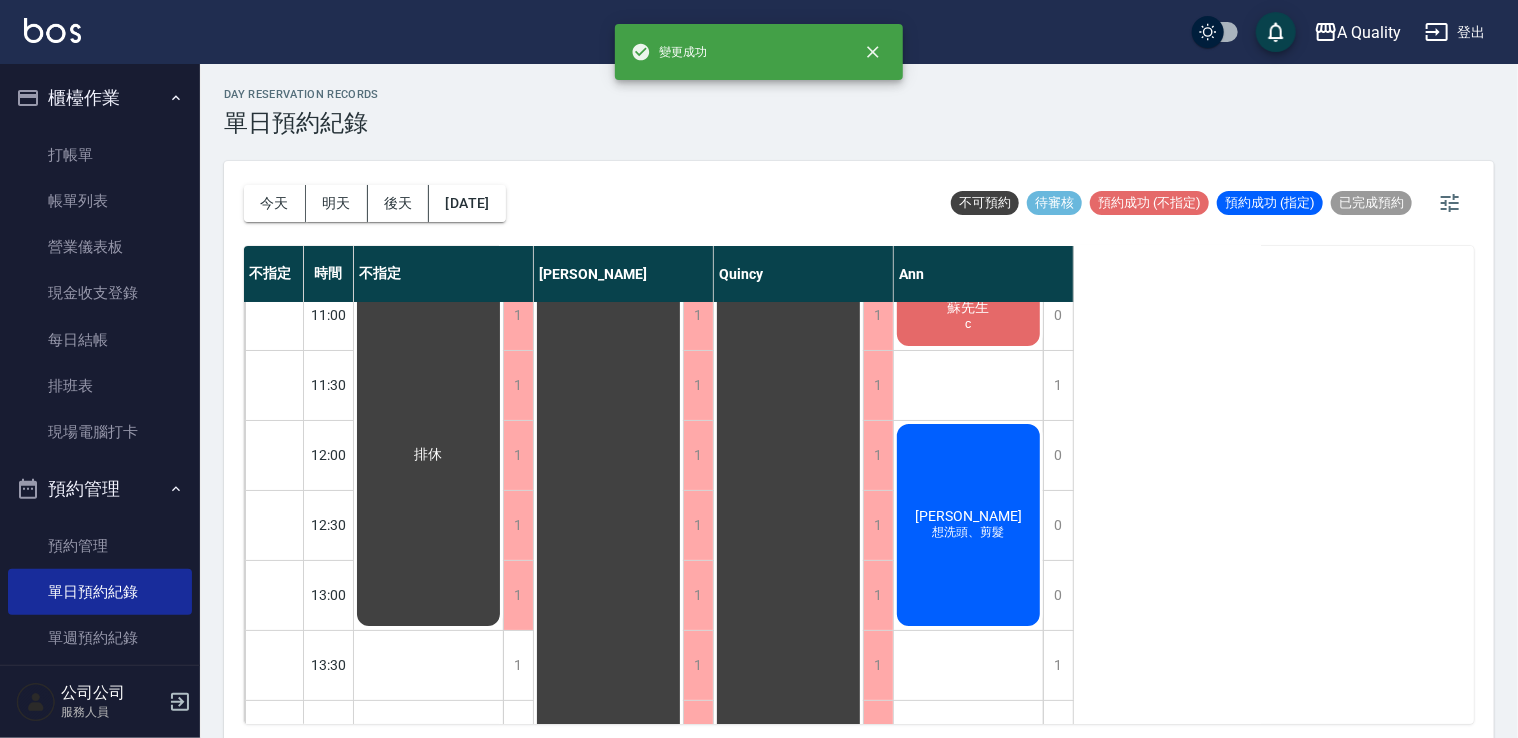 scroll, scrollTop: 100, scrollLeft: 0, axis: vertical 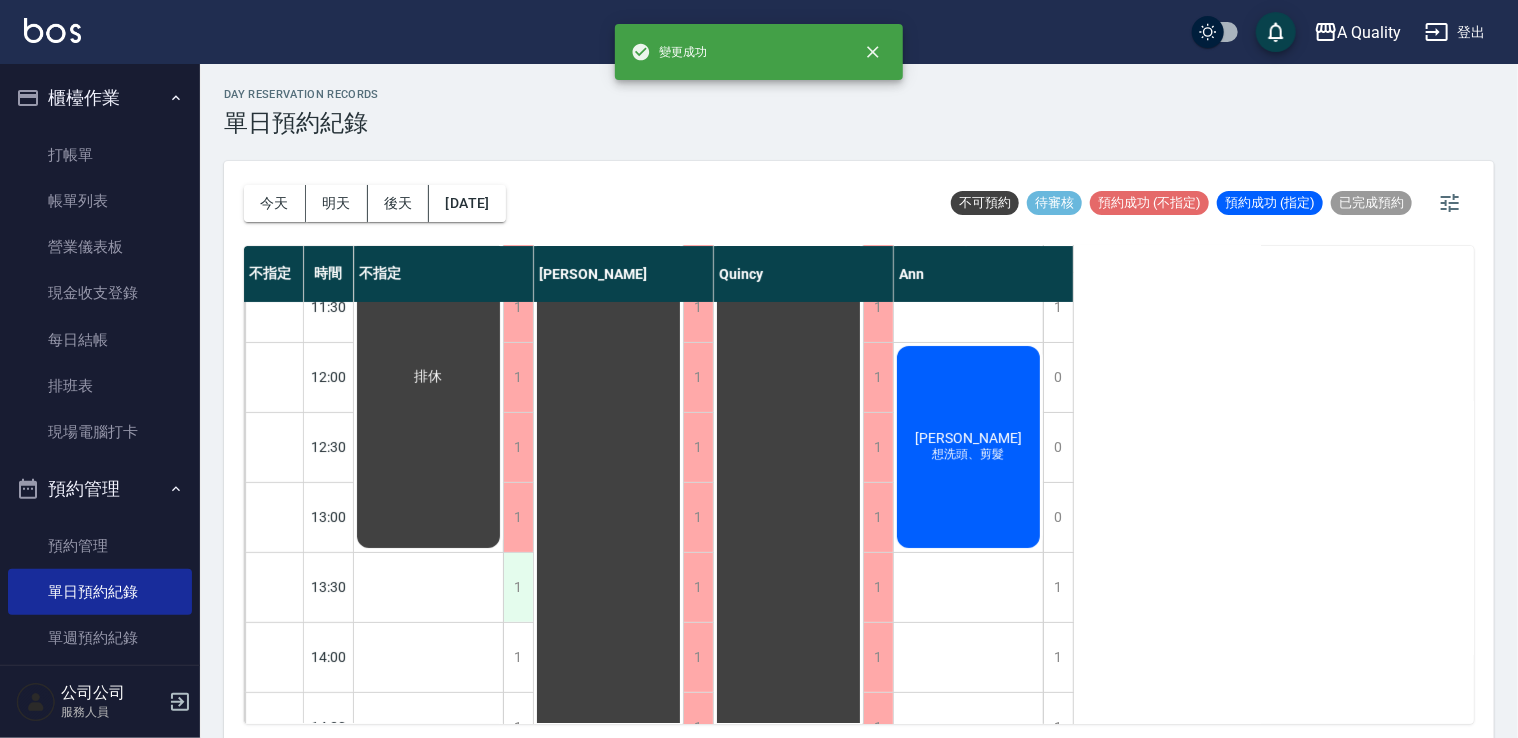 click on "1" at bounding box center (518, 587) 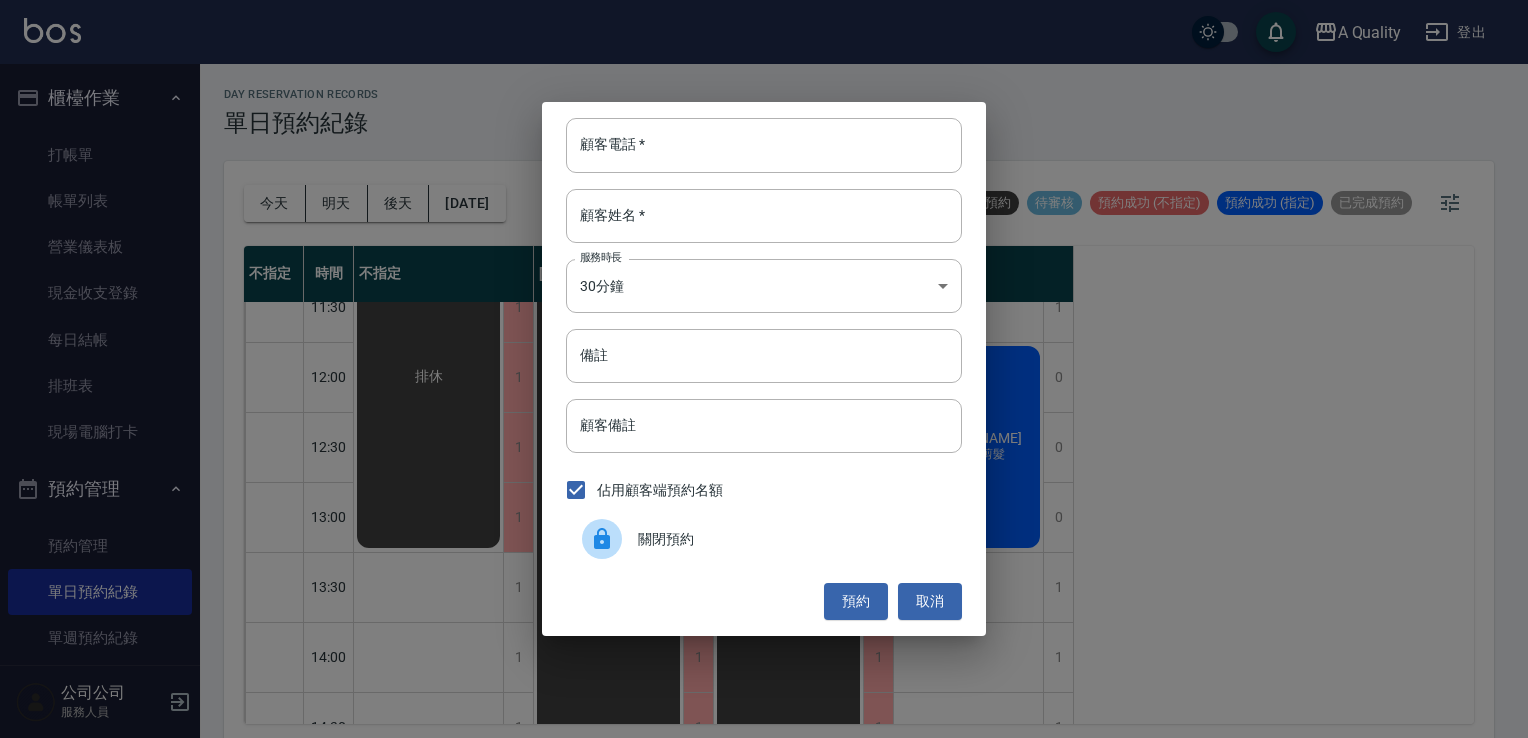 click on "顧客電話   * 顧客電話   * 顧客姓名   * 顧客姓名   * 服務時長 30分鐘 1 服務時長 備註 備註 顧客備註 顧客備註 佔用顧客端預約名額 關閉預約 預約 取消" at bounding box center (764, 368) 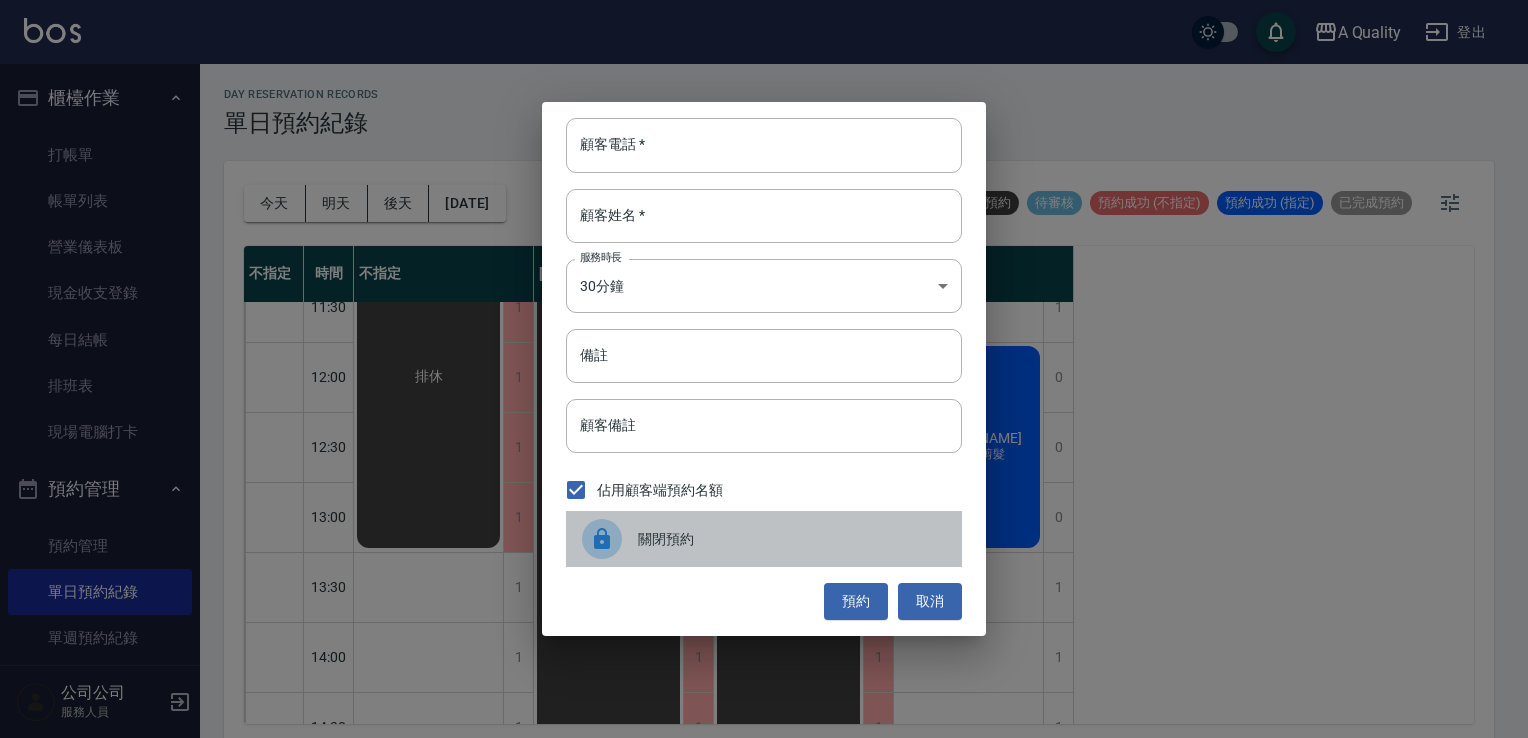 click on "關閉預約" at bounding box center (764, 539) 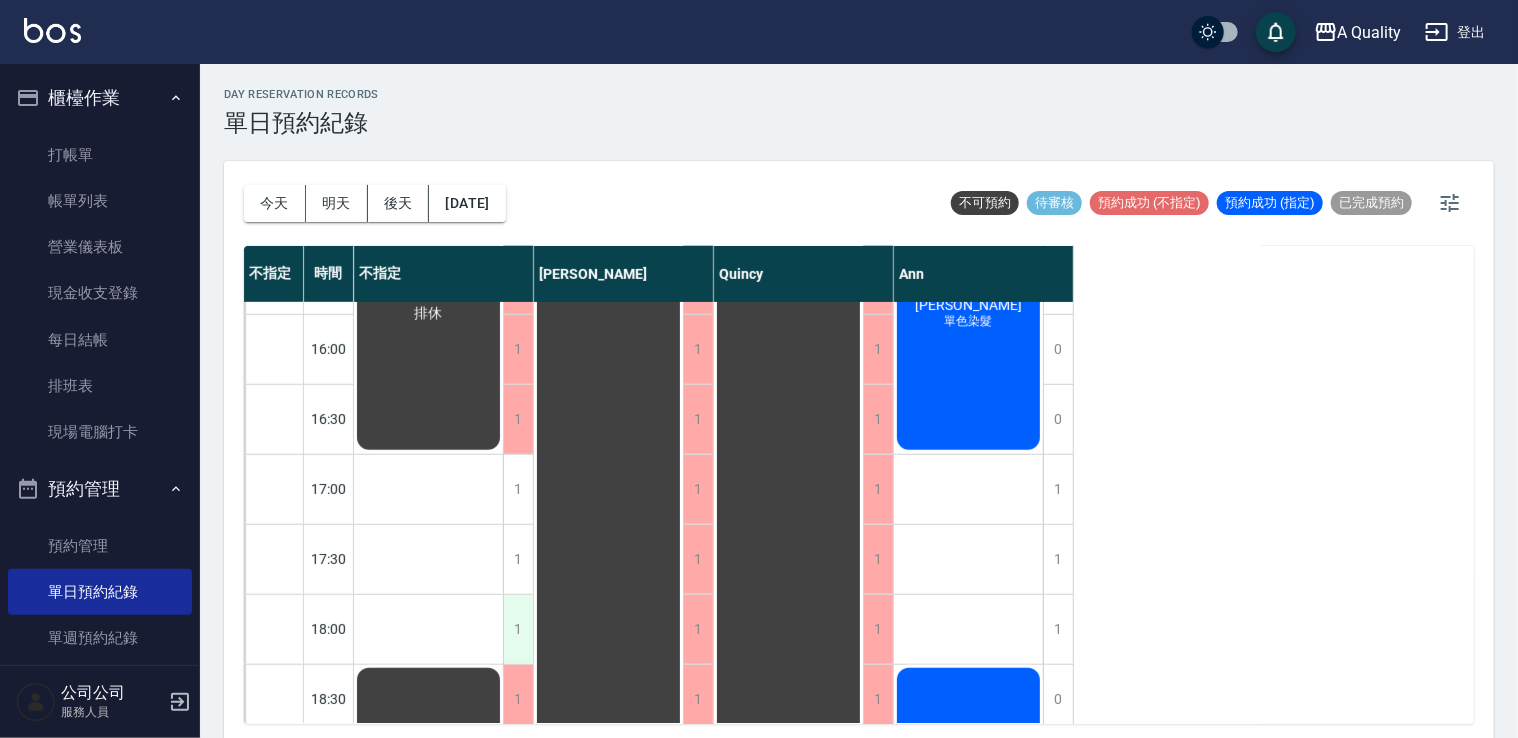 scroll, scrollTop: 700, scrollLeft: 0, axis: vertical 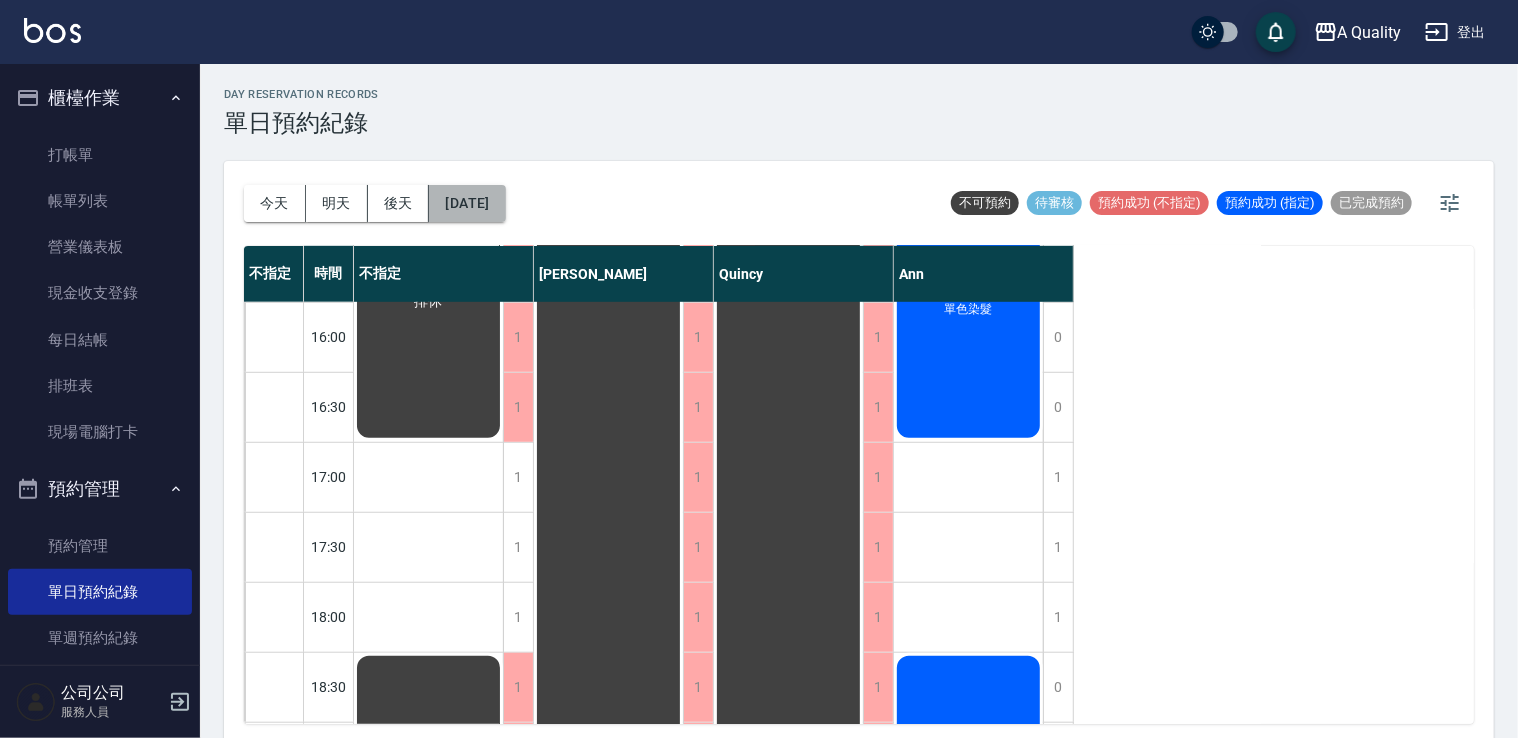 click on "[DATE]" at bounding box center (467, 203) 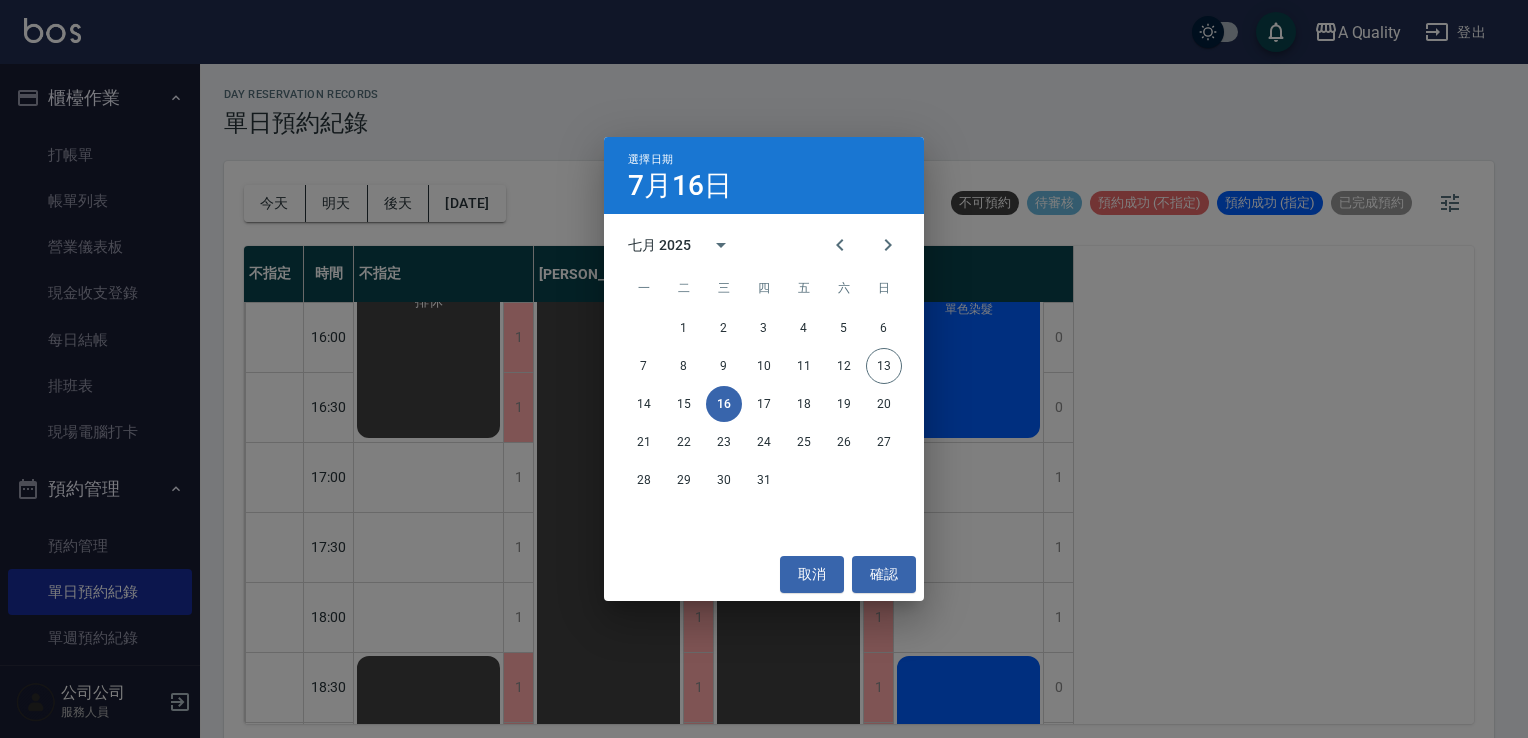 click on "14 15 16 17 18 19 20" at bounding box center [764, 404] 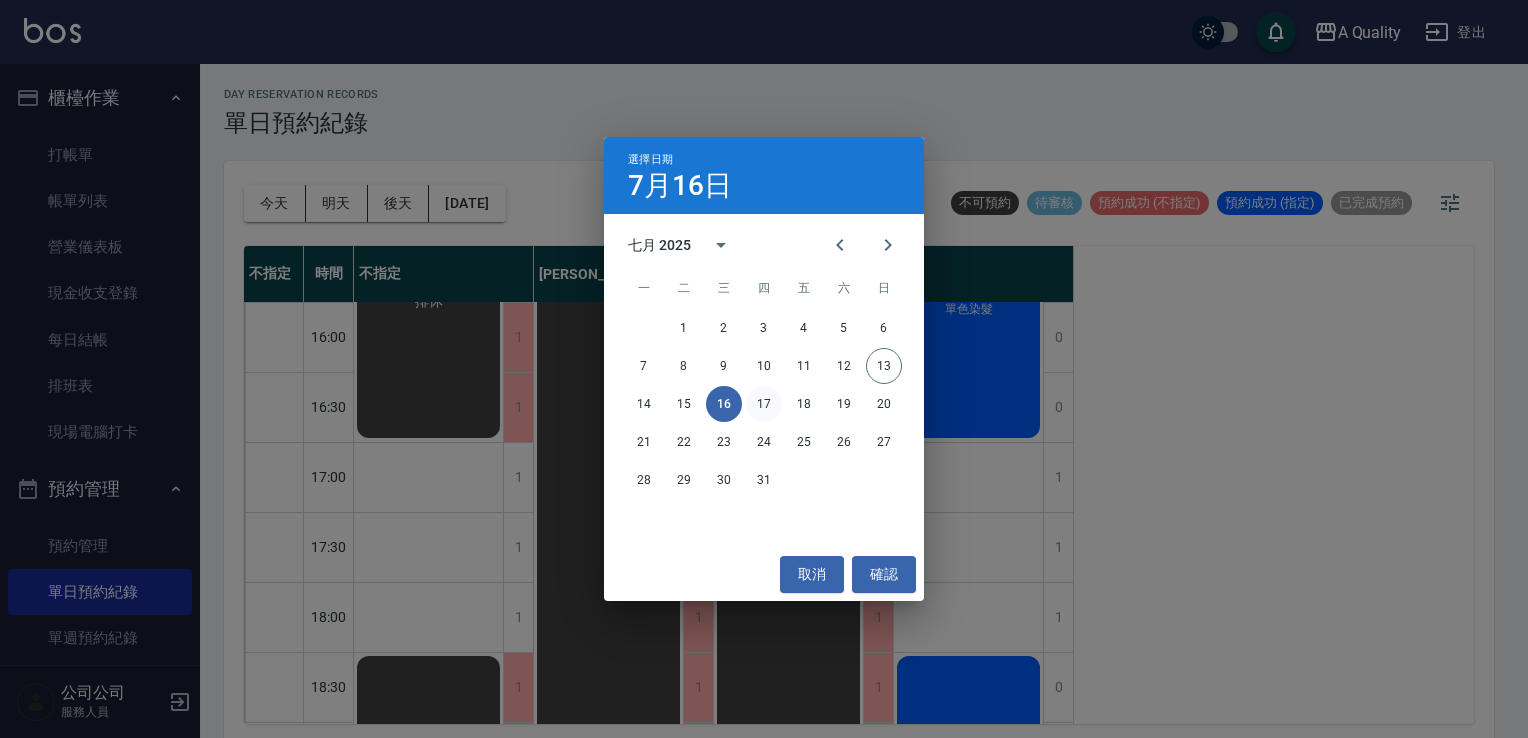 click on "17" at bounding box center (764, 404) 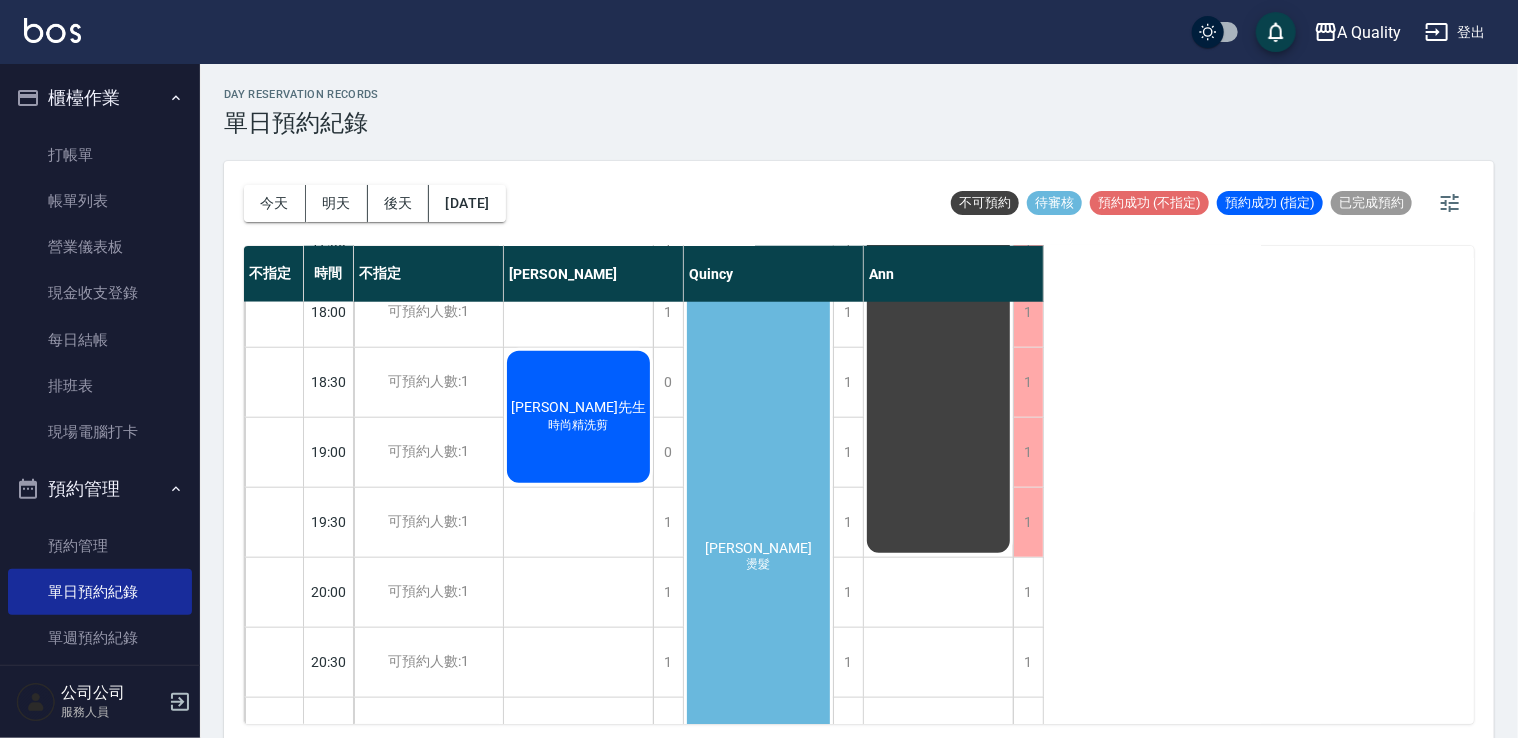 scroll, scrollTop: 833, scrollLeft: 0, axis: vertical 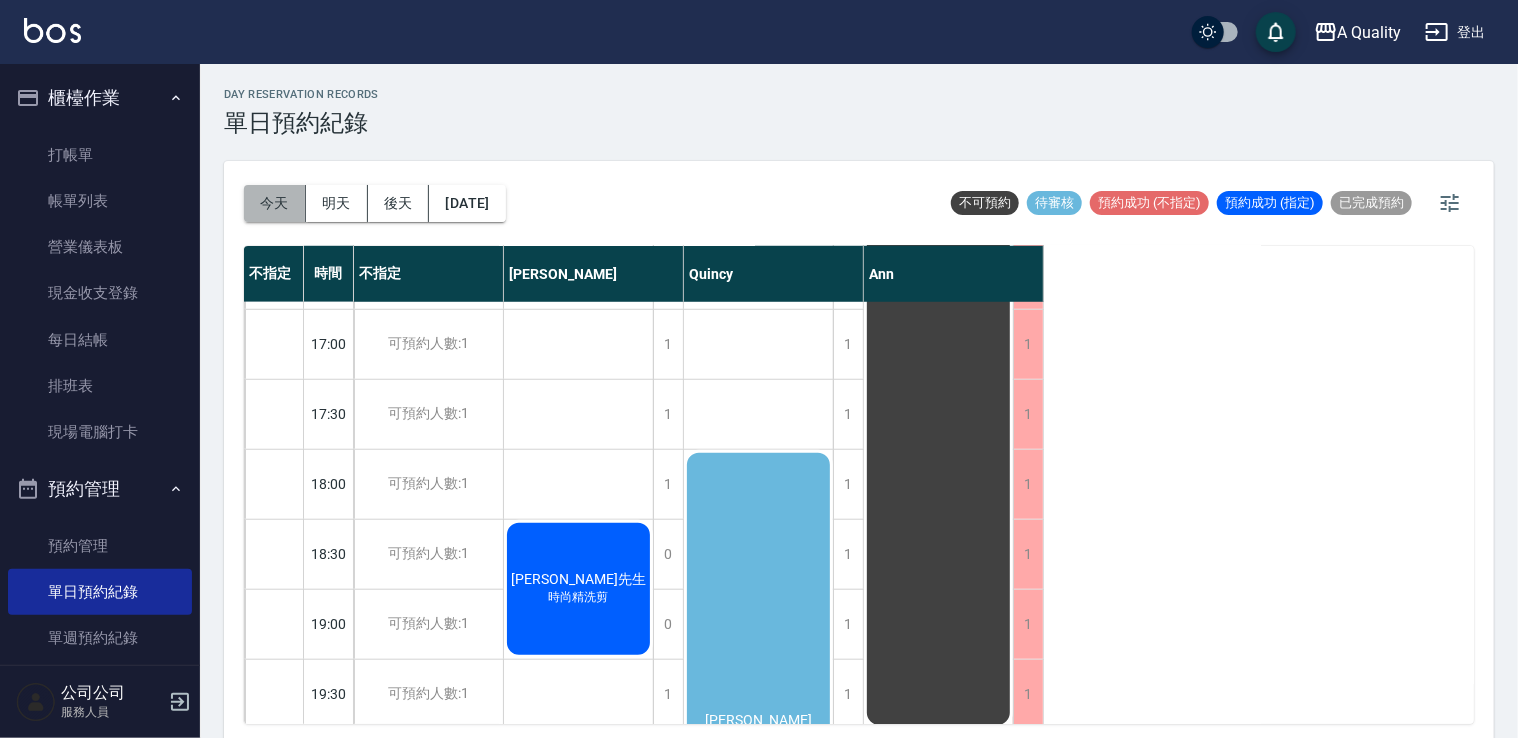 click on "今天" at bounding box center (275, 203) 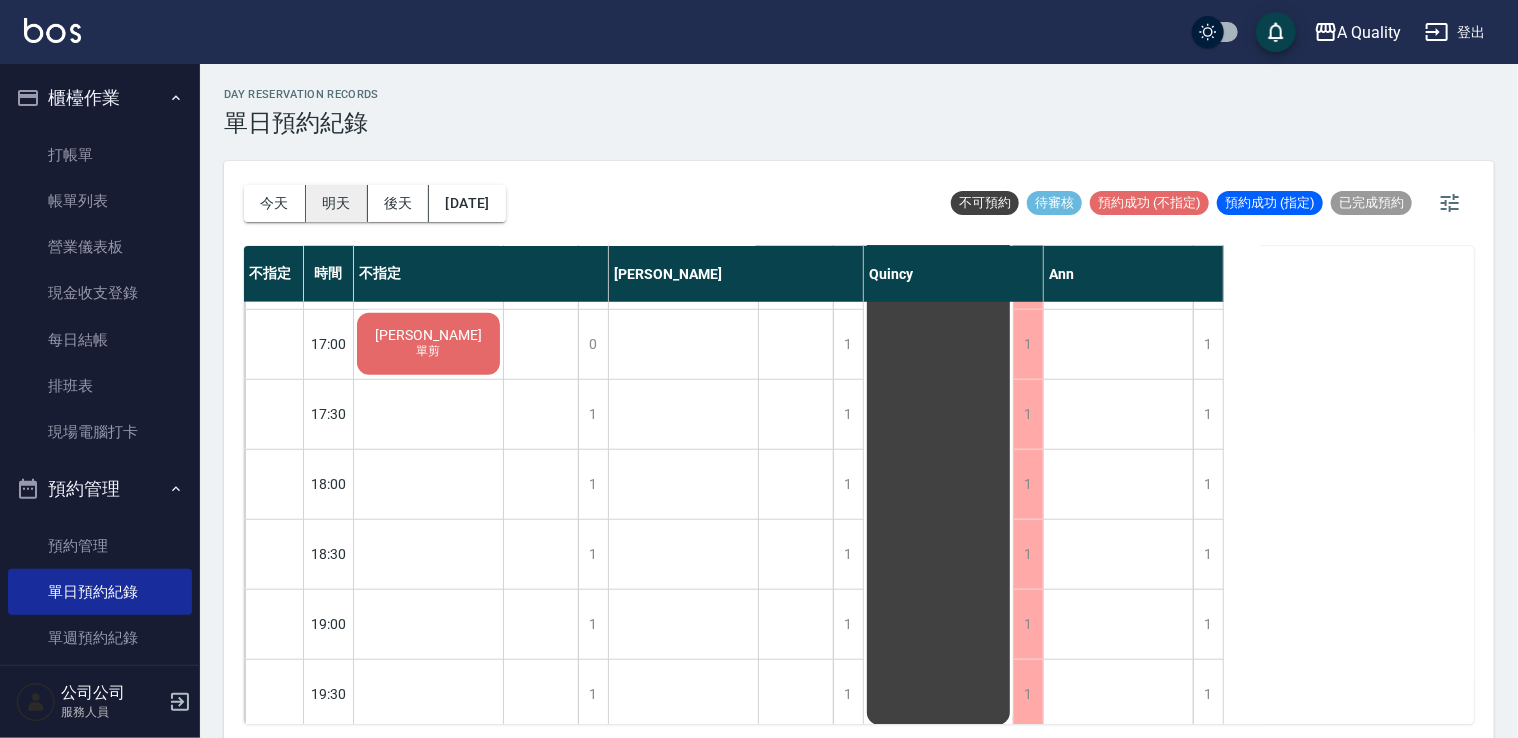 click on "明天" at bounding box center [337, 203] 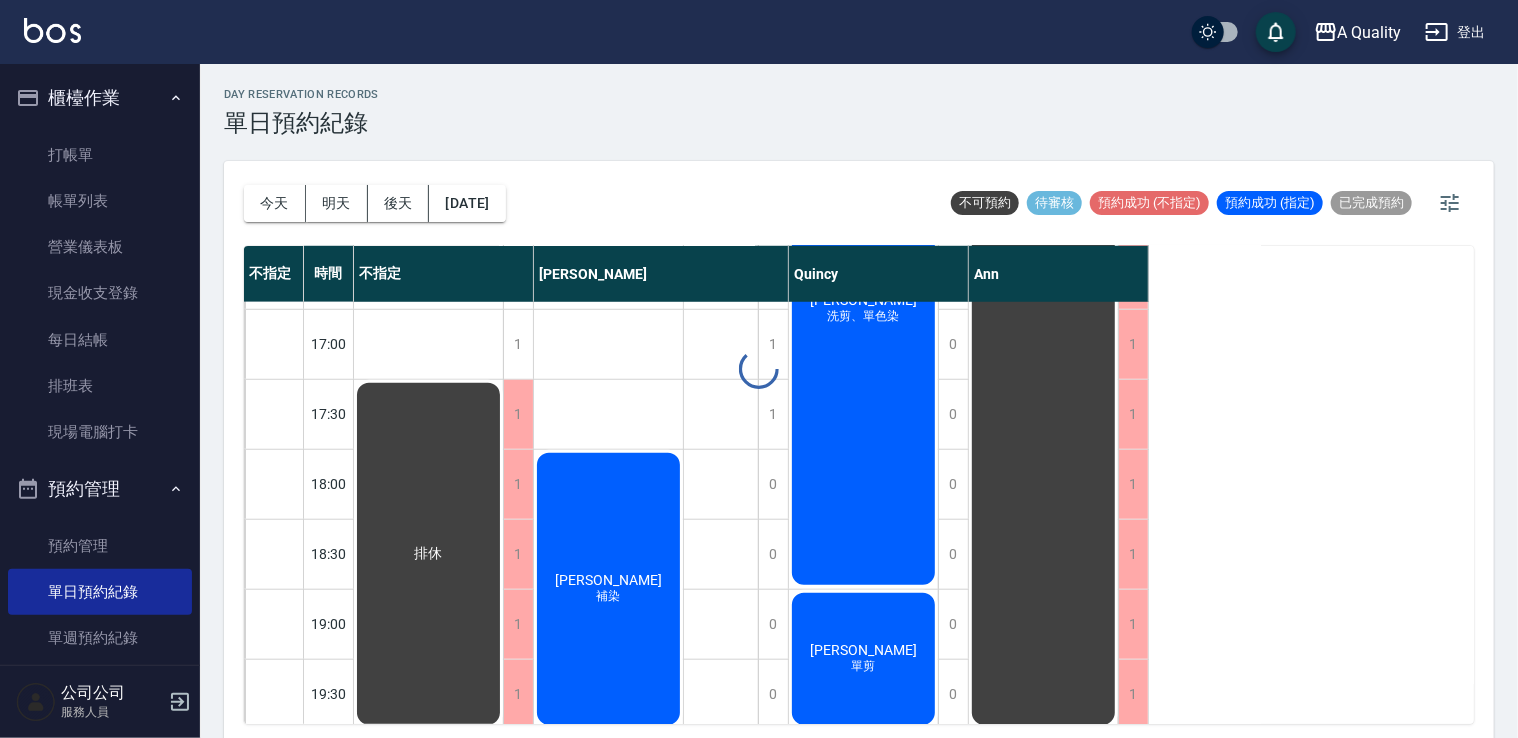 click on "day Reservation records 單日預約紀錄 [DATE] [DATE] [DATE] [DATE] 不可預約 待審核 預約成功 (不指定) 預約成功 (指定) 已完成預約 不指定 時間 不指定 [PERSON_NAME] 11:00 11:30 12:00 12:30 13:00 13:30 14:00 14:30 15:00 15:30 16:00 16:30 17:00 17:30 18:00 18:30 19:00 19:30 1 1 1 1 1 1 1 1 1 1 1 1 1 1 1 1 1 1 排休 排休 0 1 1 1 0 1 1 1 1 1 1 1 1 1 0 0 0 0 [PERSON_NAME]剪  鄭達人 時尚精剪 [PERSON_NAME] 補染 排休 0 0 0 0 0 0 0 0 0 0 0 0 0 0 0 0 0 0 [PERSON_NAME]色染 [PERSON_NAME]剪、單色染  [PERSON_NAME] 單剪  1 1 1 1 1 1 1 1 1 1 1 1 1 1 1 1 1 1 公休" at bounding box center [859, 404] 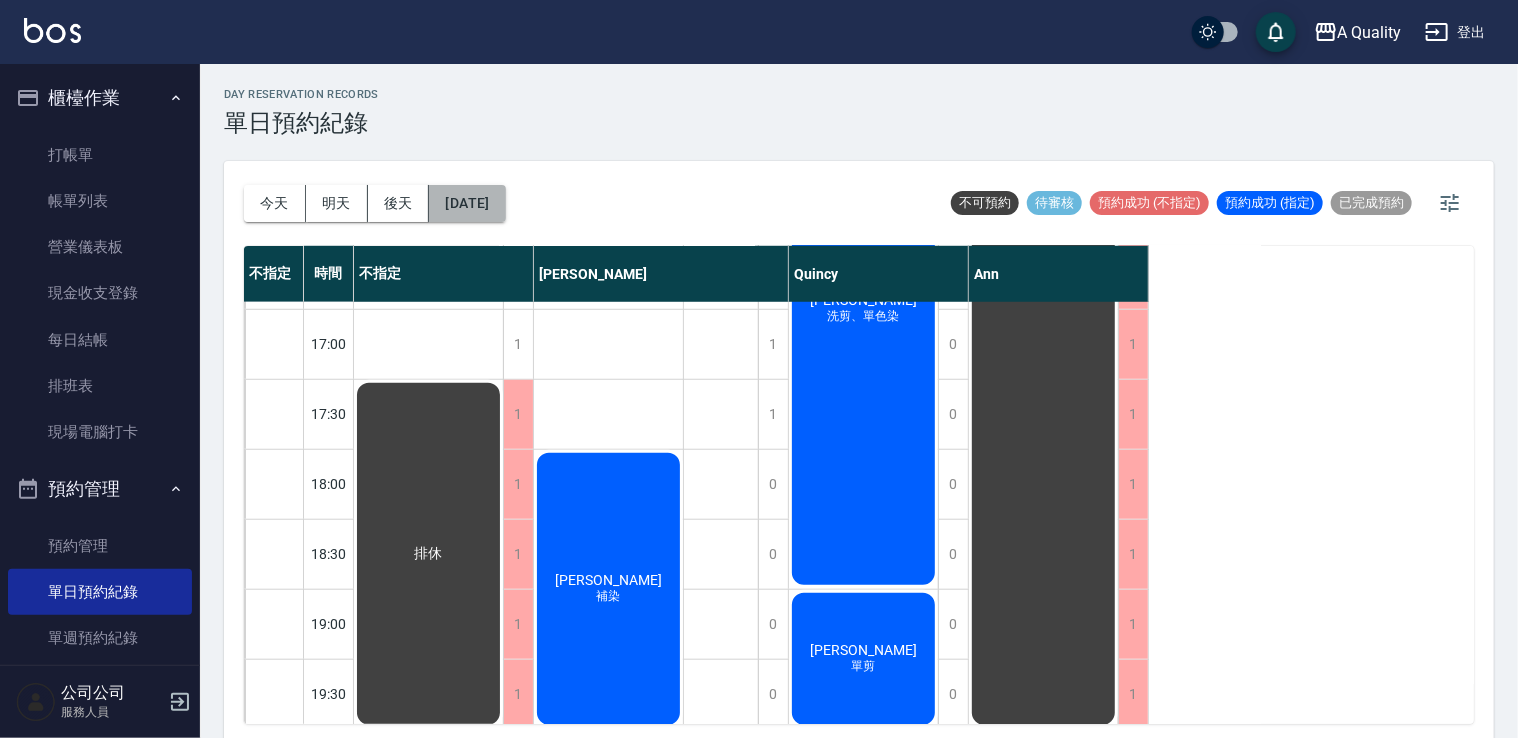 click on "[DATE]" at bounding box center [467, 203] 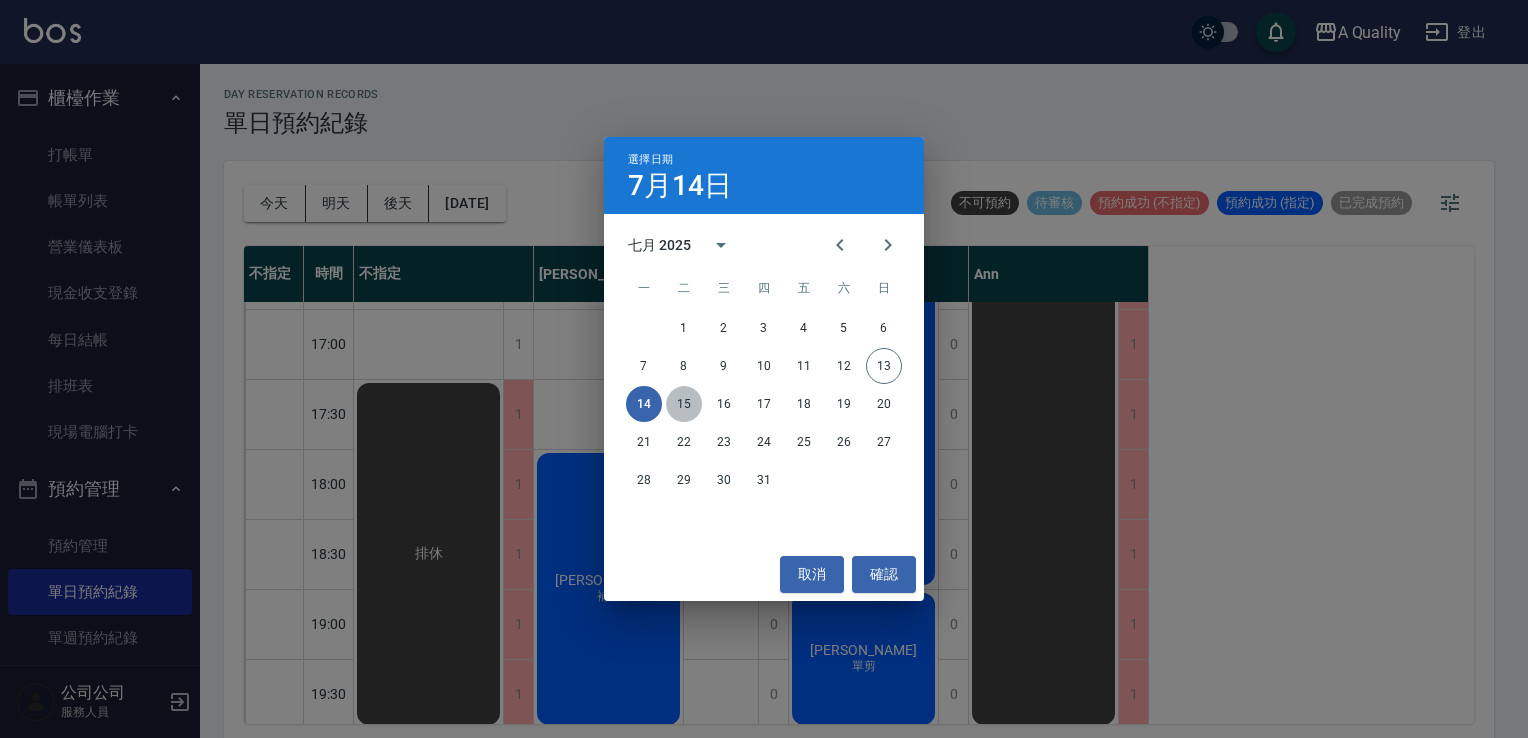 click on "15" at bounding box center [684, 404] 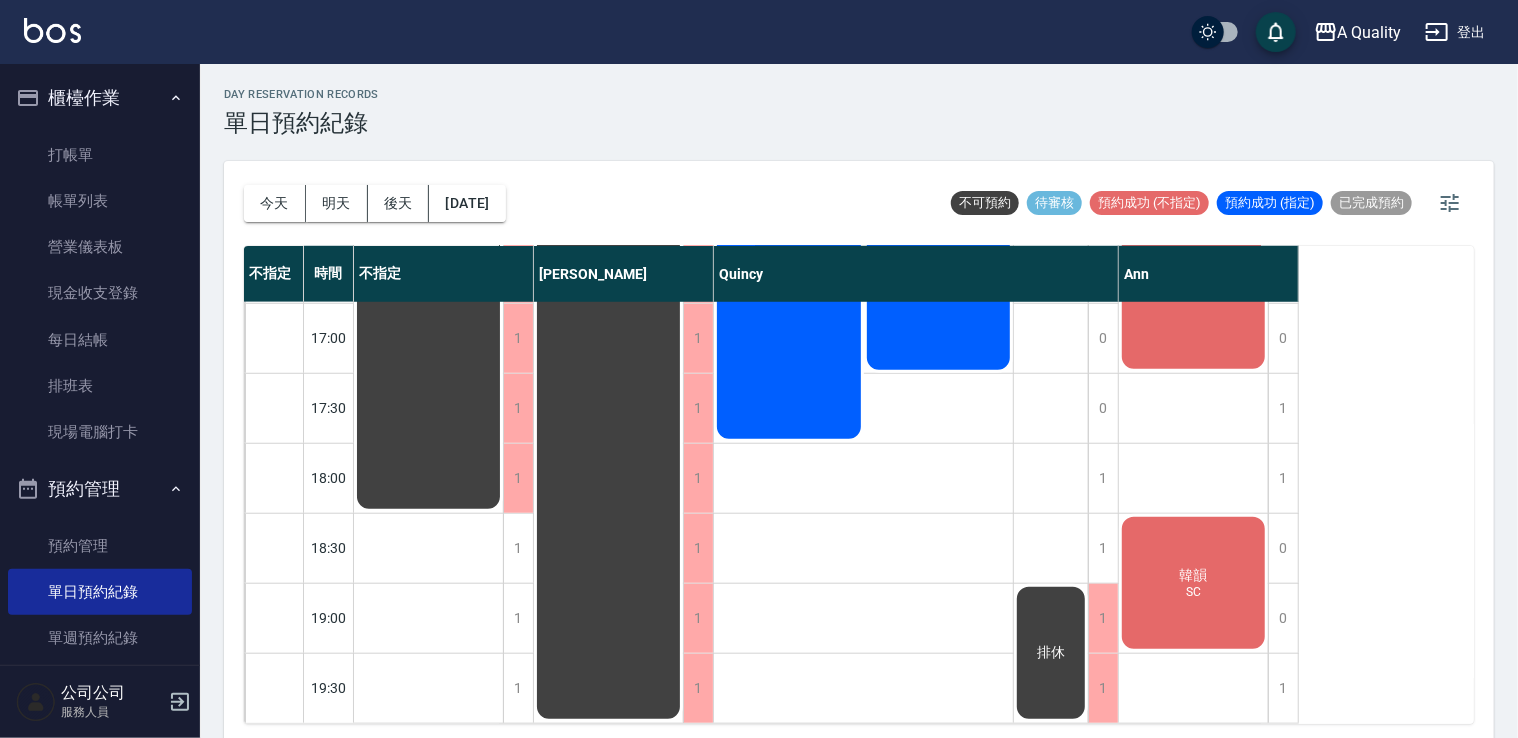 scroll, scrollTop: 853, scrollLeft: 0, axis: vertical 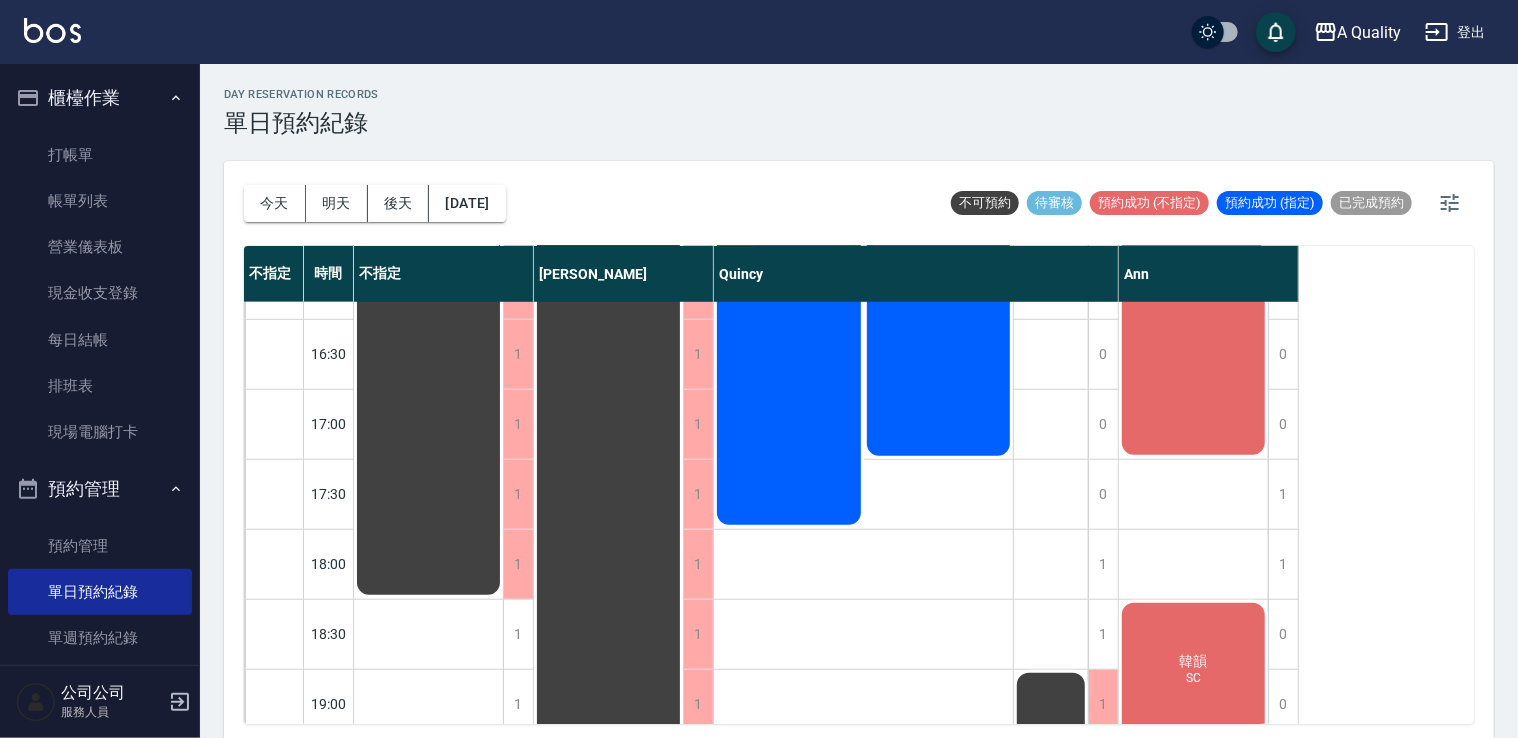 click on "外國人 縮[PERSON_NAME]" at bounding box center [428, 74] 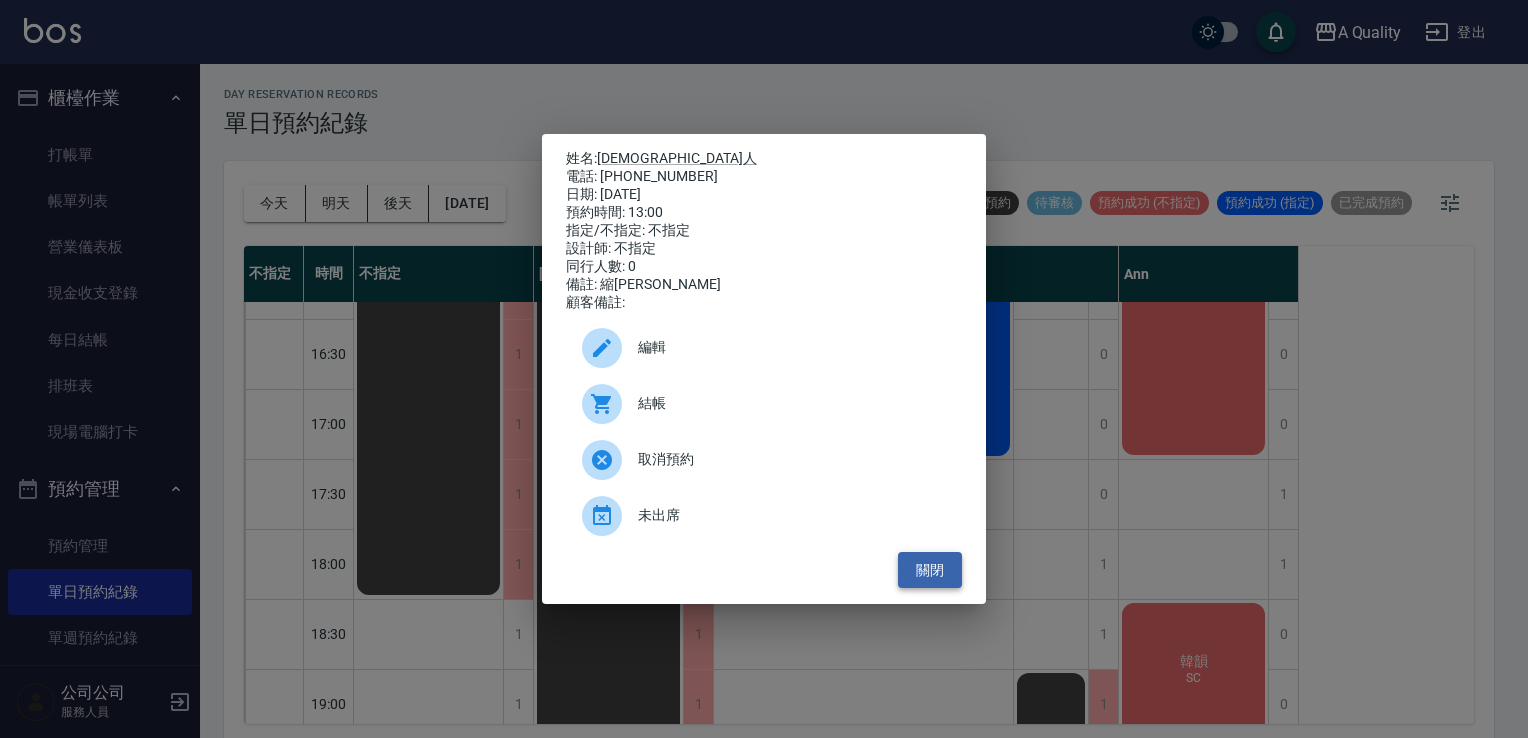 click on "關閉" at bounding box center (930, 570) 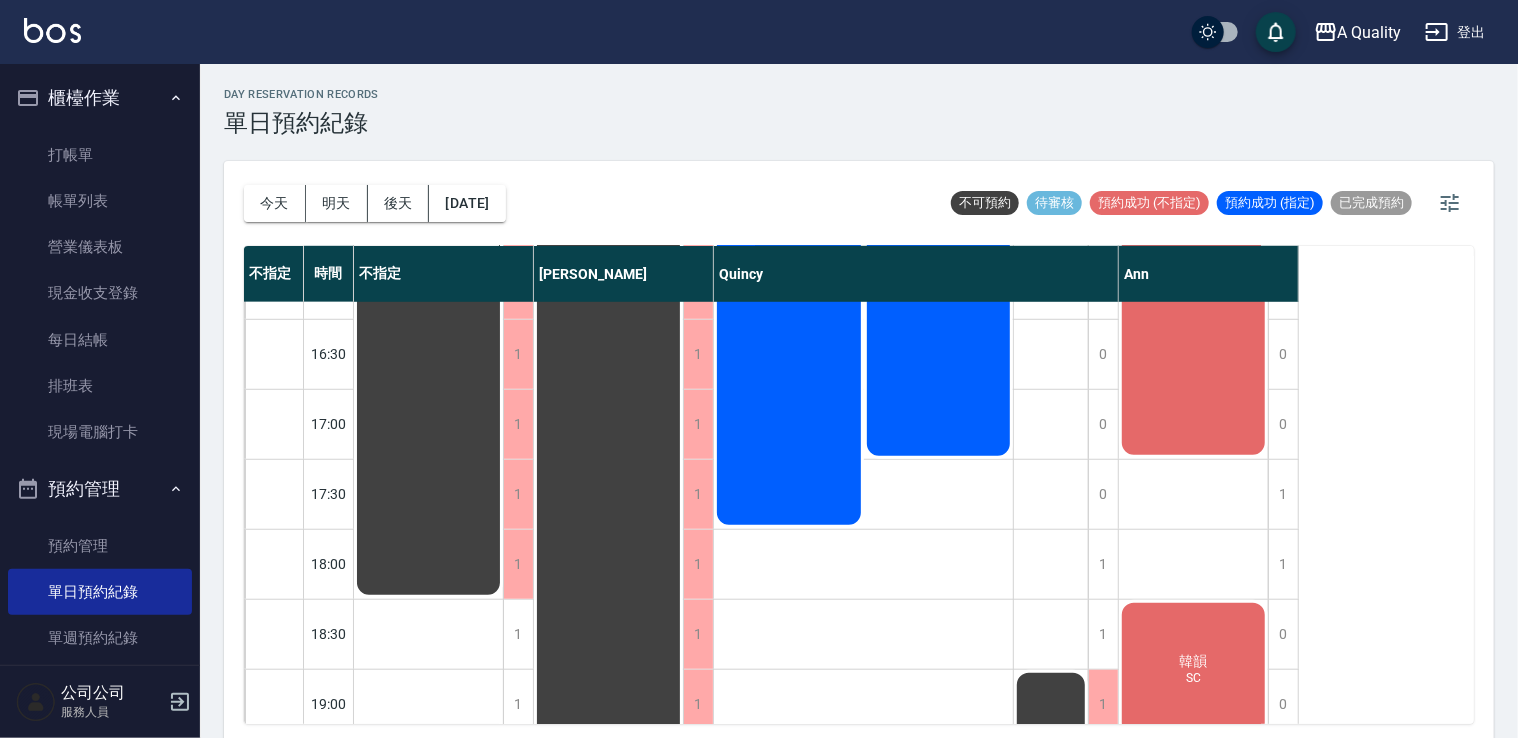click on "外國人 縮[PERSON_NAME]" at bounding box center [428, 74] 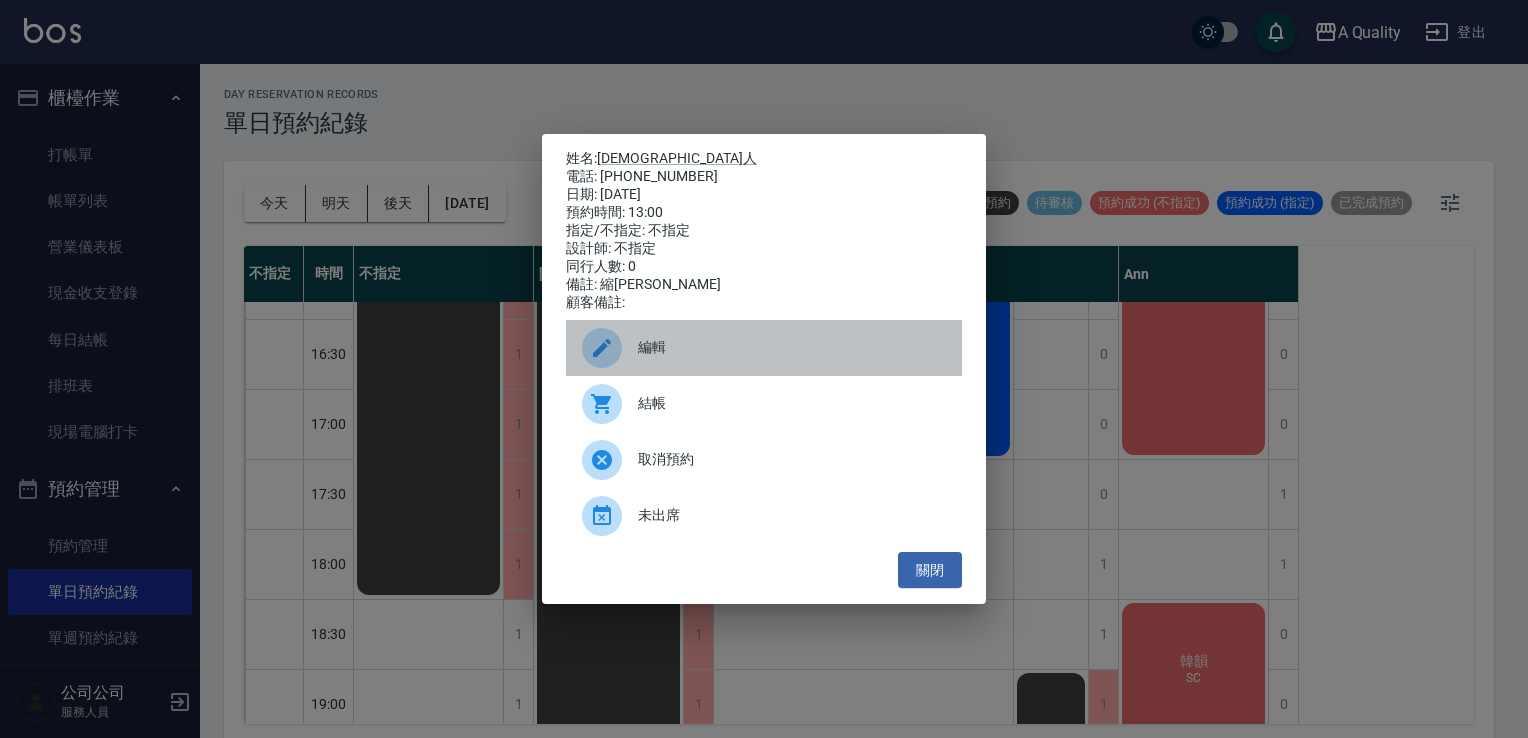 click at bounding box center [610, 348] 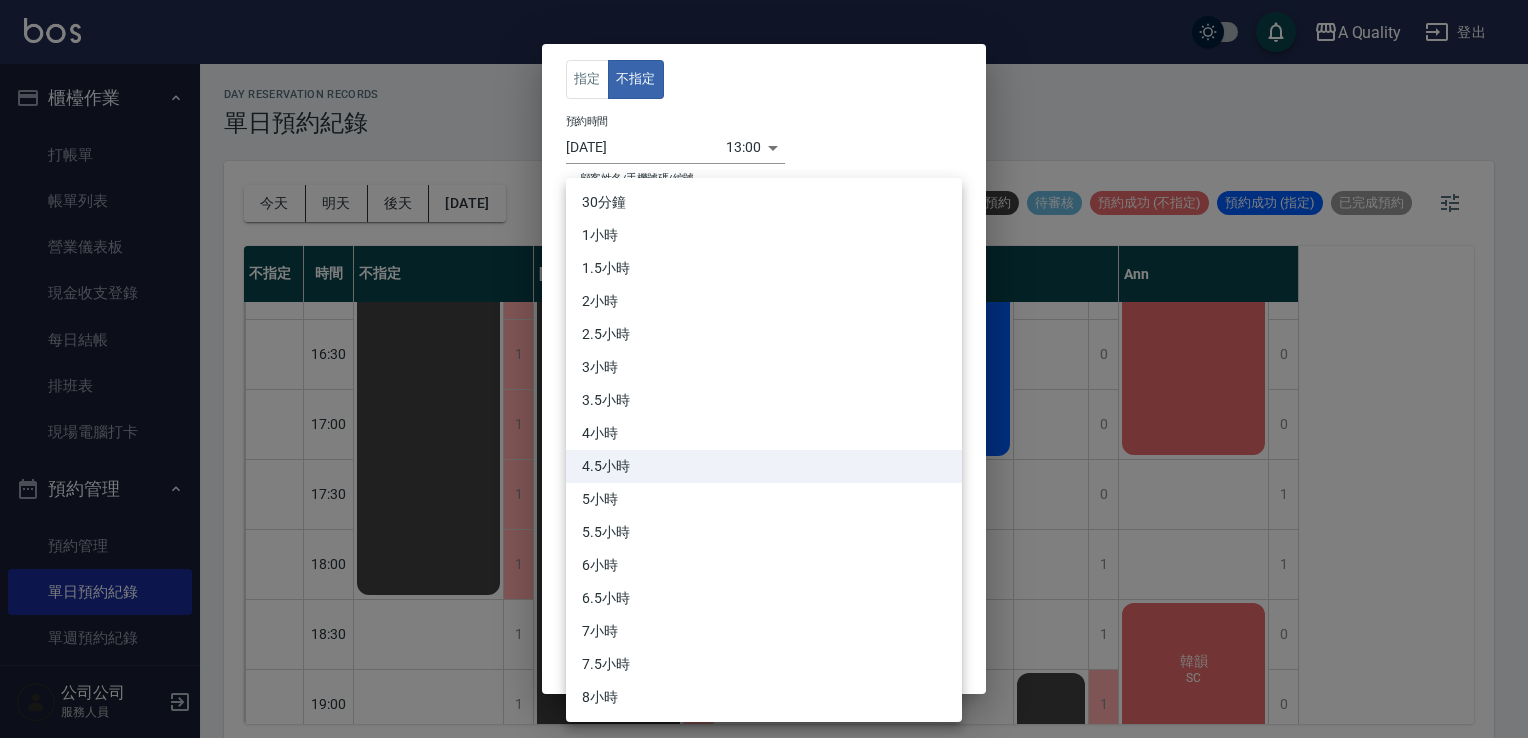 click on "A Quality 登出 櫃檯作業 打帳單 帳單列表 營業儀表板 現金收支登錄 每日結帳 排班表 現場電腦打卡 預約管理 預約管理 單日預約紀錄 單週預約紀錄 報表及分析 報表目錄 店家日報表 互助日報表 互助排行榜 互助點數明細 設計師日報表 設計師業績分析表 設計師排行榜 店販抽成明細 每日非現金明細 客戶管理 客戶列表 卡券管理 入金管理 公司公司 服務人員 day Reservation records 單日預約紀錄 [DATE] [DATE] [DATE] [DATE] 不可預約 待審核 預約成功 (不指定) 預約成功 (指定) 已完成預約 不指定 時間 不指定 [PERSON_NAME] 11:00 11:30 12:00 12:30 13:00 13:30 14:00 14:30 15:00 15:30 16:00 16:30 17:00 17:30 18:00 18:30 19:00 19:30 1 1 1 1 1 1 1 1 1 1 1 1 1 1 1 1 1 1 排休 1 1 1 1 1 1 1 1 1 1 1 1 1 1 1 1 1 1 排休 0 0 0 0 0 0 0 0 0 0 0 0 0 0 1 1 1 1 [PERSON_NAME]（風吹屁屁涼） 單剪、設計漂染、單色染  [PERSON_NAME] 排休 0 0 0 1 0 0 0 0 0 0 0 0 0 1 1 0 0" at bounding box center [764, 372] 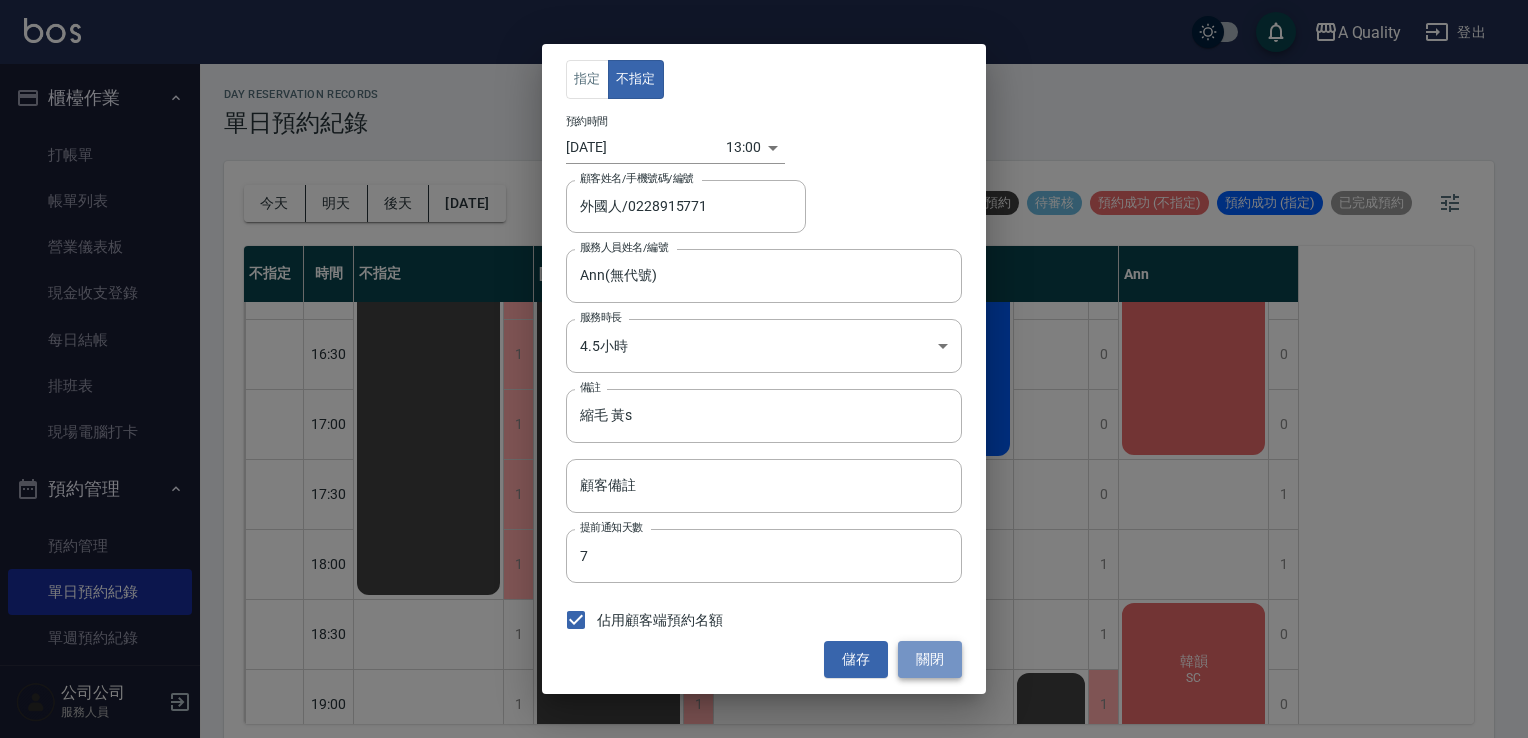 click on "關閉" at bounding box center (930, 659) 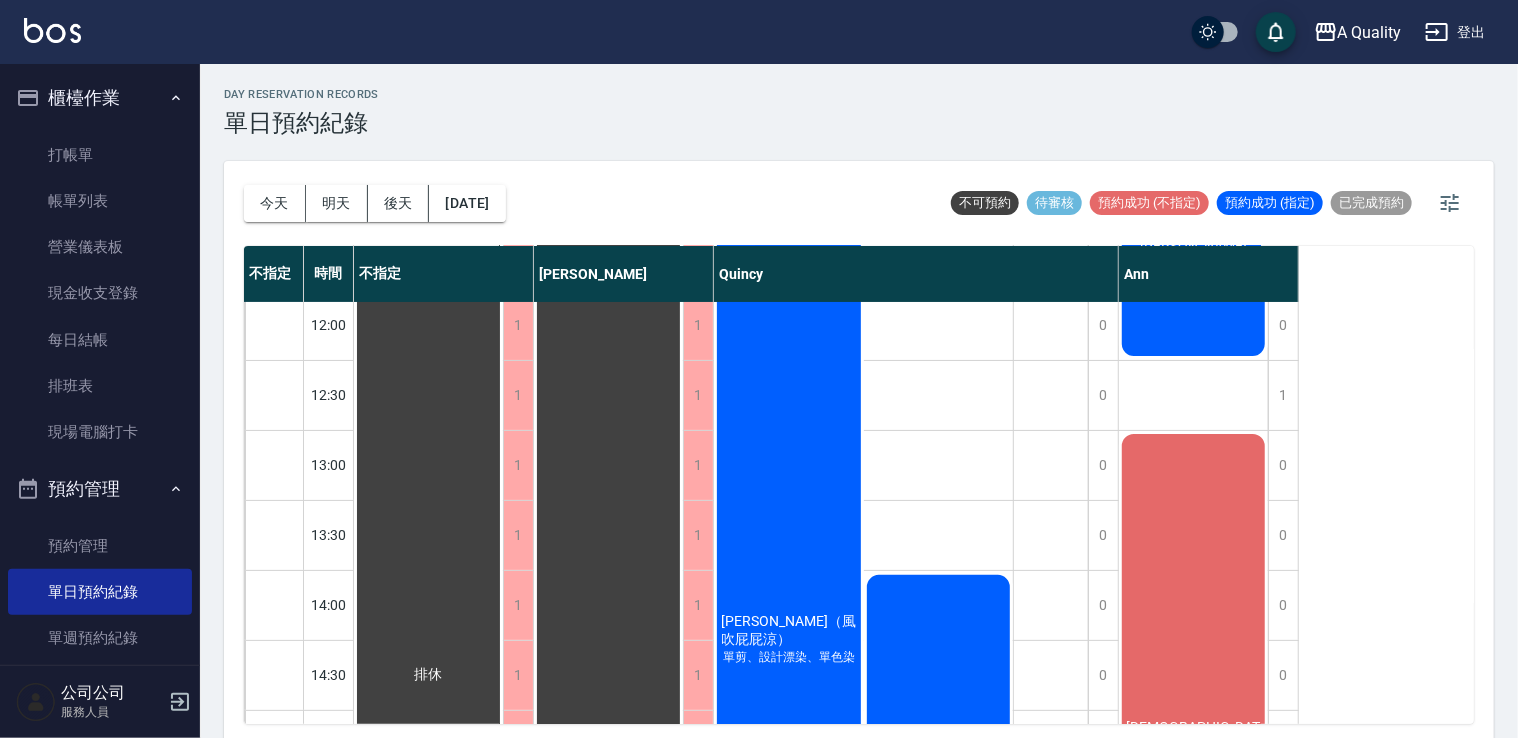 scroll, scrollTop: 200, scrollLeft: 0, axis: vertical 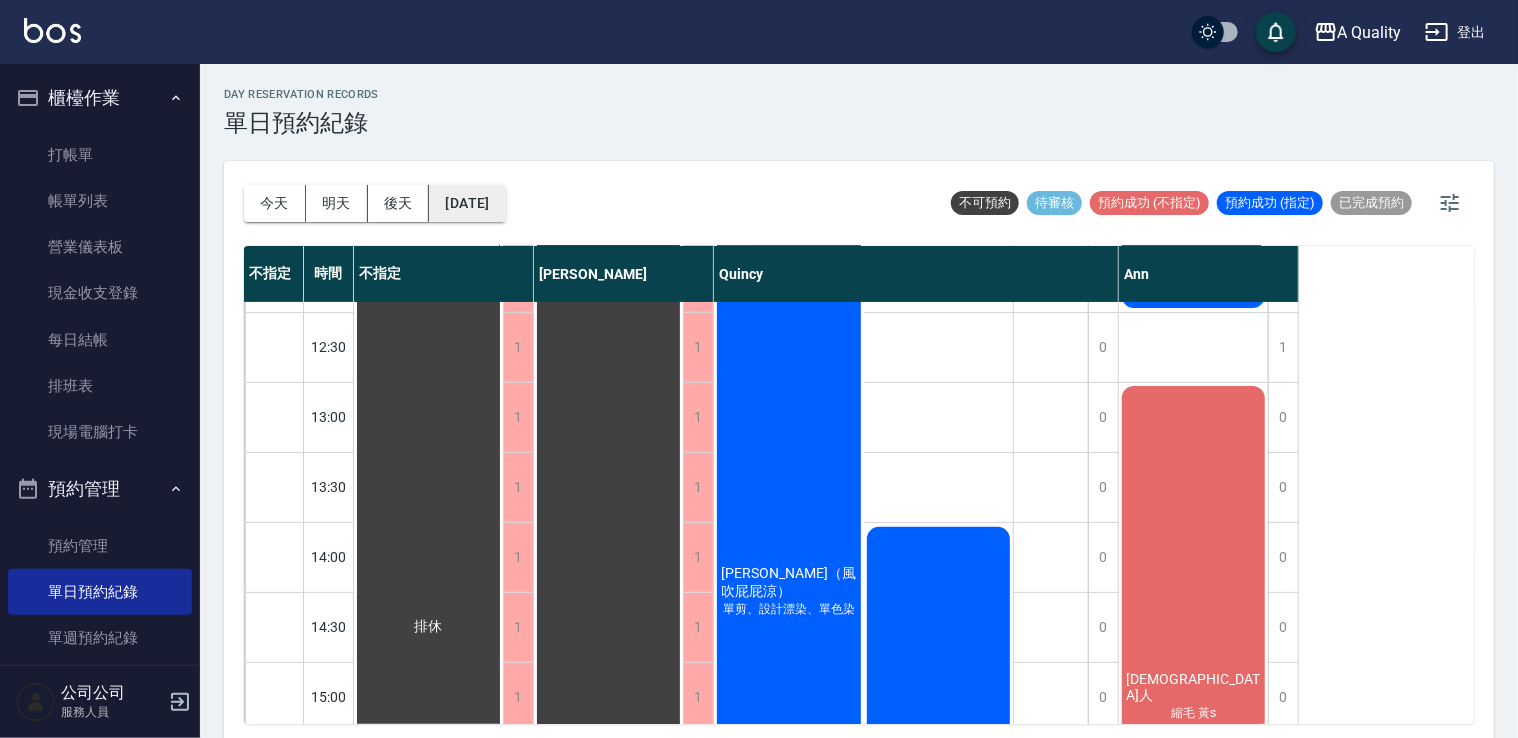 click on "[DATE]" at bounding box center [467, 203] 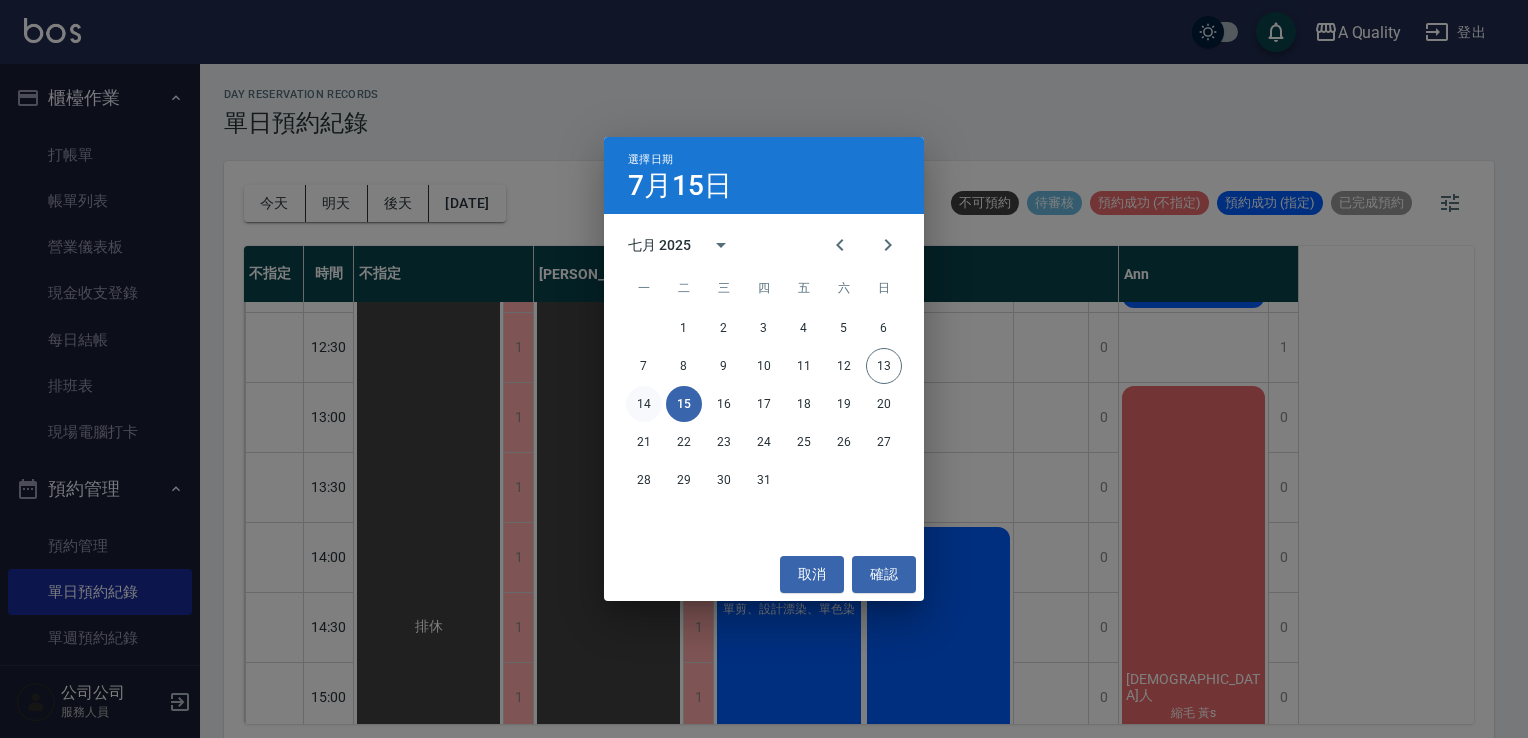 click on "14" at bounding box center (644, 404) 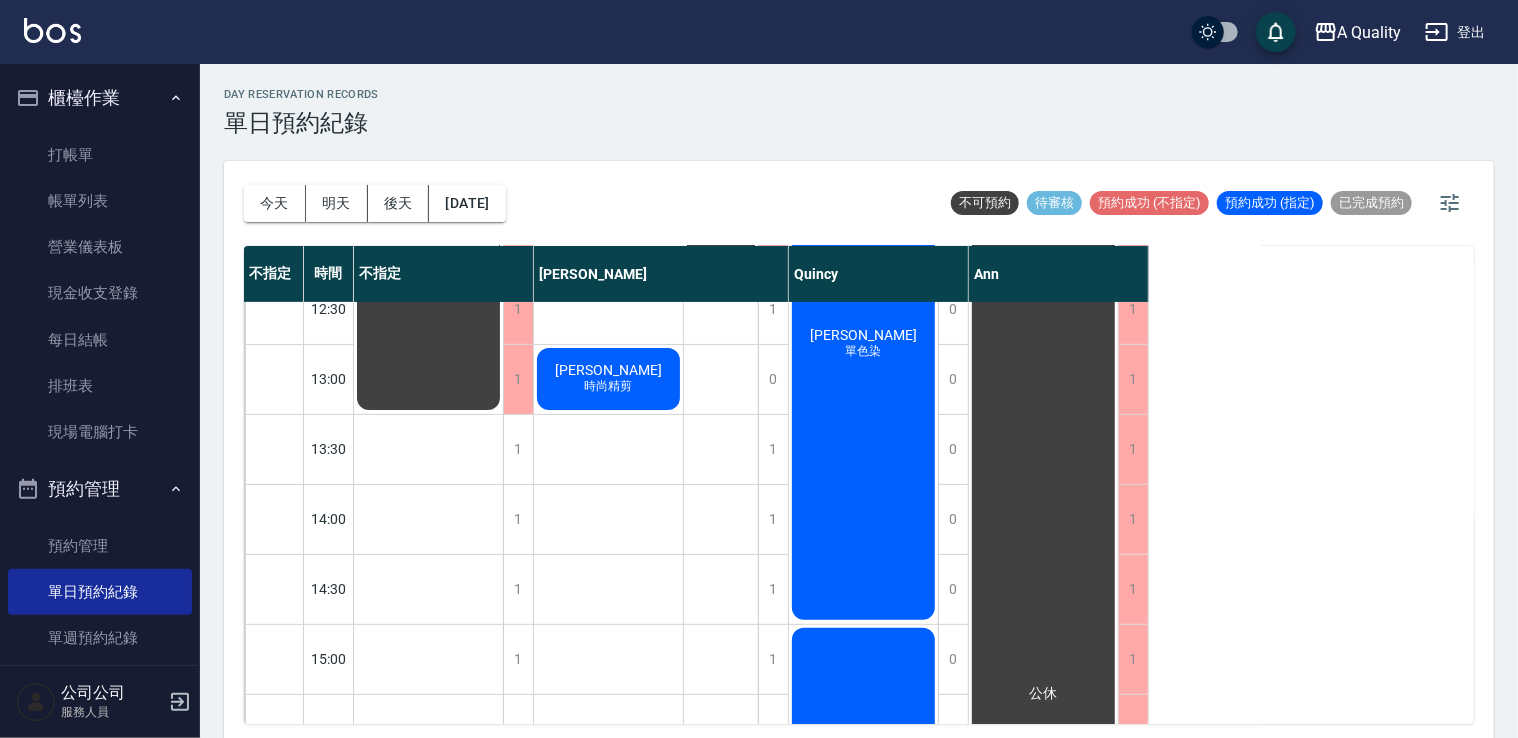 scroll, scrollTop: 153, scrollLeft: 0, axis: vertical 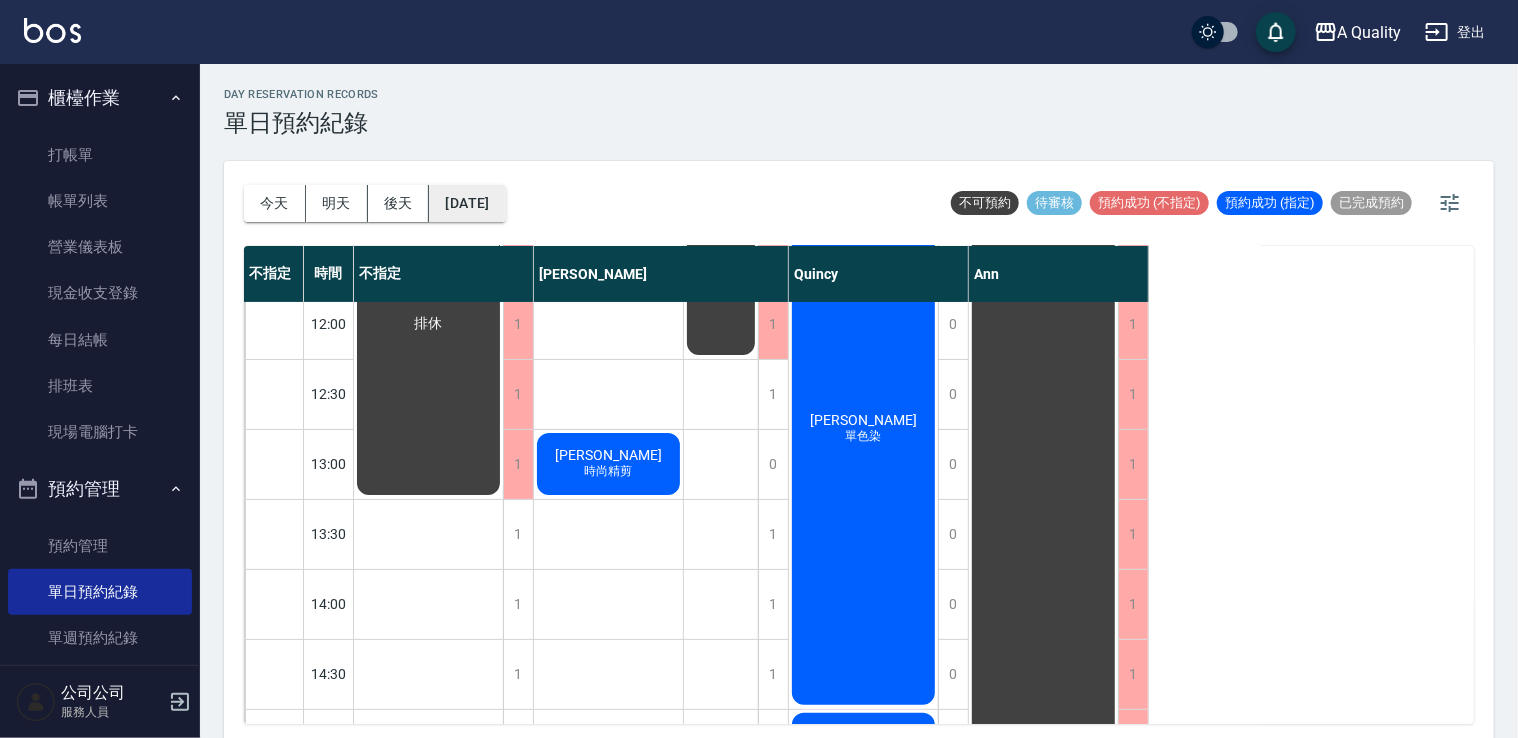 click on "[DATE]" at bounding box center [467, 203] 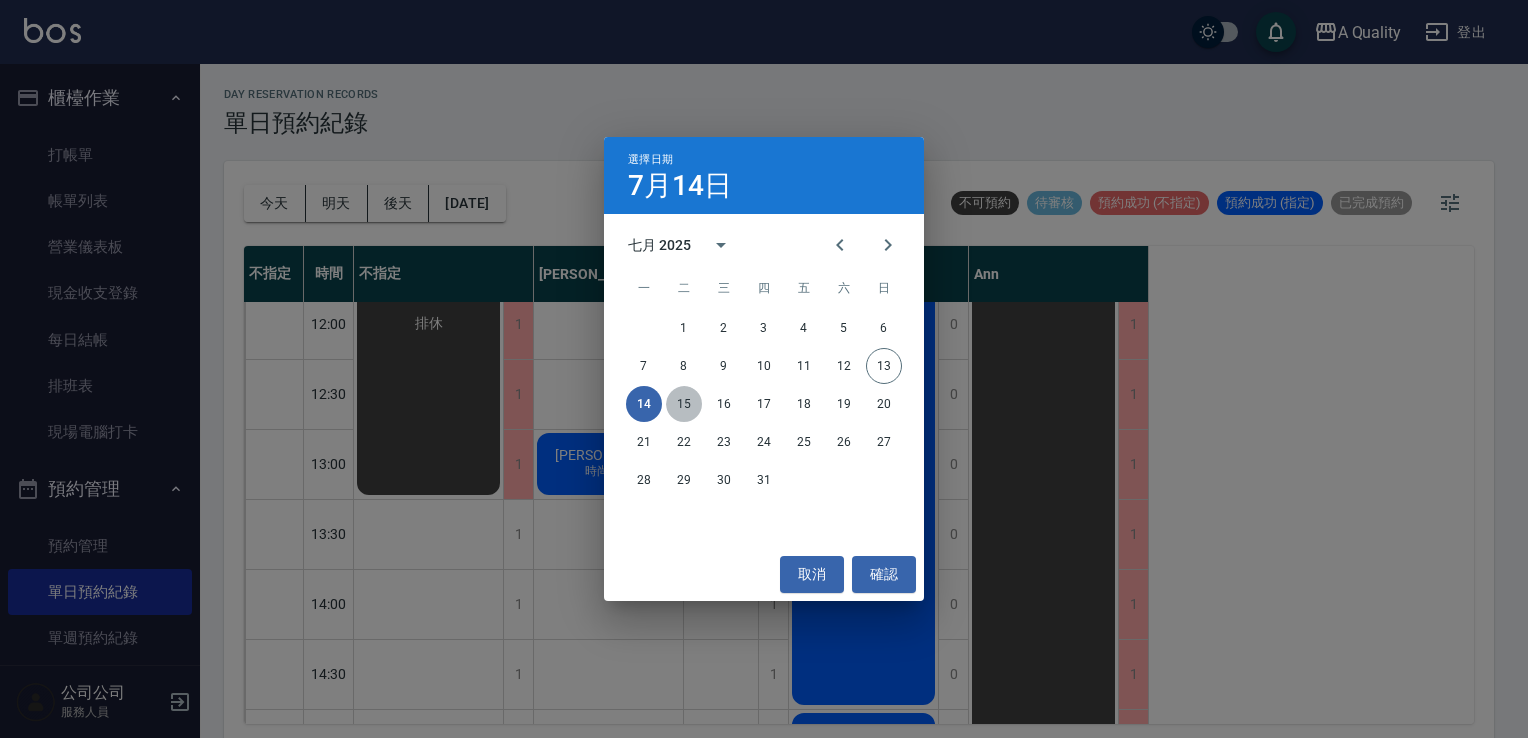 click on "15" at bounding box center (684, 404) 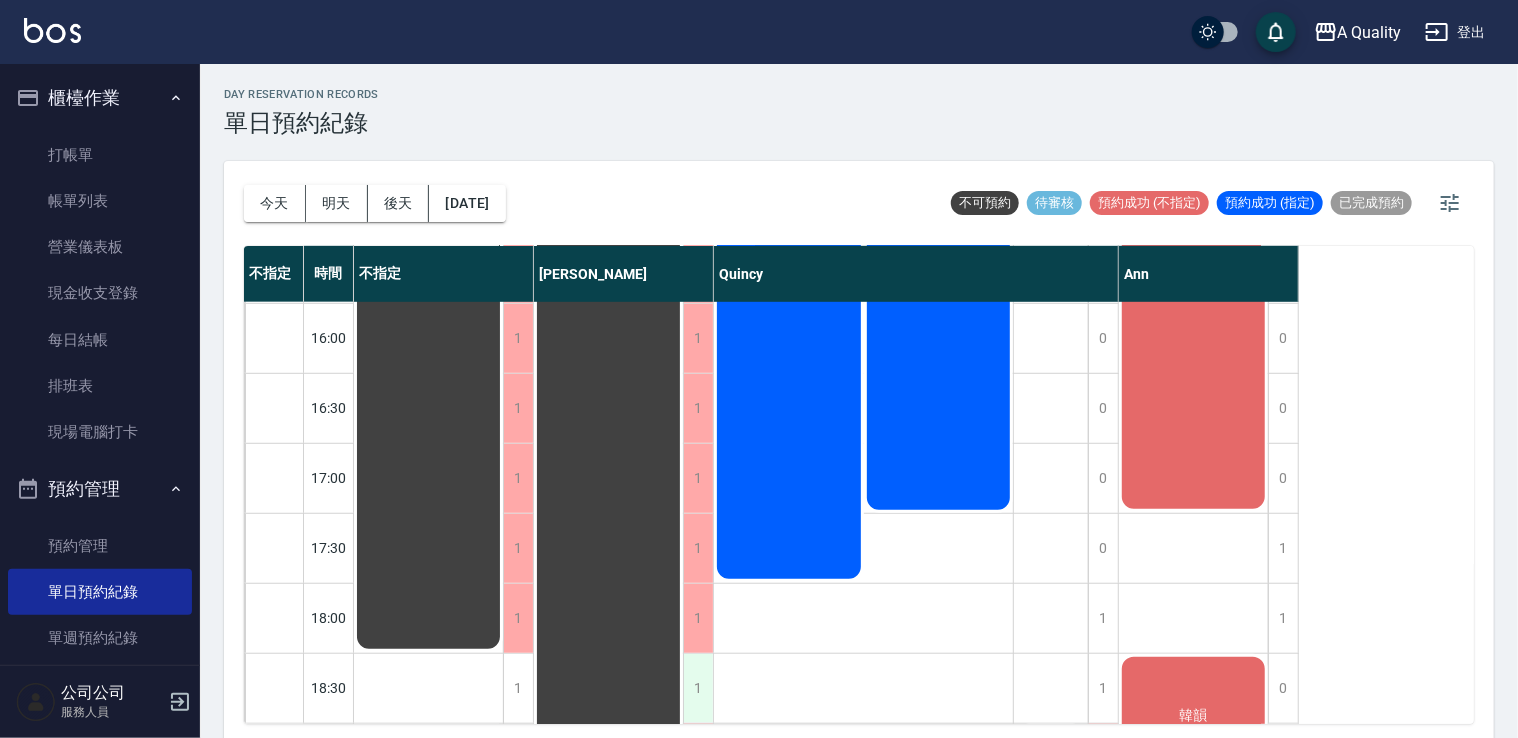 scroll, scrollTop: 853, scrollLeft: 0, axis: vertical 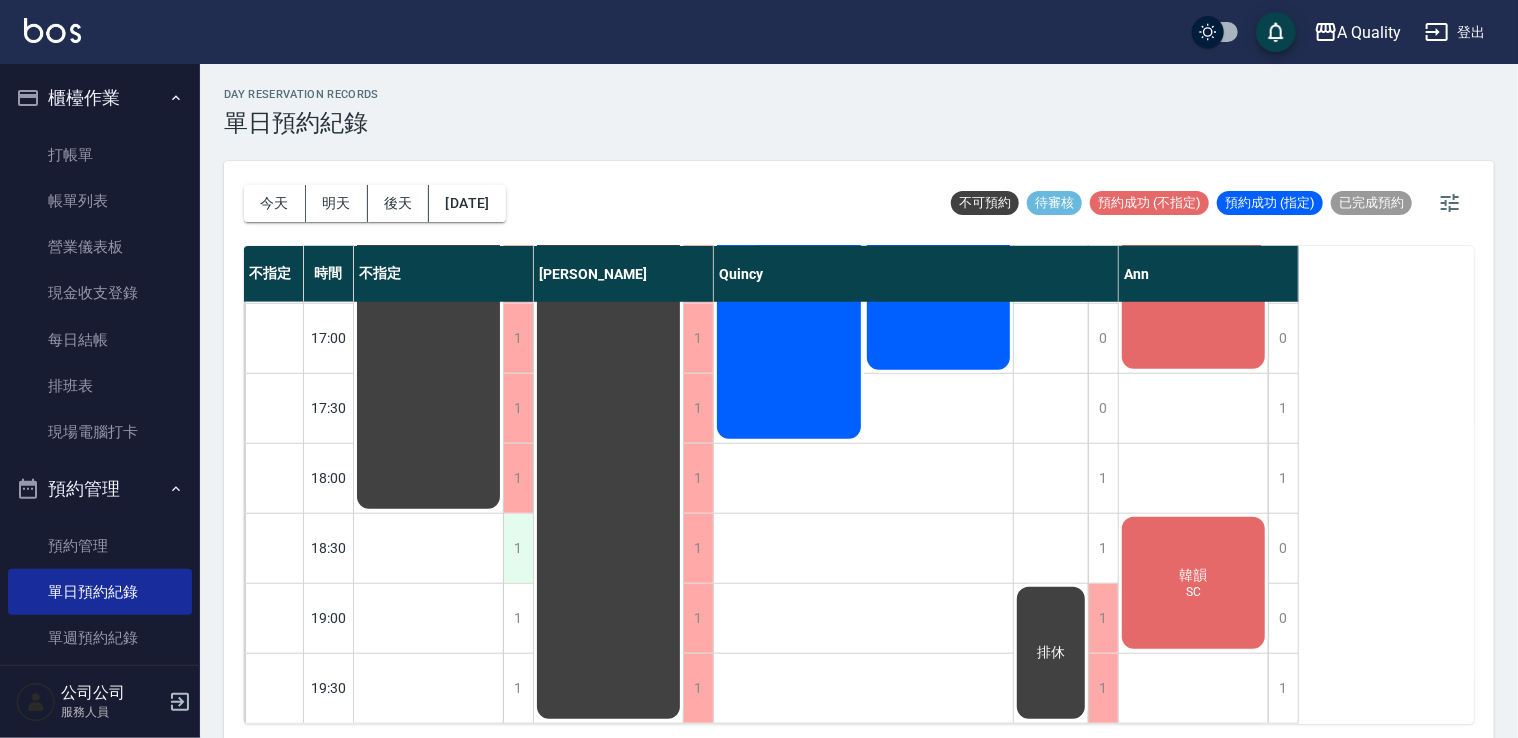 click on "1" at bounding box center [518, 548] 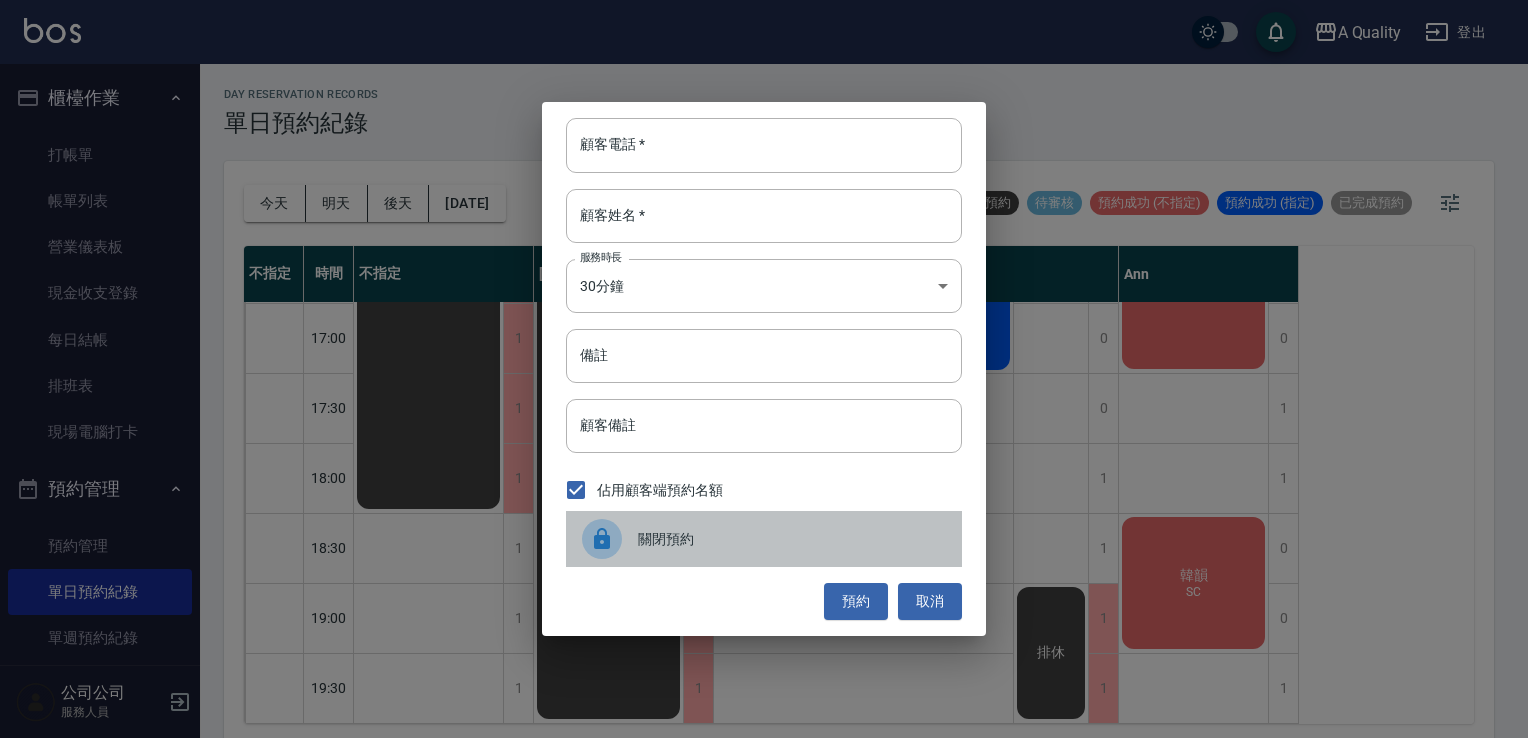 click on "關閉預約" at bounding box center [792, 539] 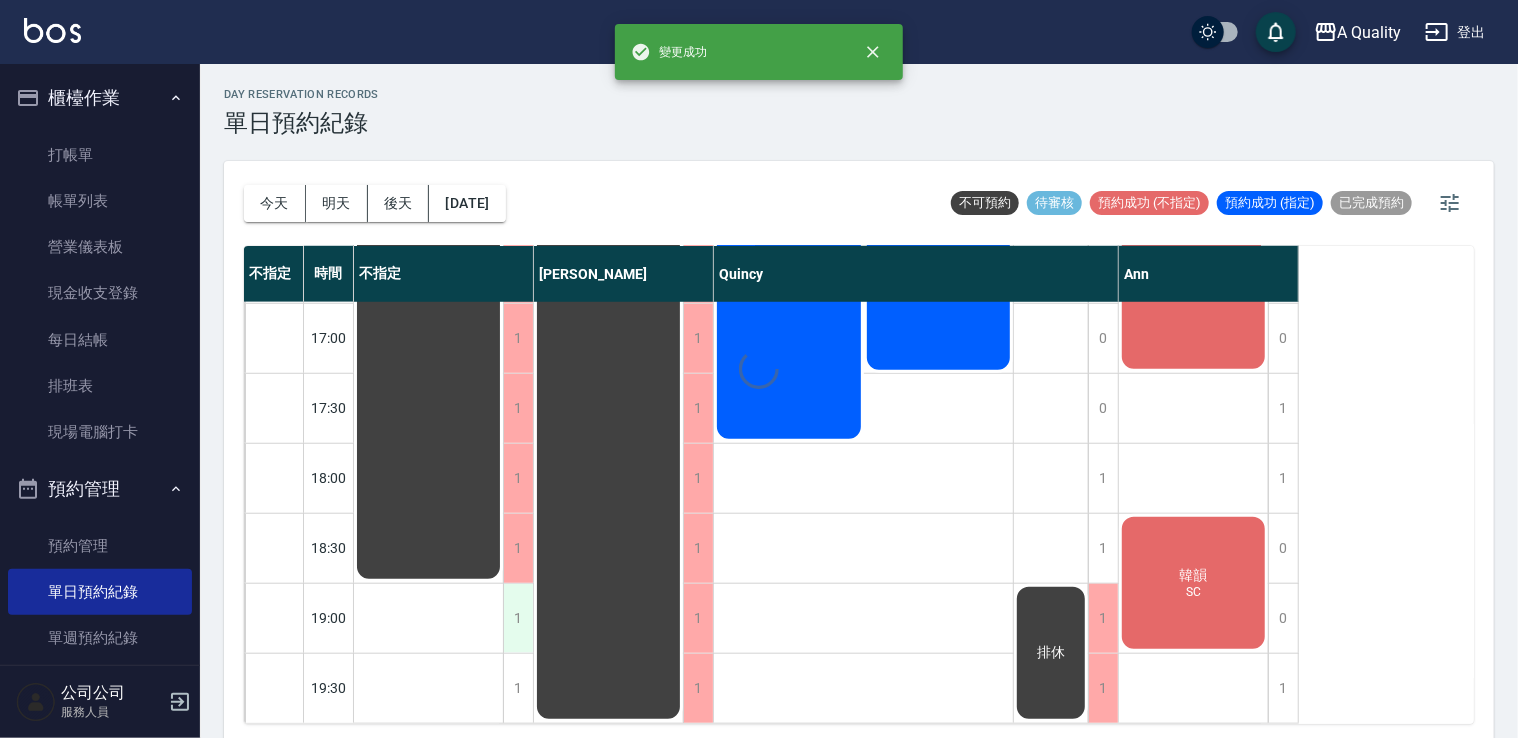 click on "day Reservation records 單日預約紀錄 [DATE] [DATE] [DATE] [DATE] 不可預約 待審核 預約成功 (不指定) 預約成功 (指定) 已完成預約 不指定 時間 不指定 [PERSON_NAME] 11:00 11:30 12:00 12:30 13:00 13:30 14:00 14:30 15:00 15:30 16:00 16:30 17:00 17:30 18:00 18:30 19:00 19:30 1 1 1 1 1 1 1 1 1 1 1 1 1 1 1 1 1 1 排休 1 1 1 1 1 1 1 1 1 1 1 1 1 1 1 1 1 1 排休 0 0 0 0 0 0 0 0 0 0 0 0 0 0 1 1 1 1 [PERSON_NAME]（風吹屁屁涼） 單剪、設計漂染、單色染  [PERSON_NAME] 舒壓洗髮、單色染、結構式護髮  排休 0 0 0 1 0 0 0 0 0 0 0 0 0 1 1 0 0 1 [PERSON_NAME] 想洗頭、剪髮 [DEMOGRAPHIC_DATA]人 縮毛 黃s 韓韻 SC" at bounding box center [859, 404] 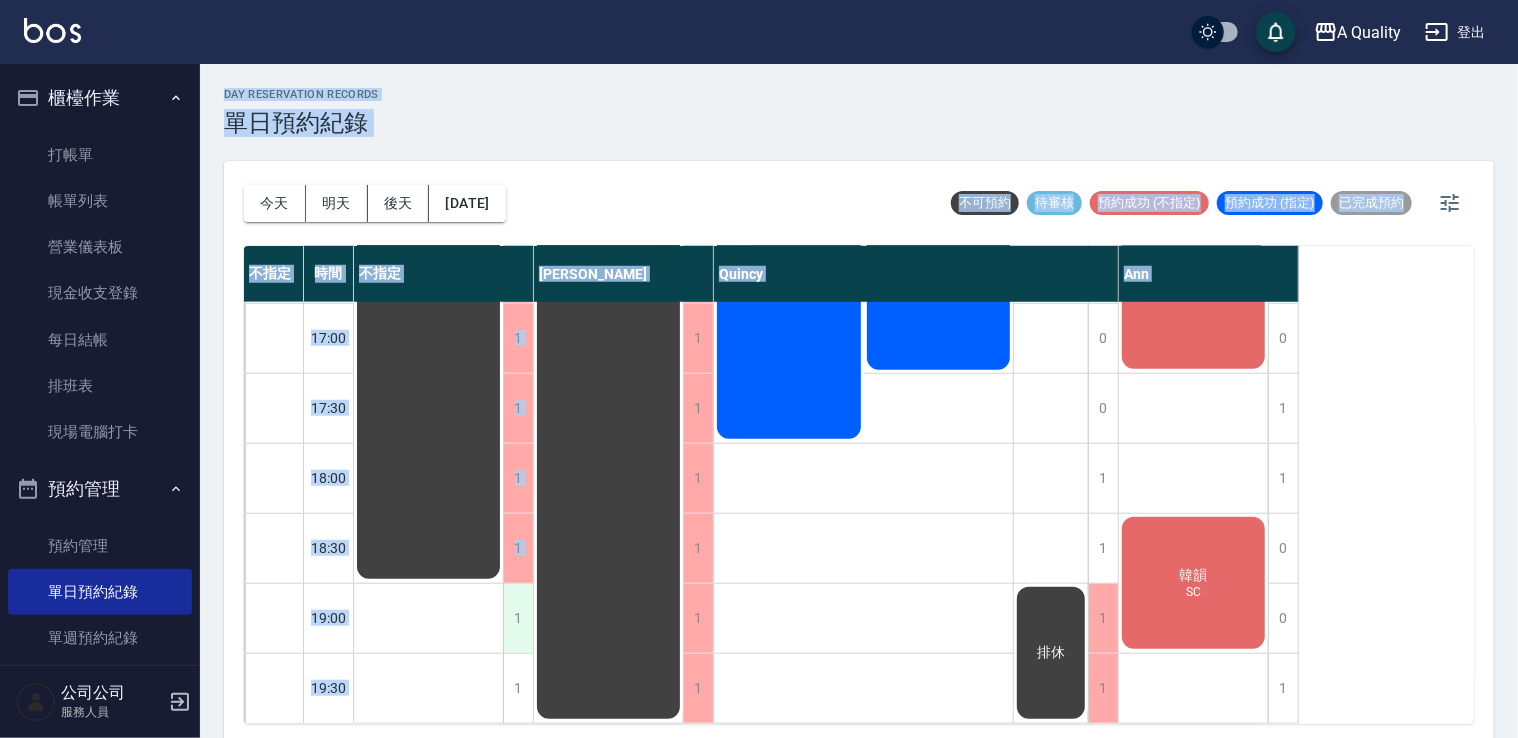 click on "1" at bounding box center [518, 618] 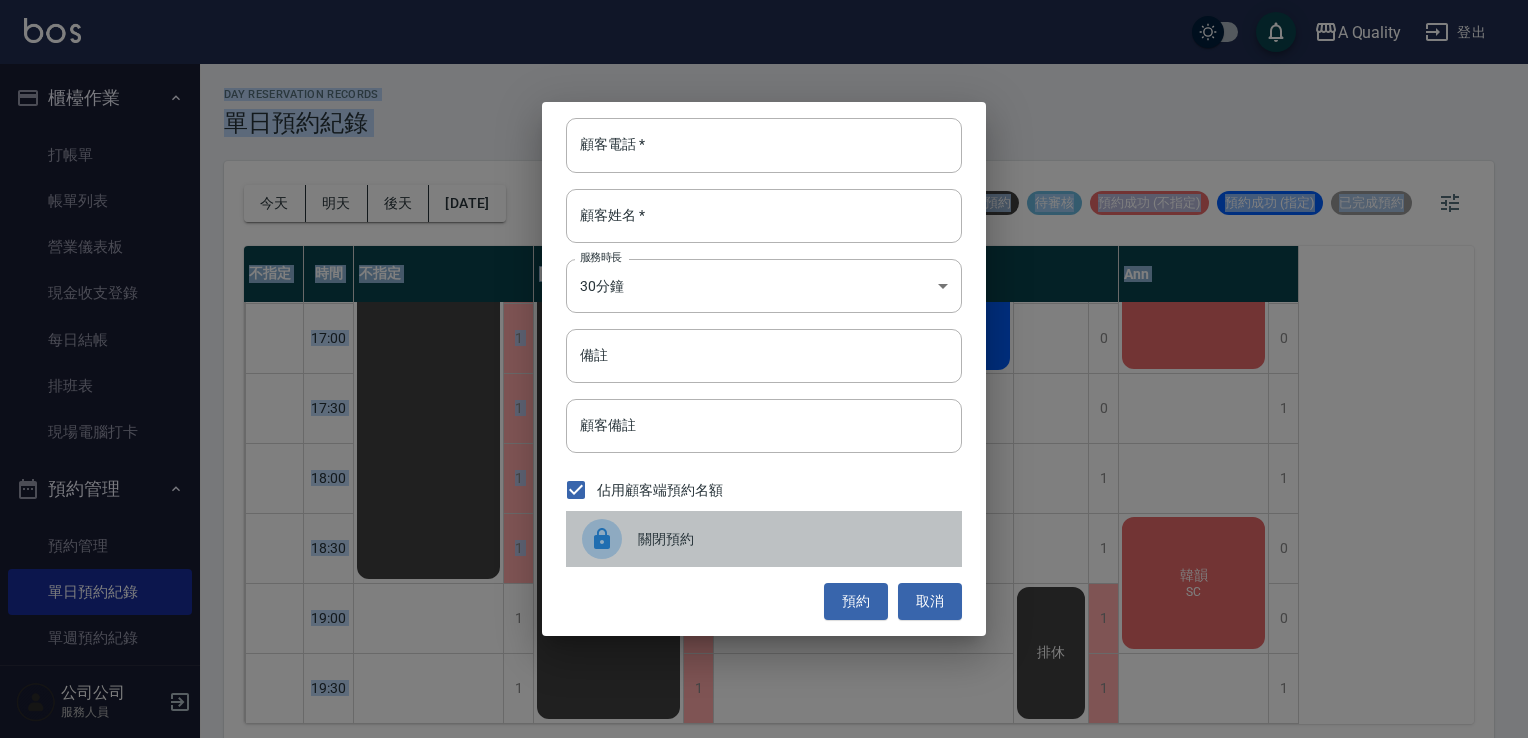 drag, startPoint x: 632, startPoint y: 529, endPoint x: 620, endPoint y: 534, distance: 13 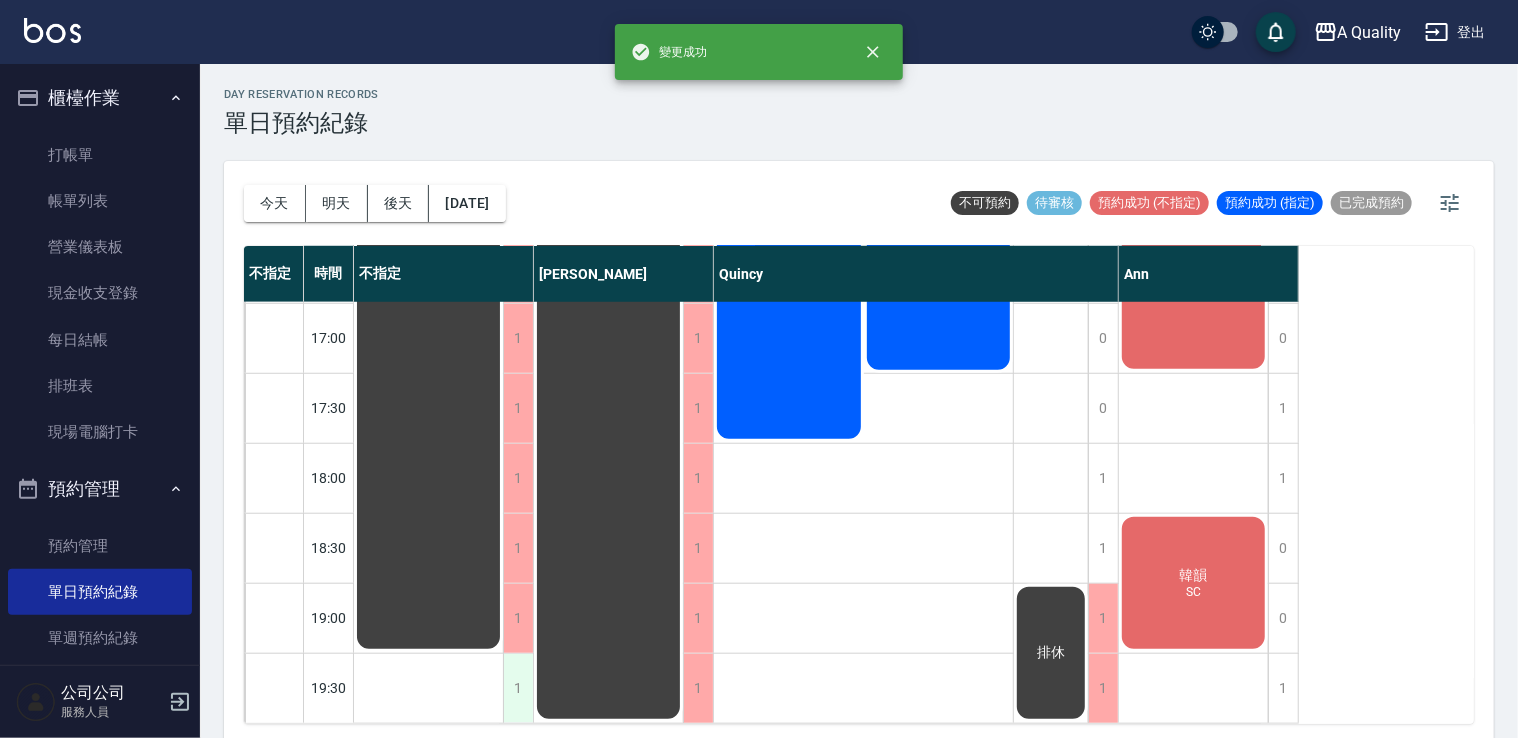 click on "1" at bounding box center (518, 688) 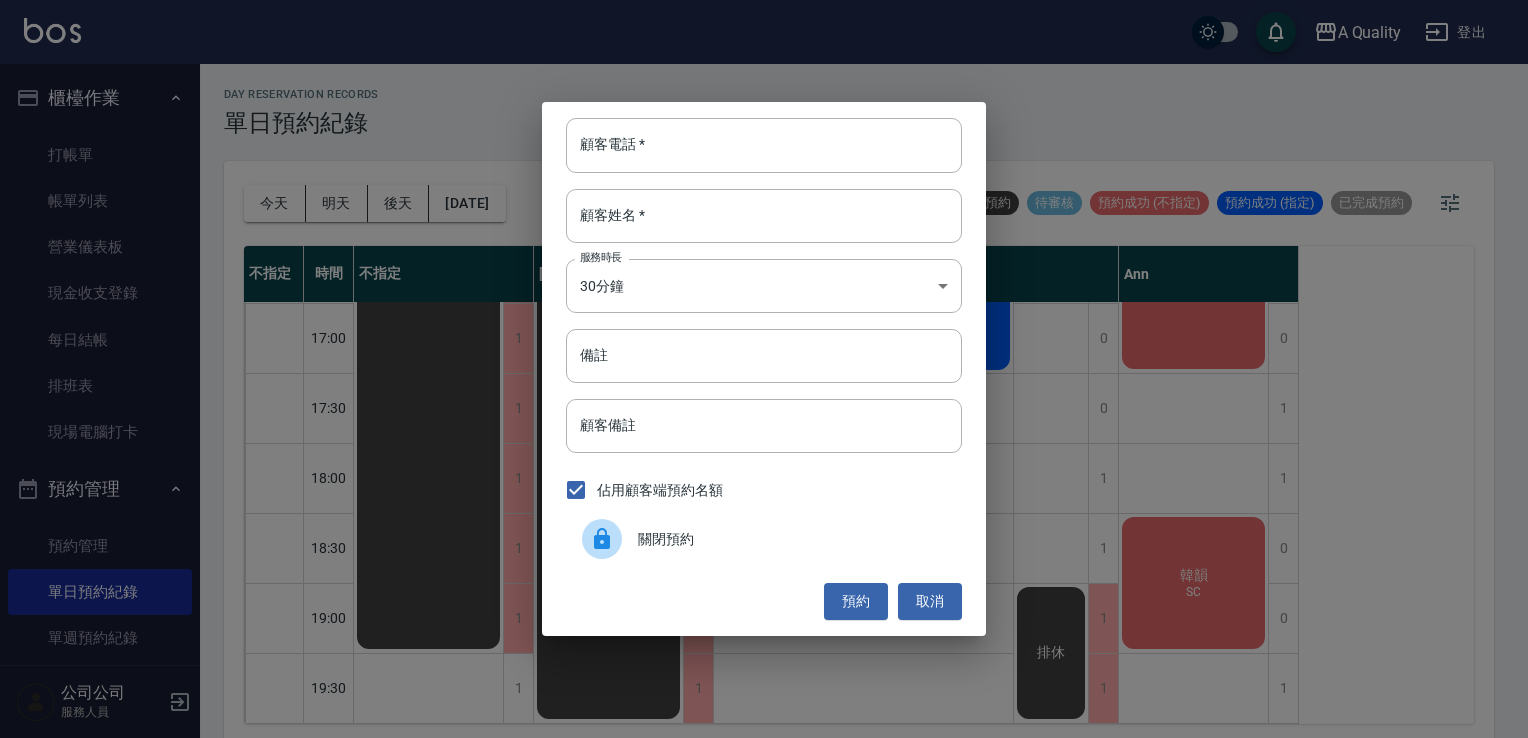 click at bounding box center (602, 539) 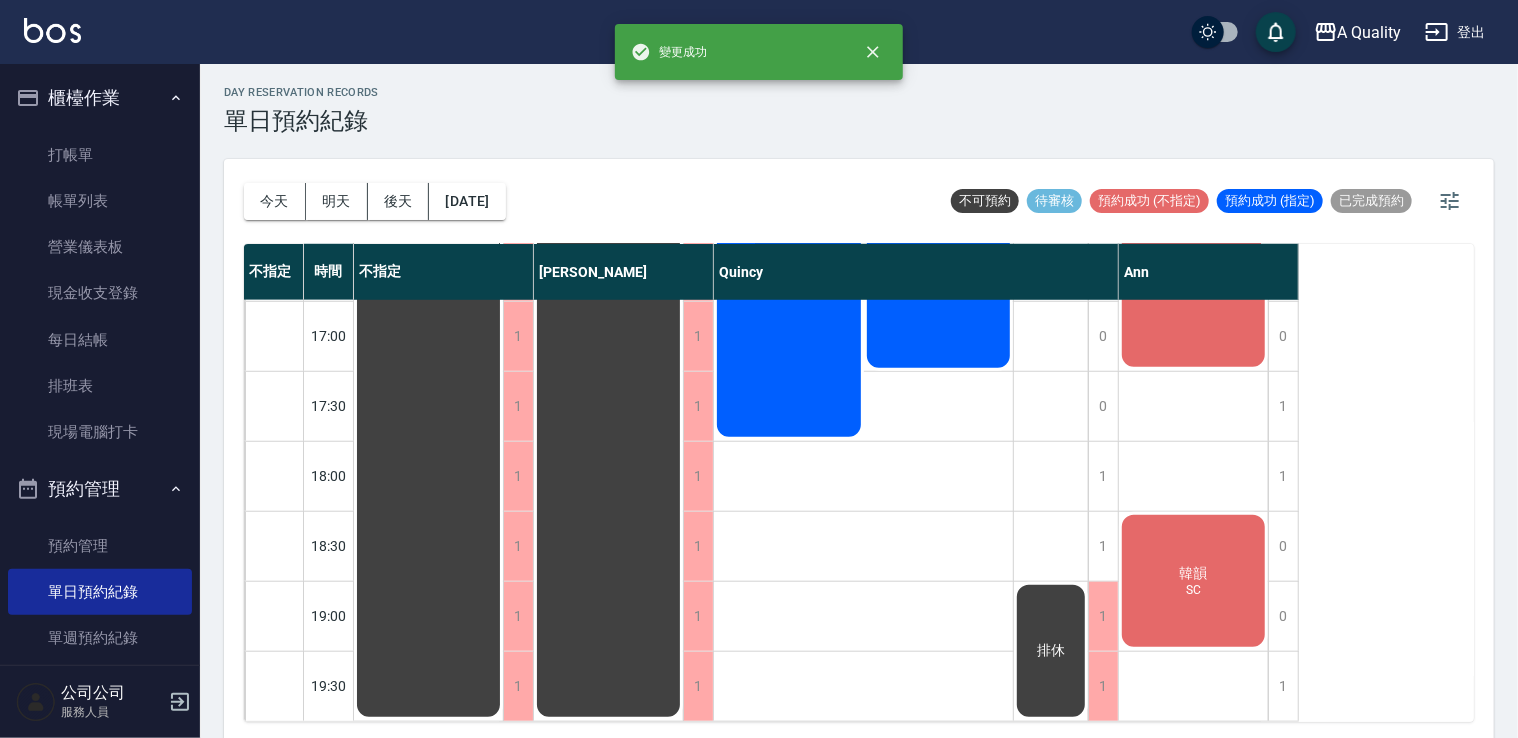 scroll, scrollTop: 5, scrollLeft: 0, axis: vertical 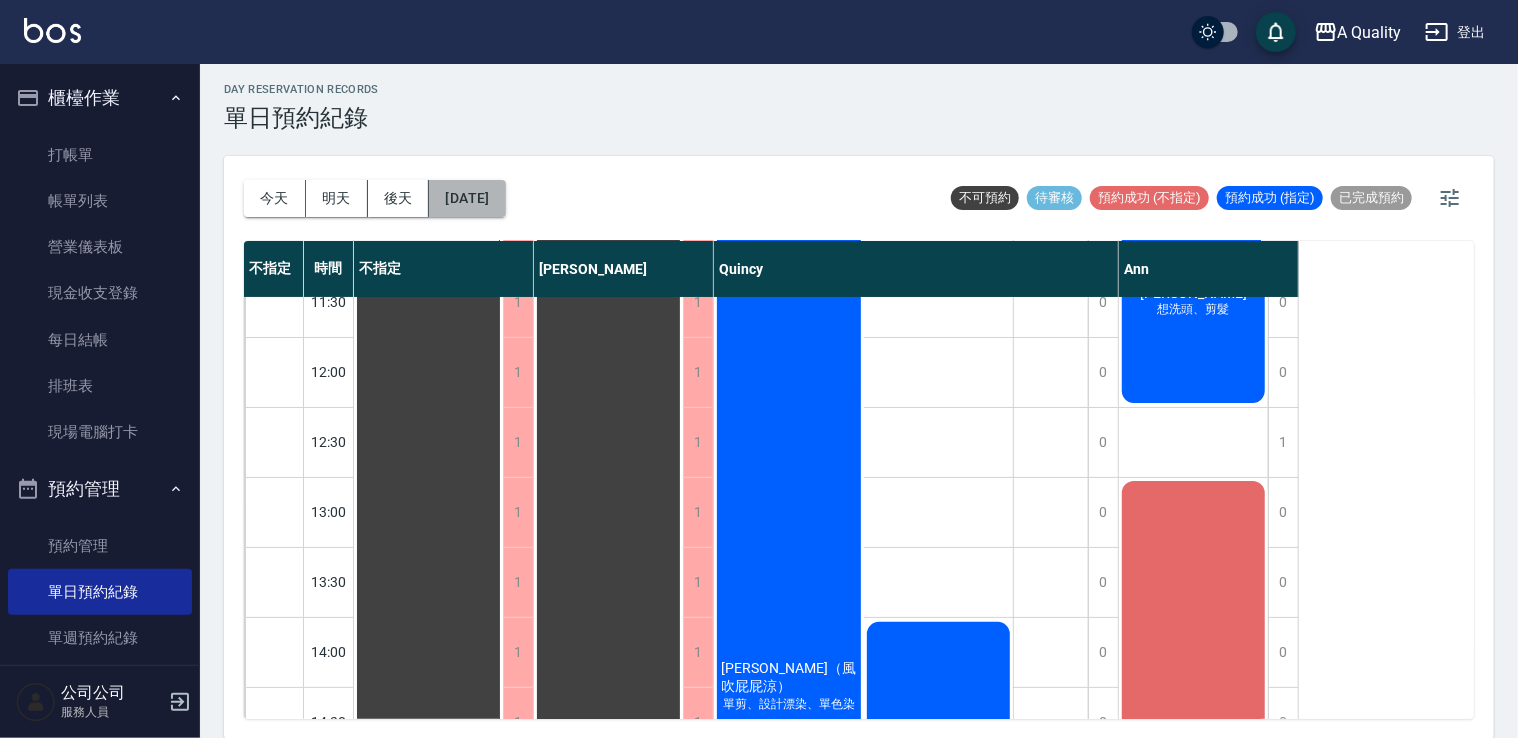 click on "[DATE]" at bounding box center (467, 198) 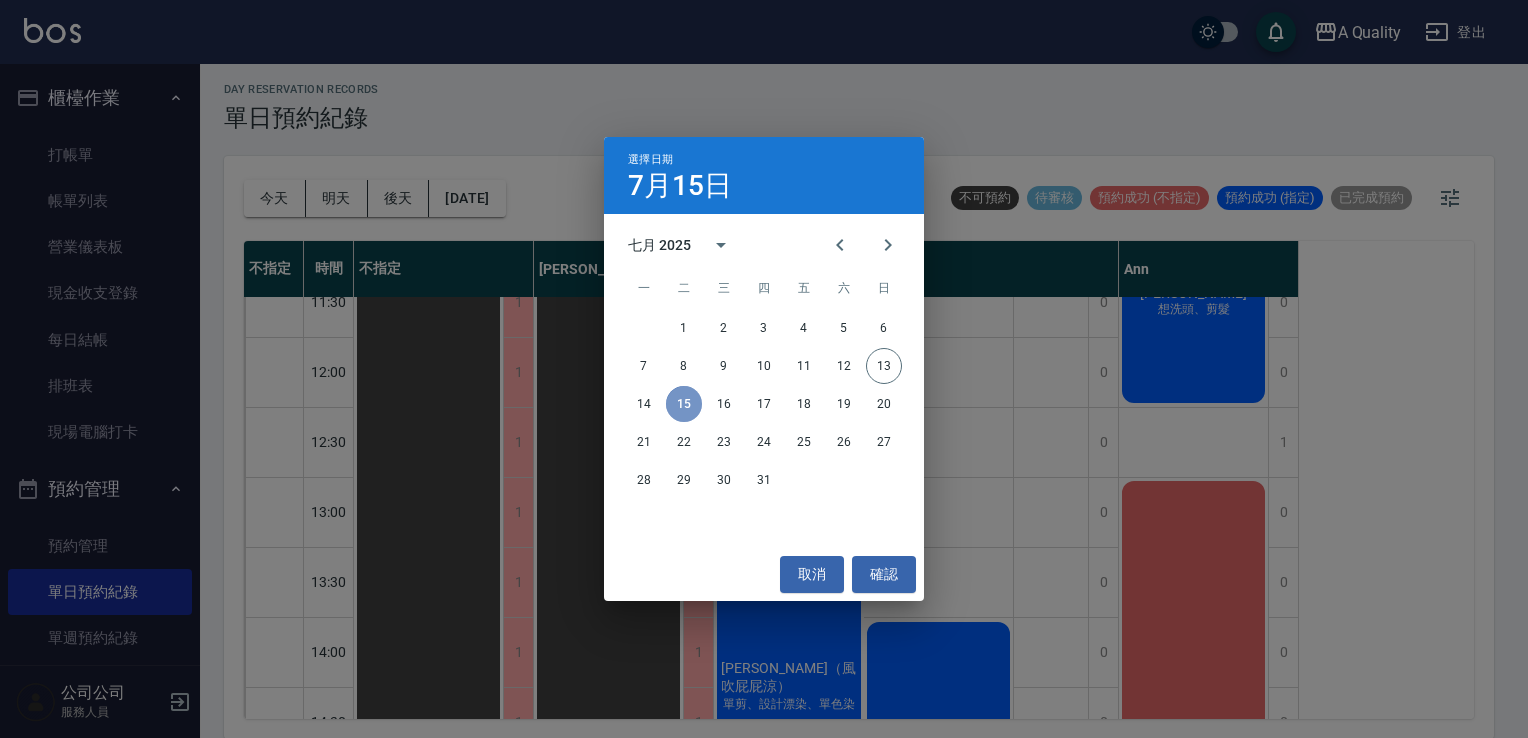 click on "15" at bounding box center (684, 404) 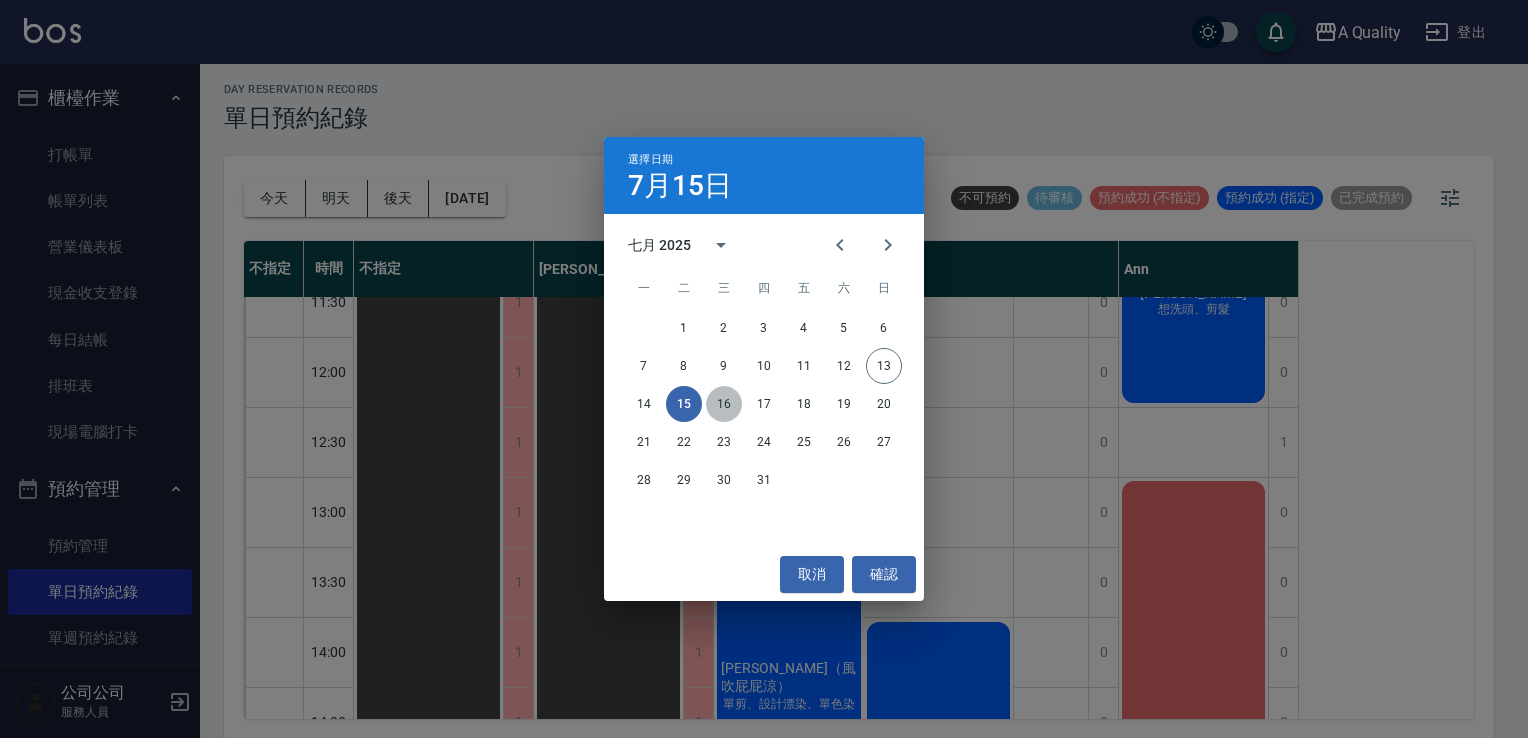 click on "16" at bounding box center (724, 404) 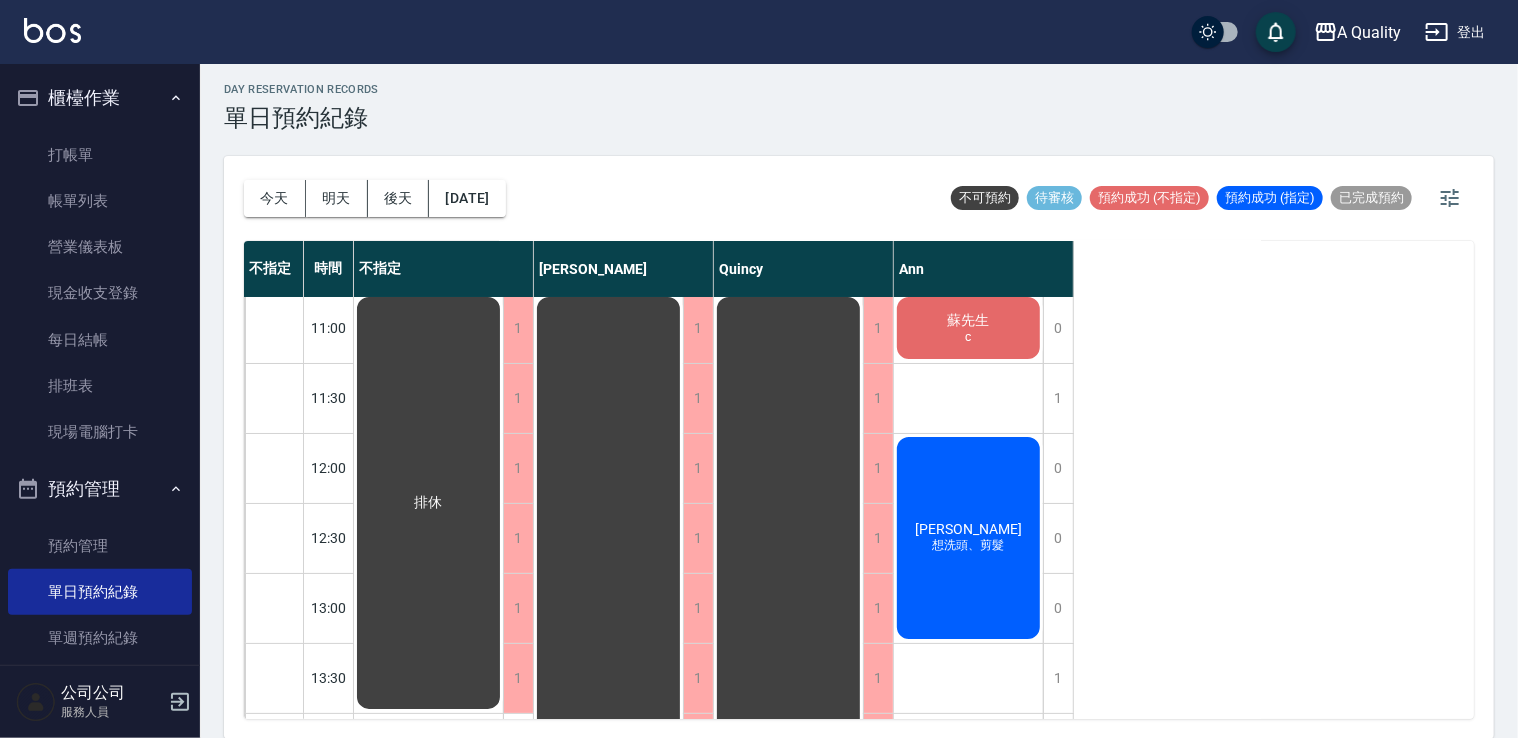 scroll, scrollTop: 0, scrollLeft: 0, axis: both 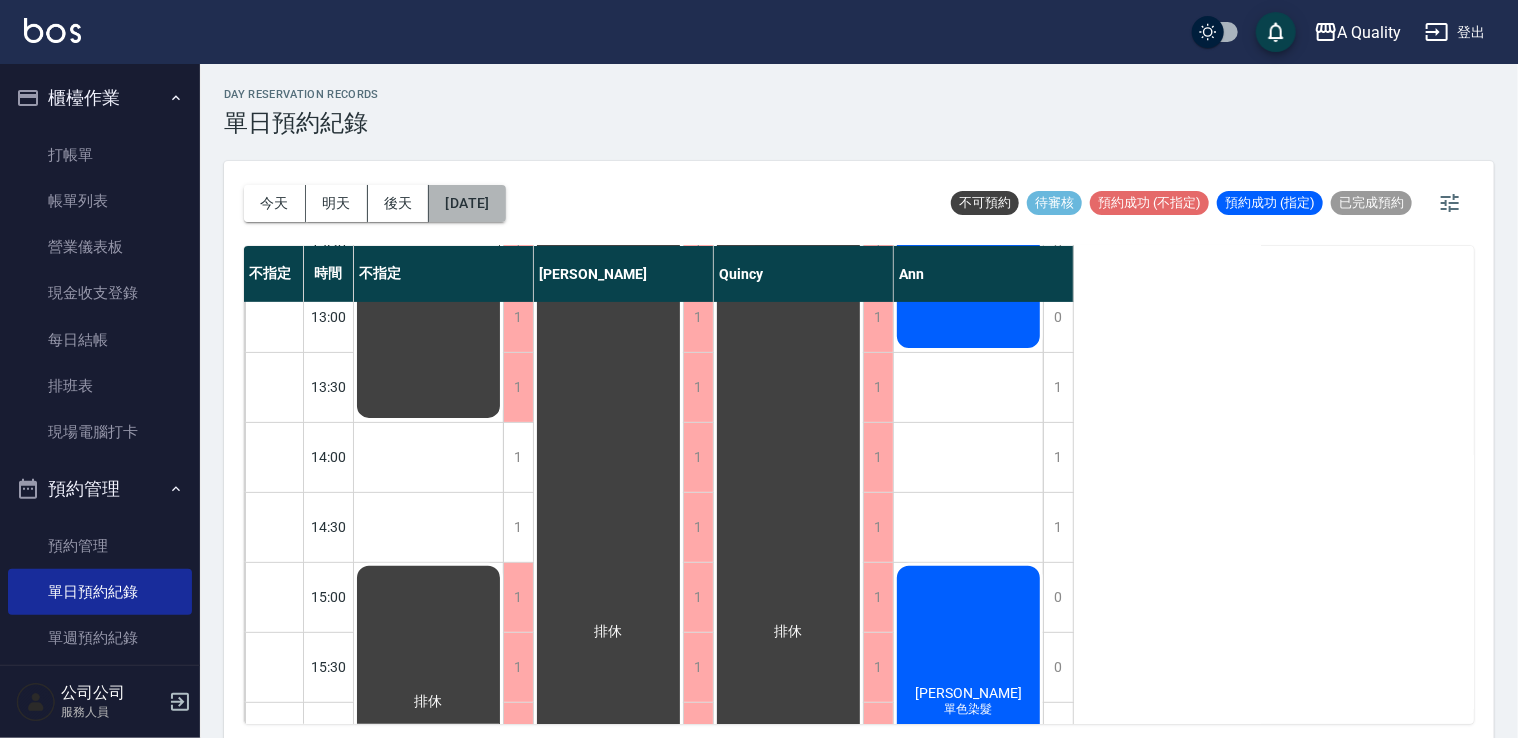 click on "[DATE]" at bounding box center (467, 203) 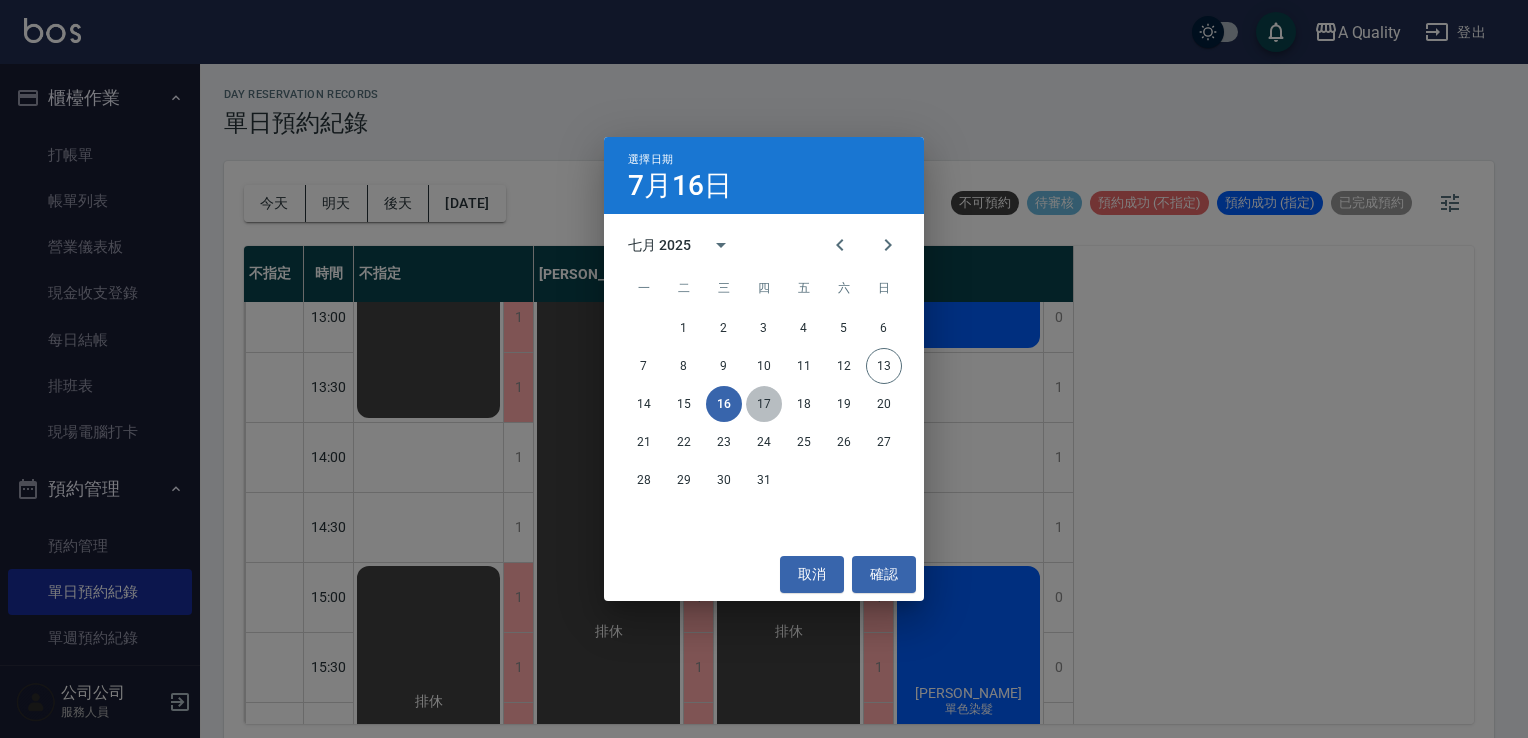 click on "17" at bounding box center (764, 404) 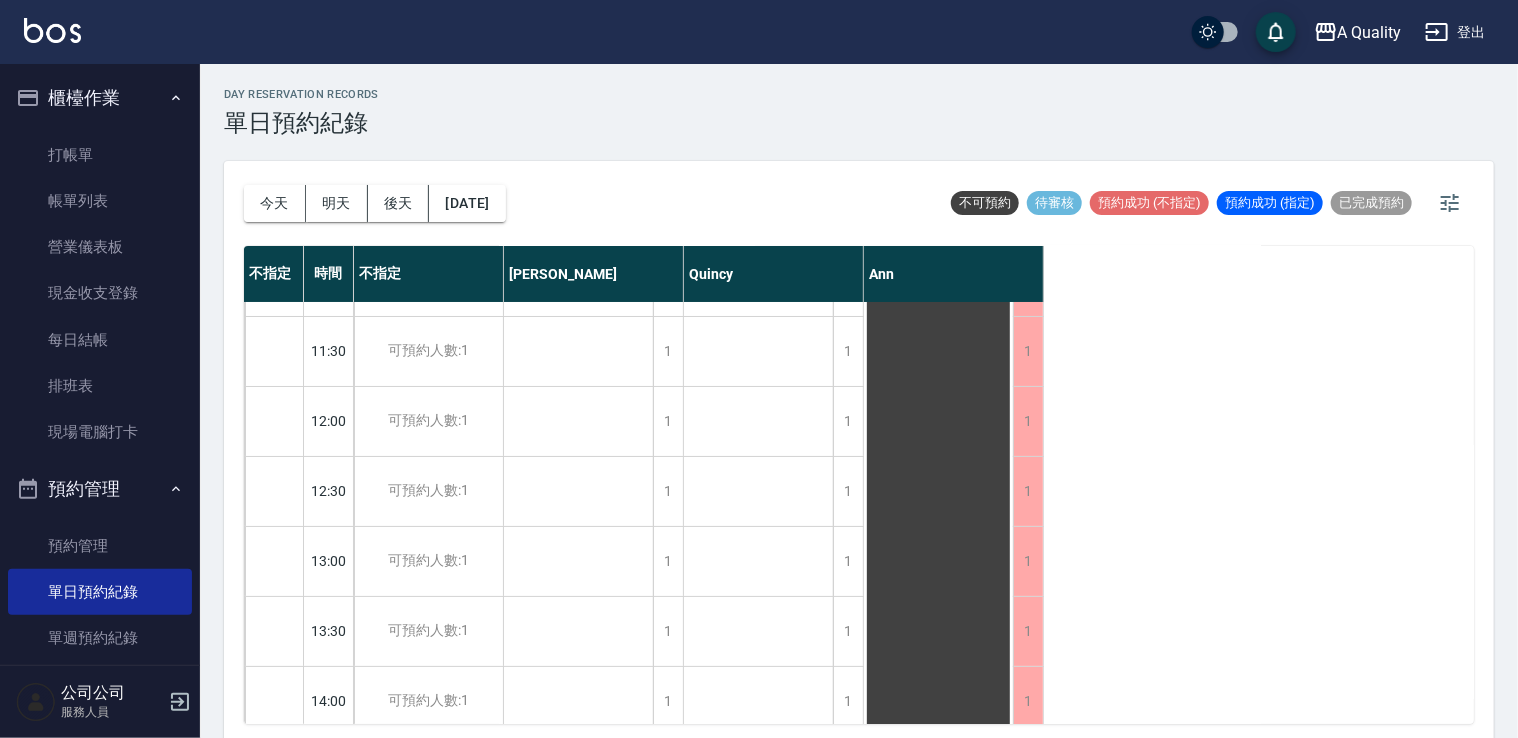 scroll, scrollTop: 100, scrollLeft: 0, axis: vertical 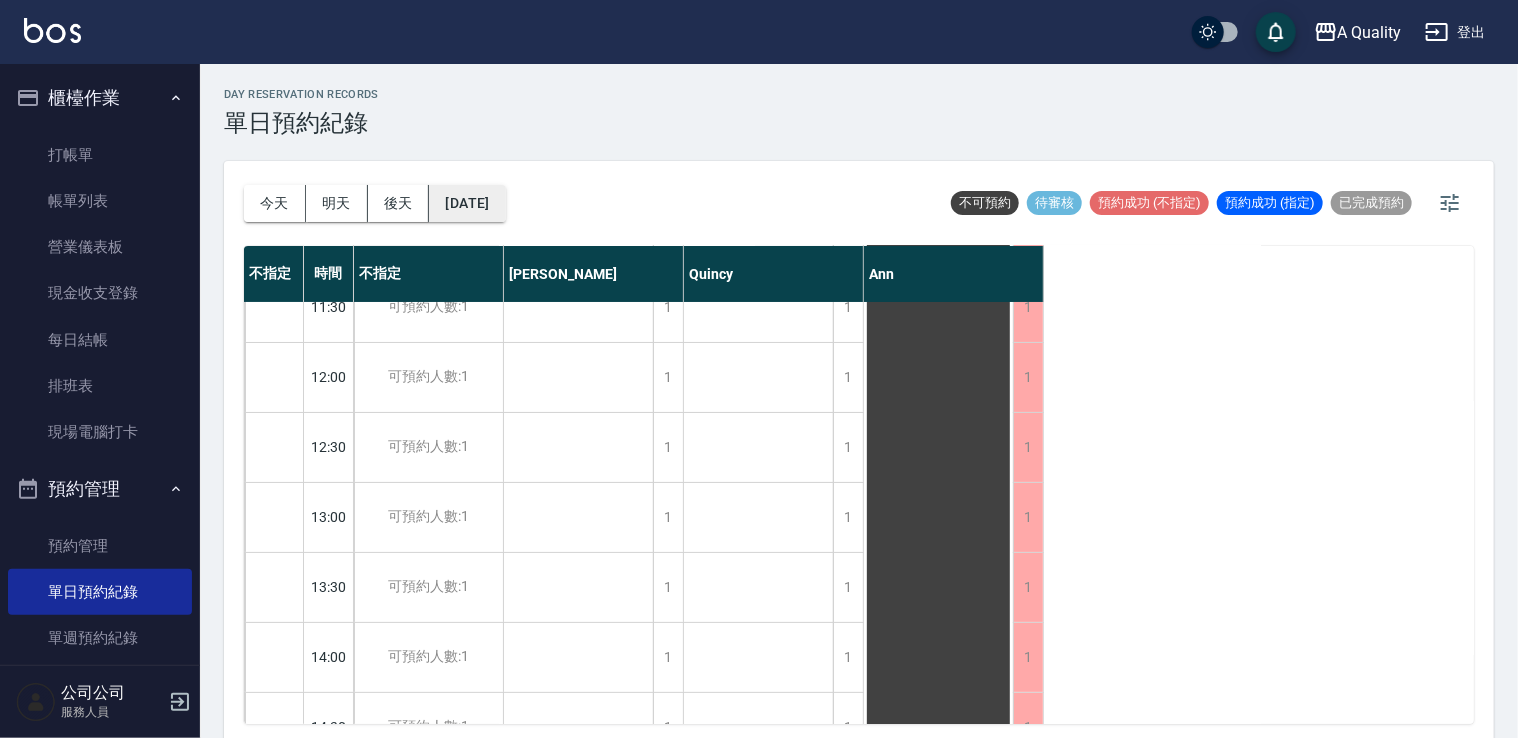 click on "[DATE]" at bounding box center [467, 203] 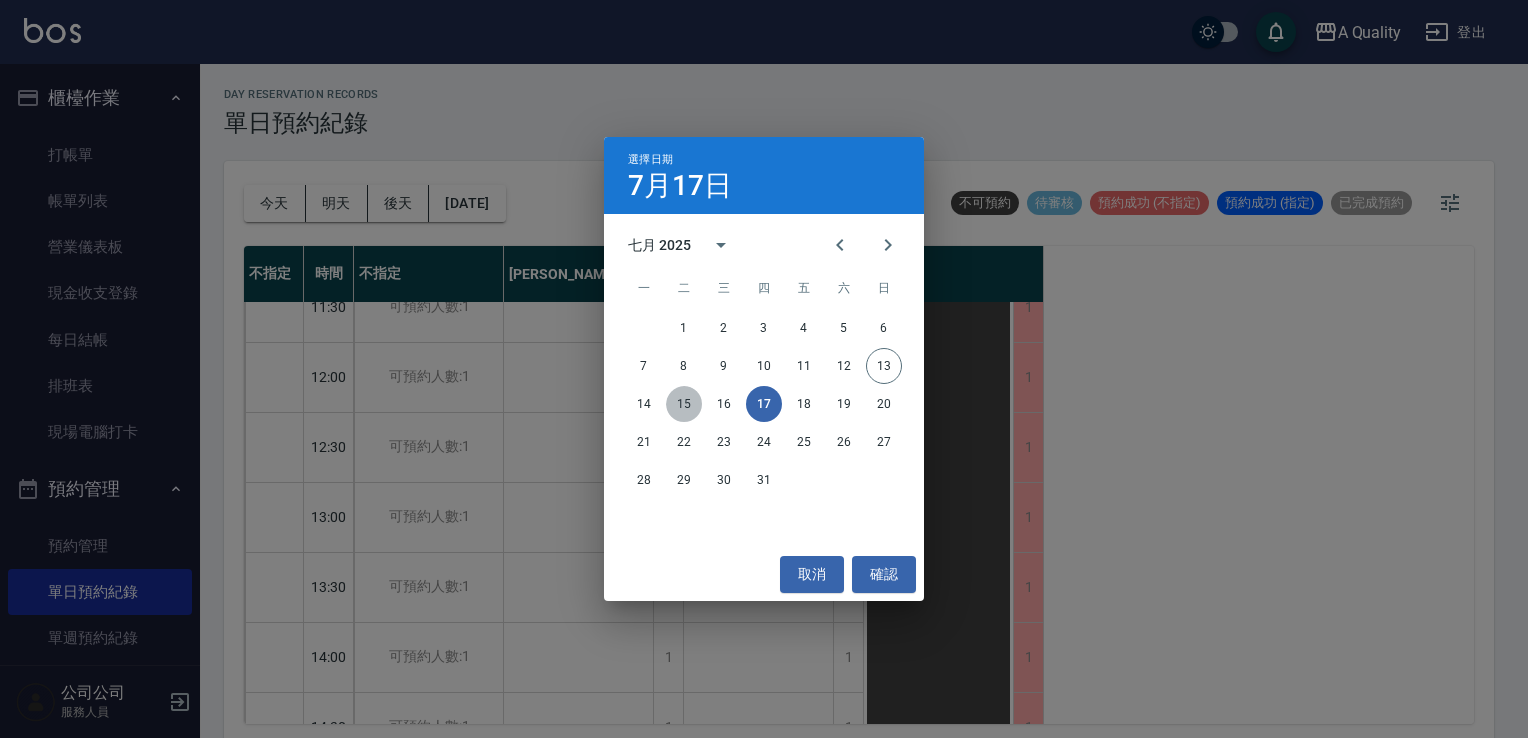 click on "15" at bounding box center (684, 404) 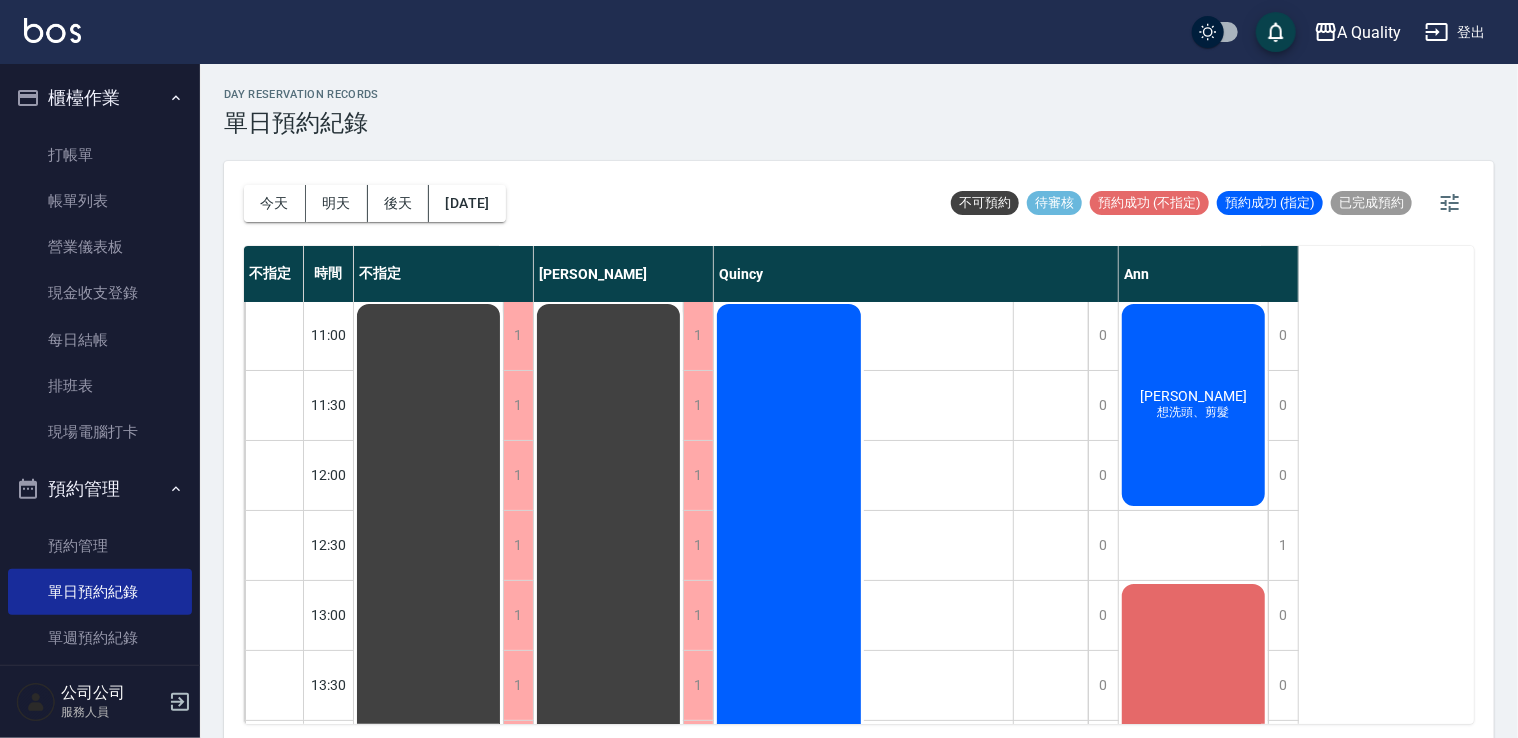 scroll, scrollTop: 0, scrollLeft: 0, axis: both 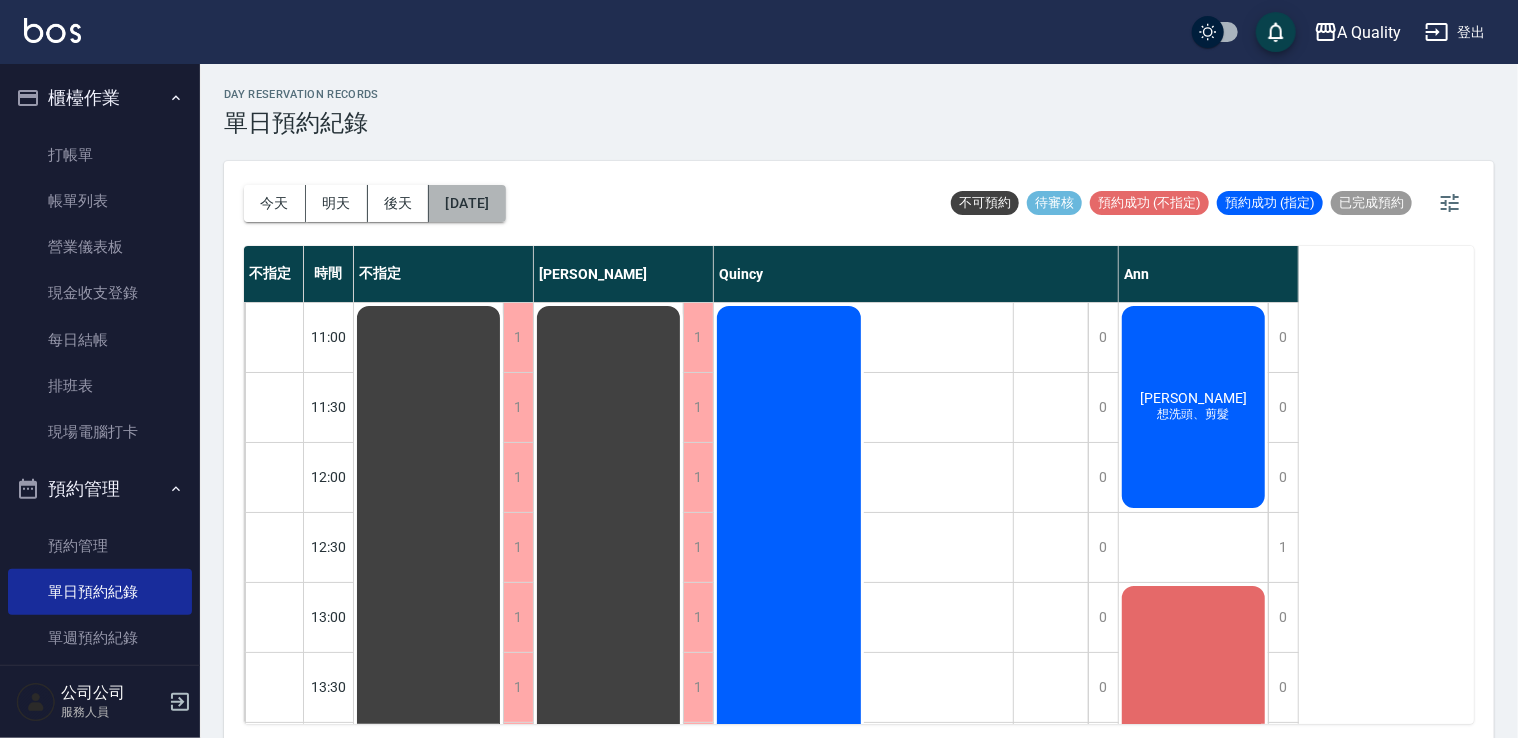 click on "[DATE]" at bounding box center [467, 203] 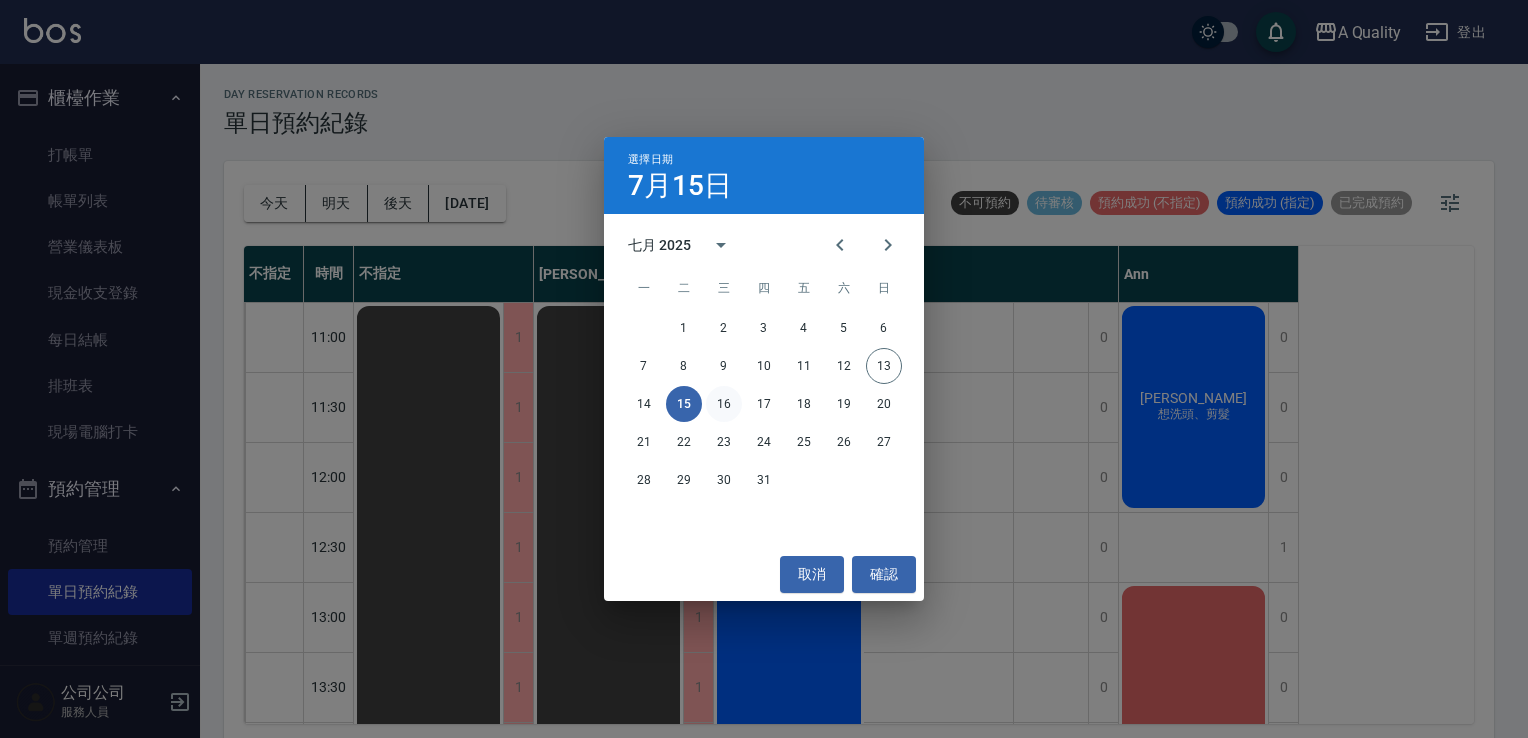 click on "16" at bounding box center [724, 404] 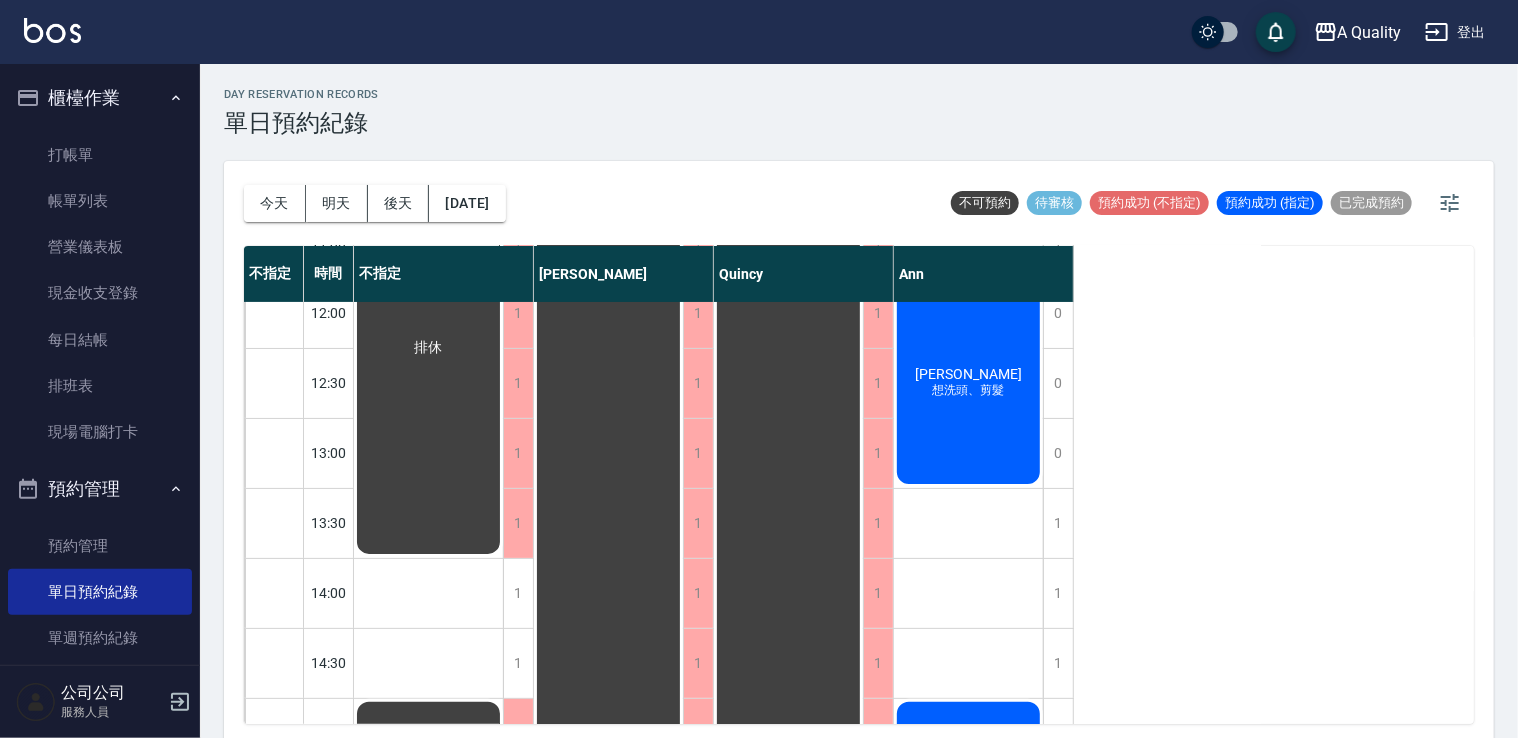 scroll, scrollTop: 0, scrollLeft: 0, axis: both 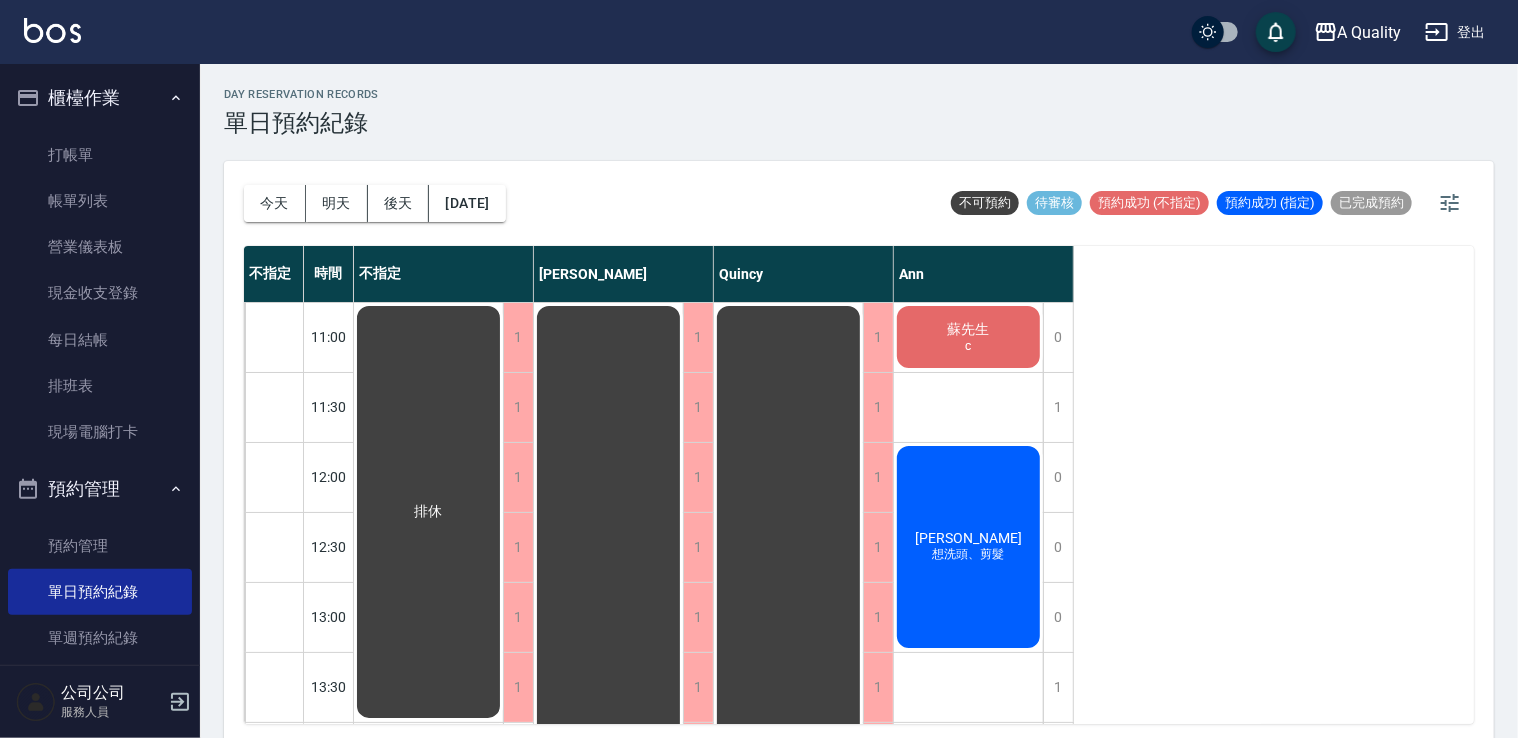 click on "蘇先生" at bounding box center (429, 512) 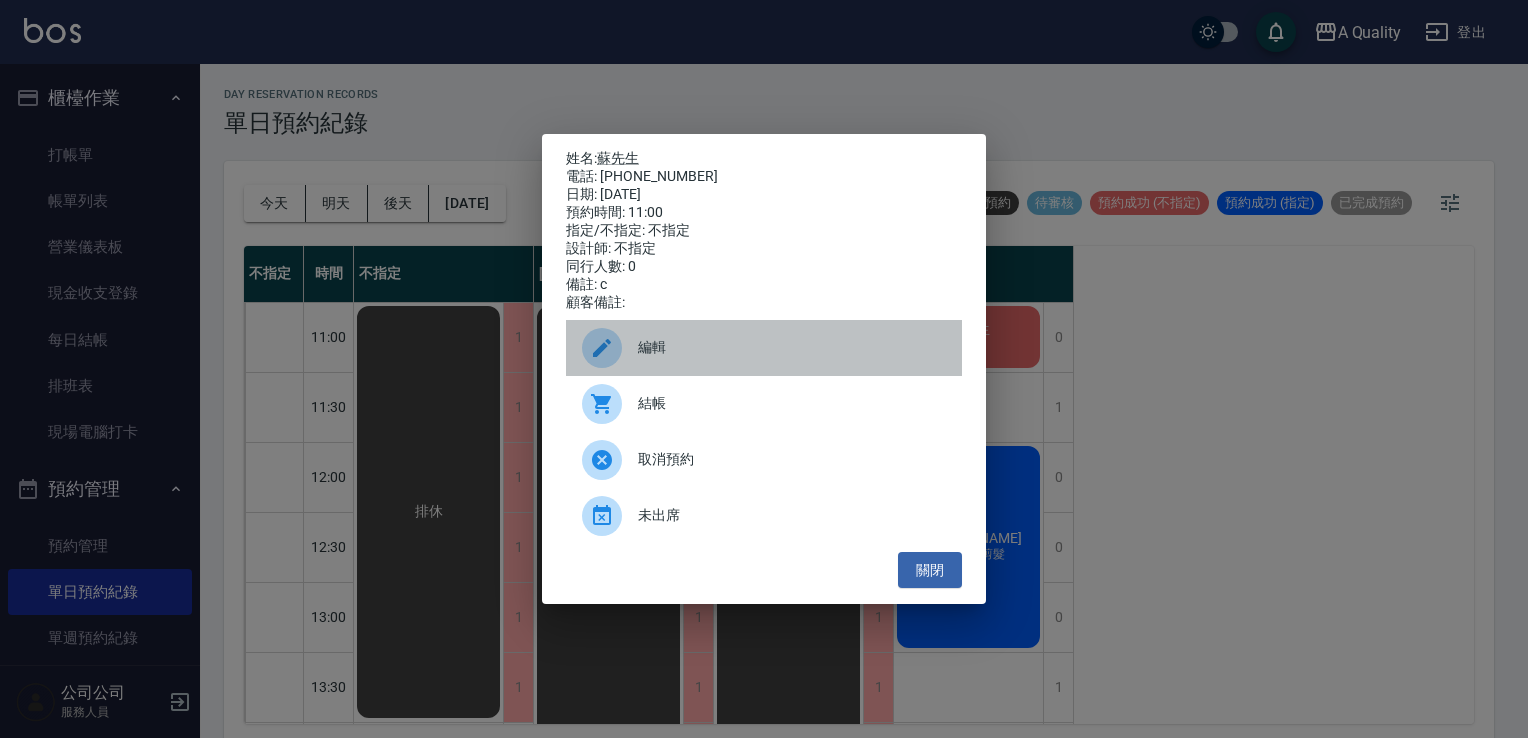click on "編輯" at bounding box center [792, 347] 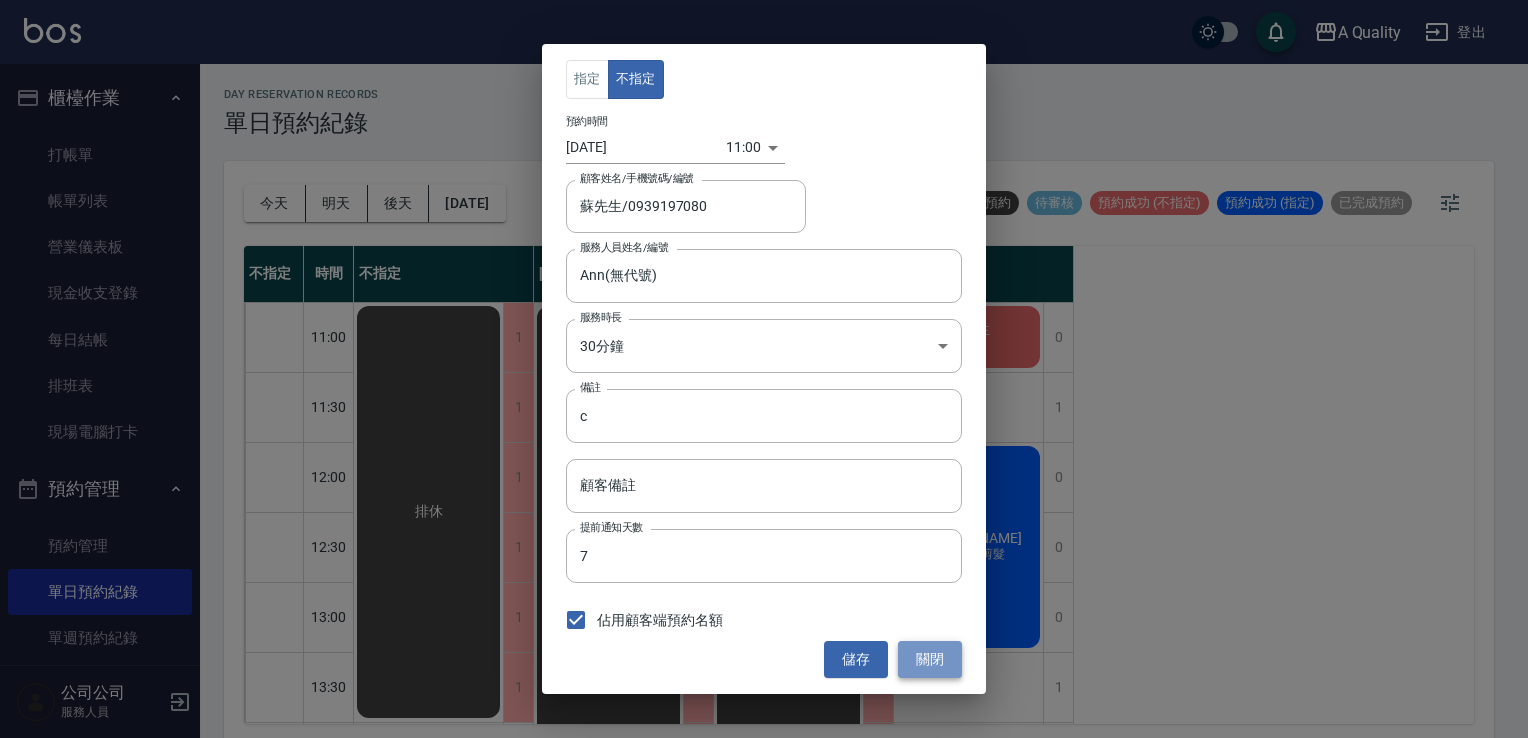 click on "關閉" at bounding box center [930, 659] 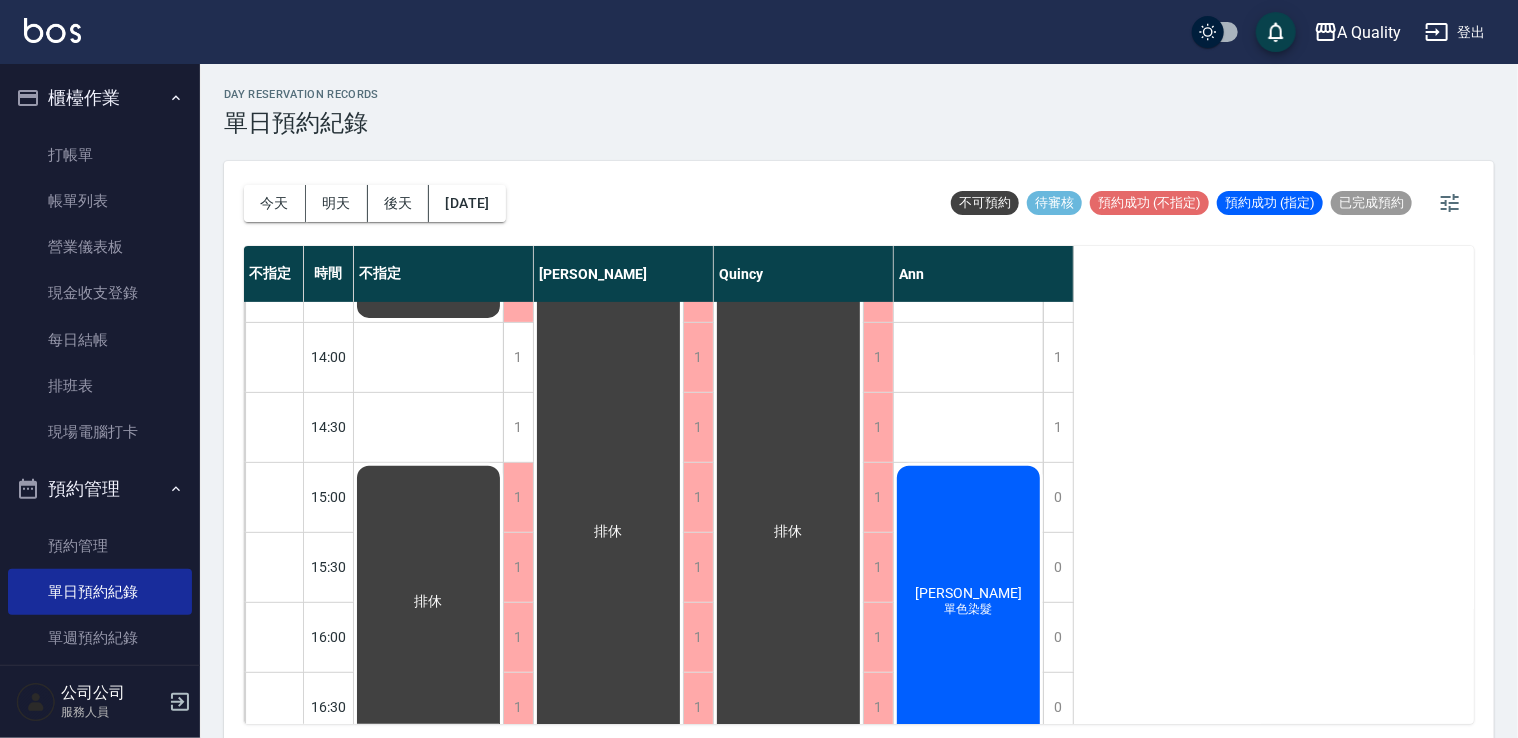 scroll, scrollTop: 200, scrollLeft: 0, axis: vertical 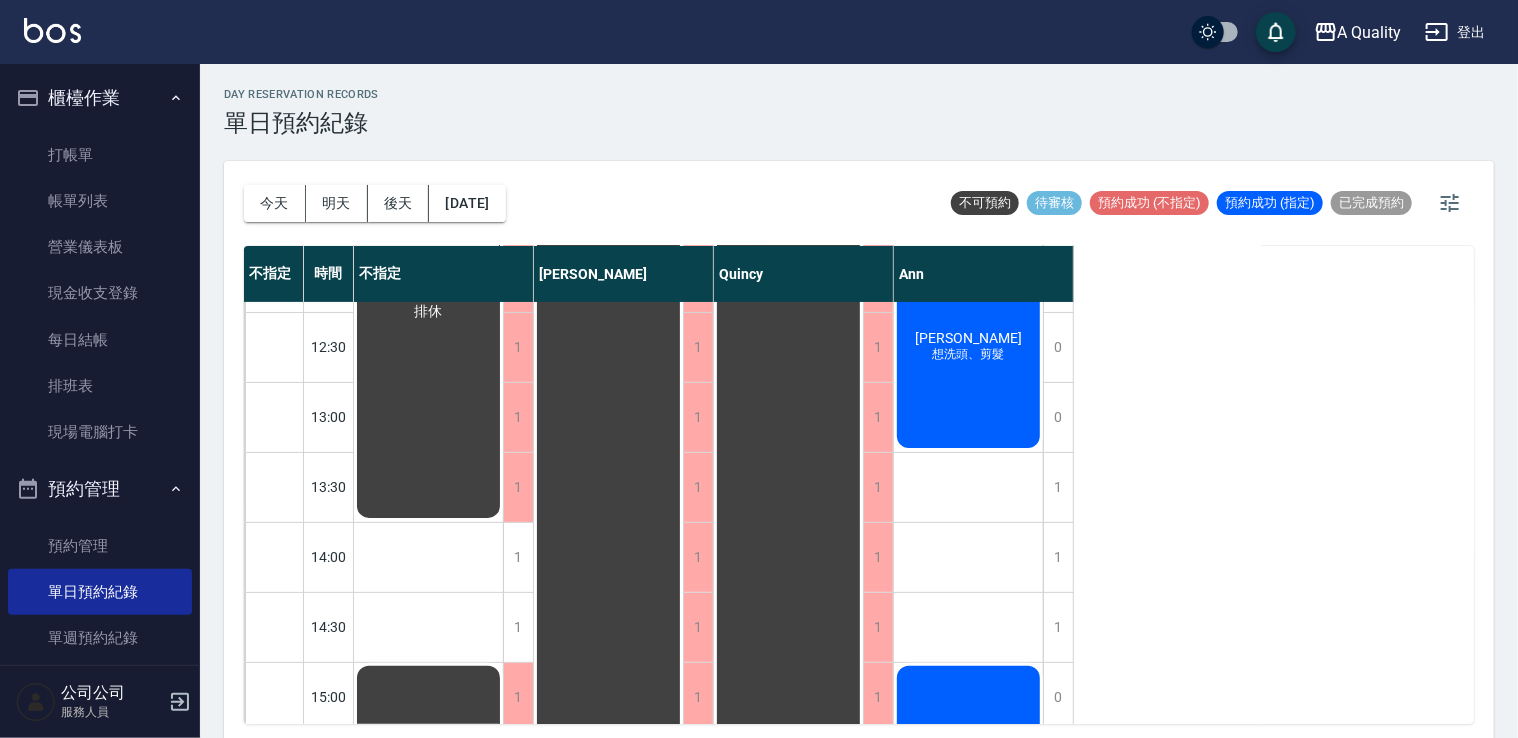 drag, startPoint x: 1090, startPoint y: 648, endPoint x: 1274, endPoint y: 701, distance: 191.48106 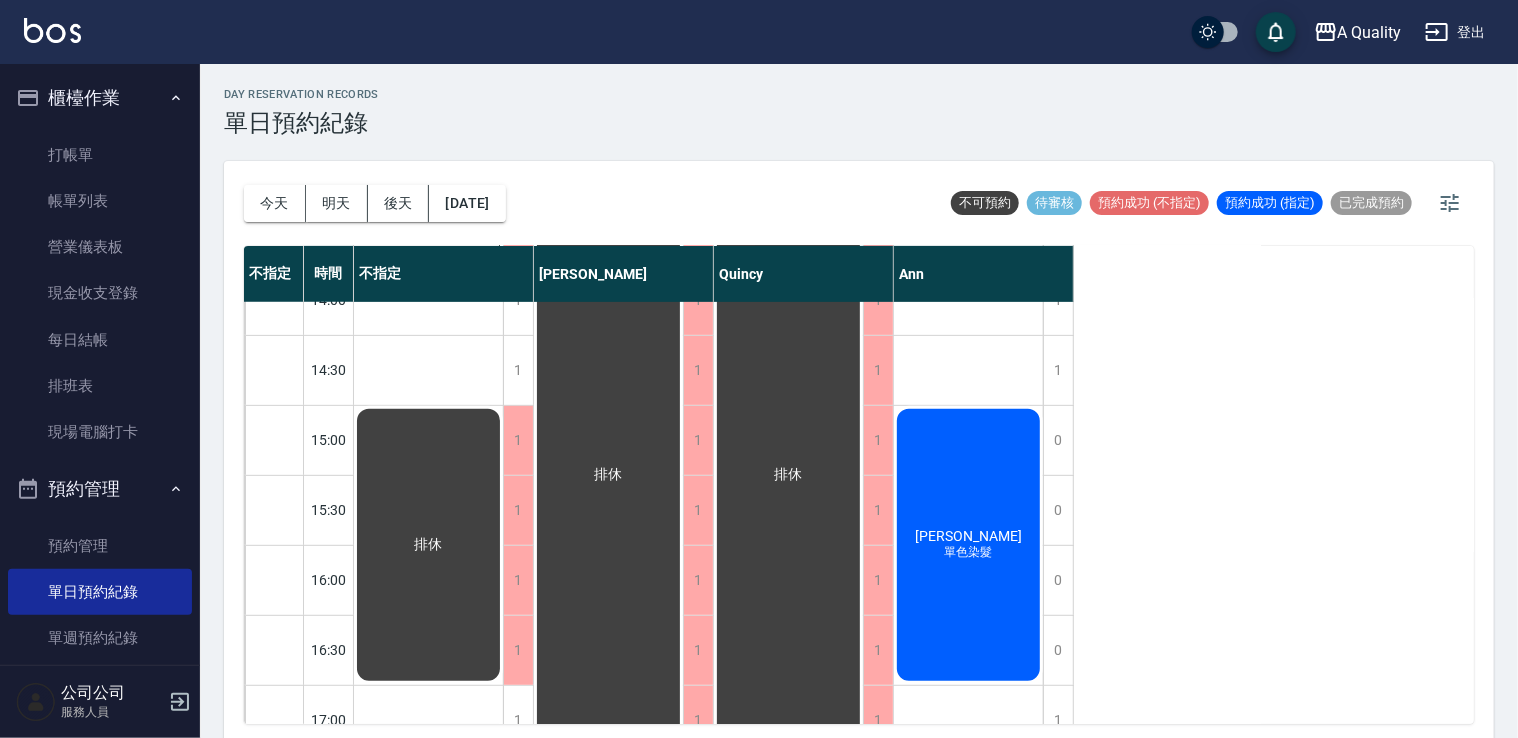 scroll, scrollTop: 300, scrollLeft: 0, axis: vertical 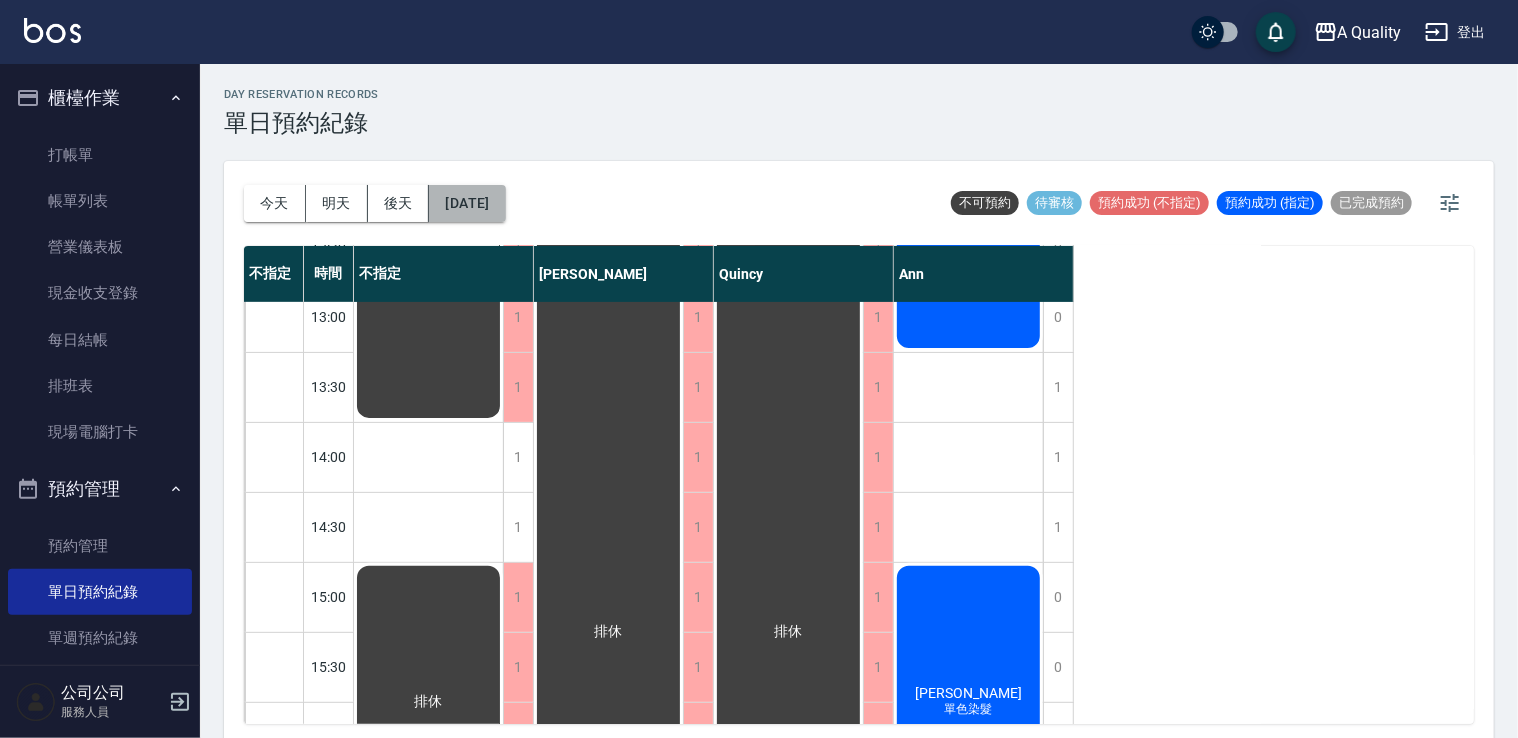 click on "[DATE]" at bounding box center [467, 203] 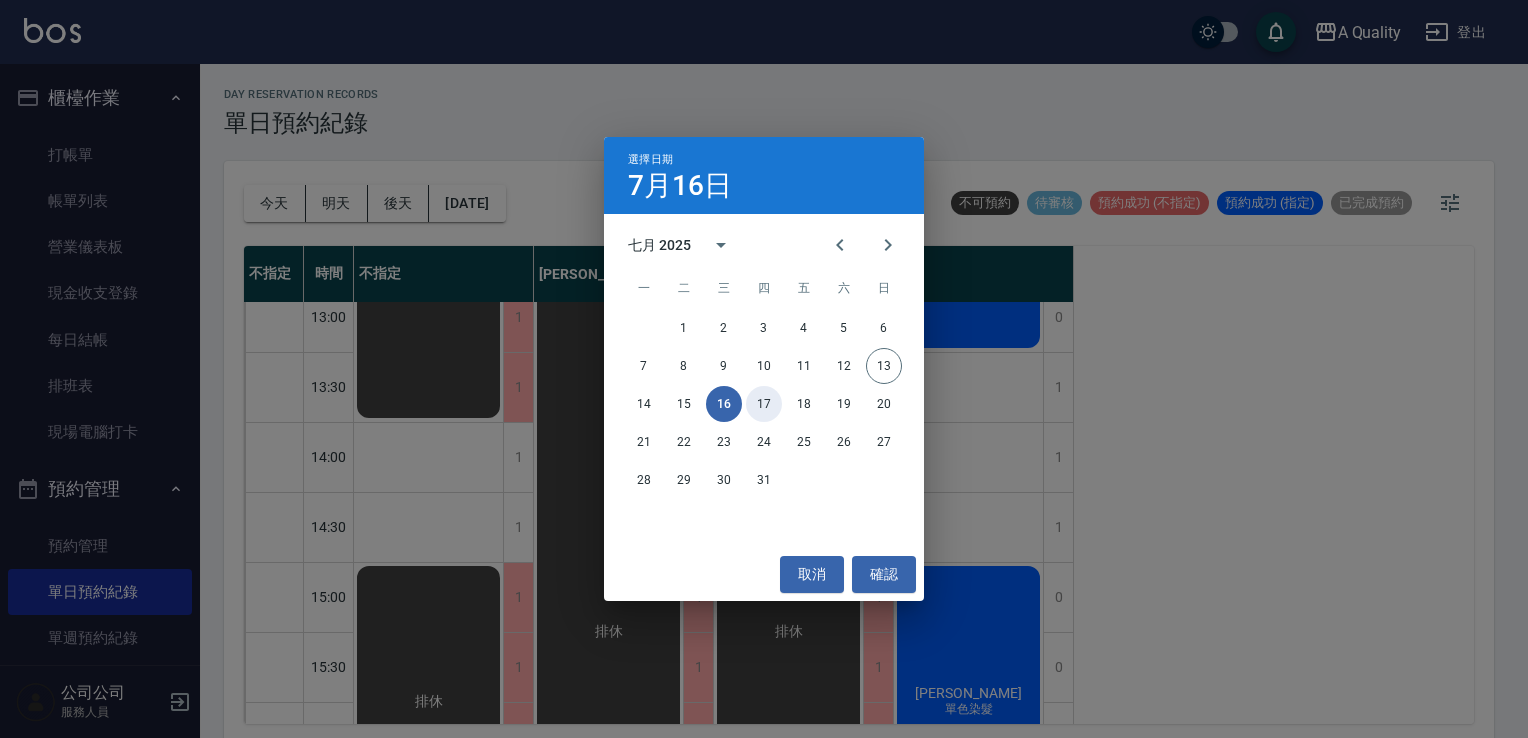 click on "17" at bounding box center [764, 404] 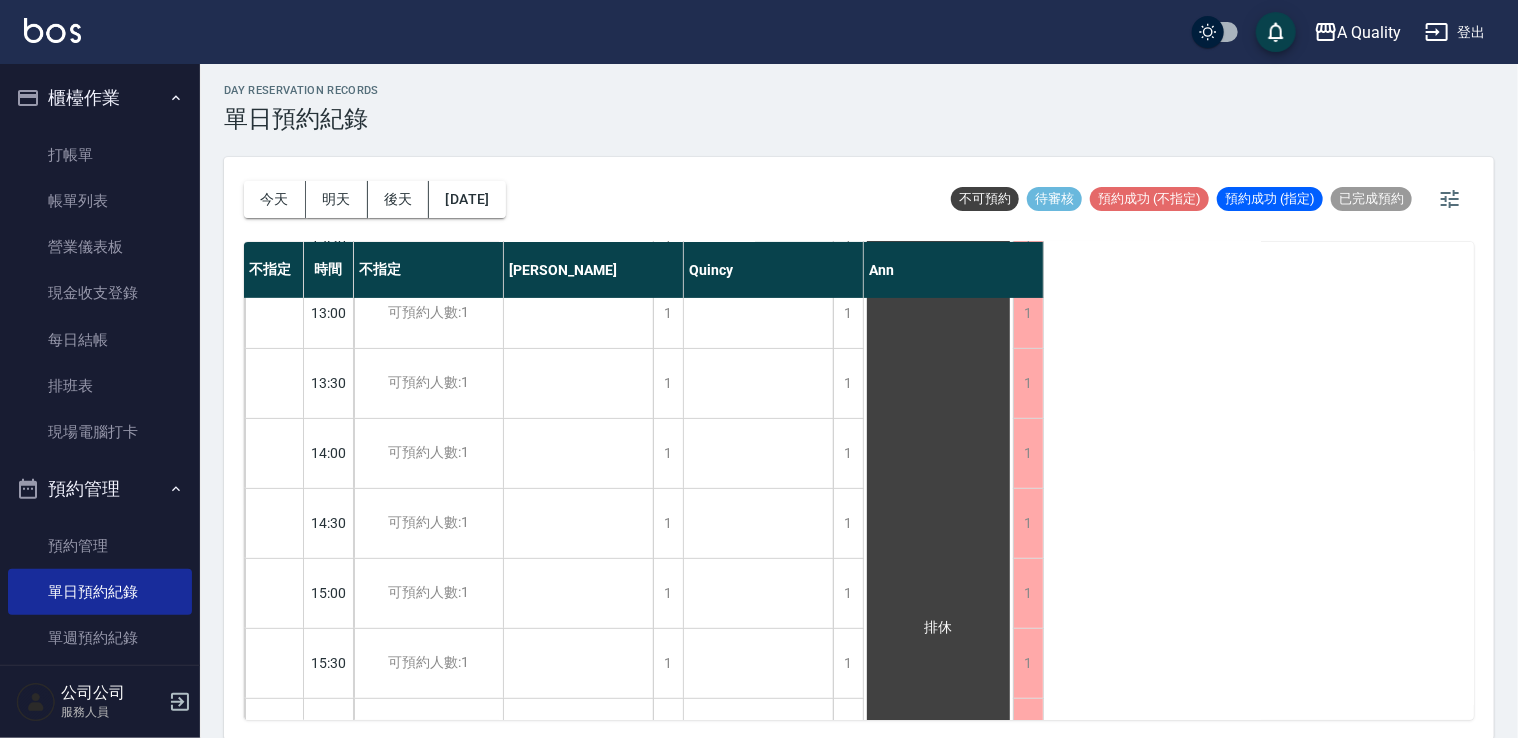 scroll, scrollTop: 5, scrollLeft: 0, axis: vertical 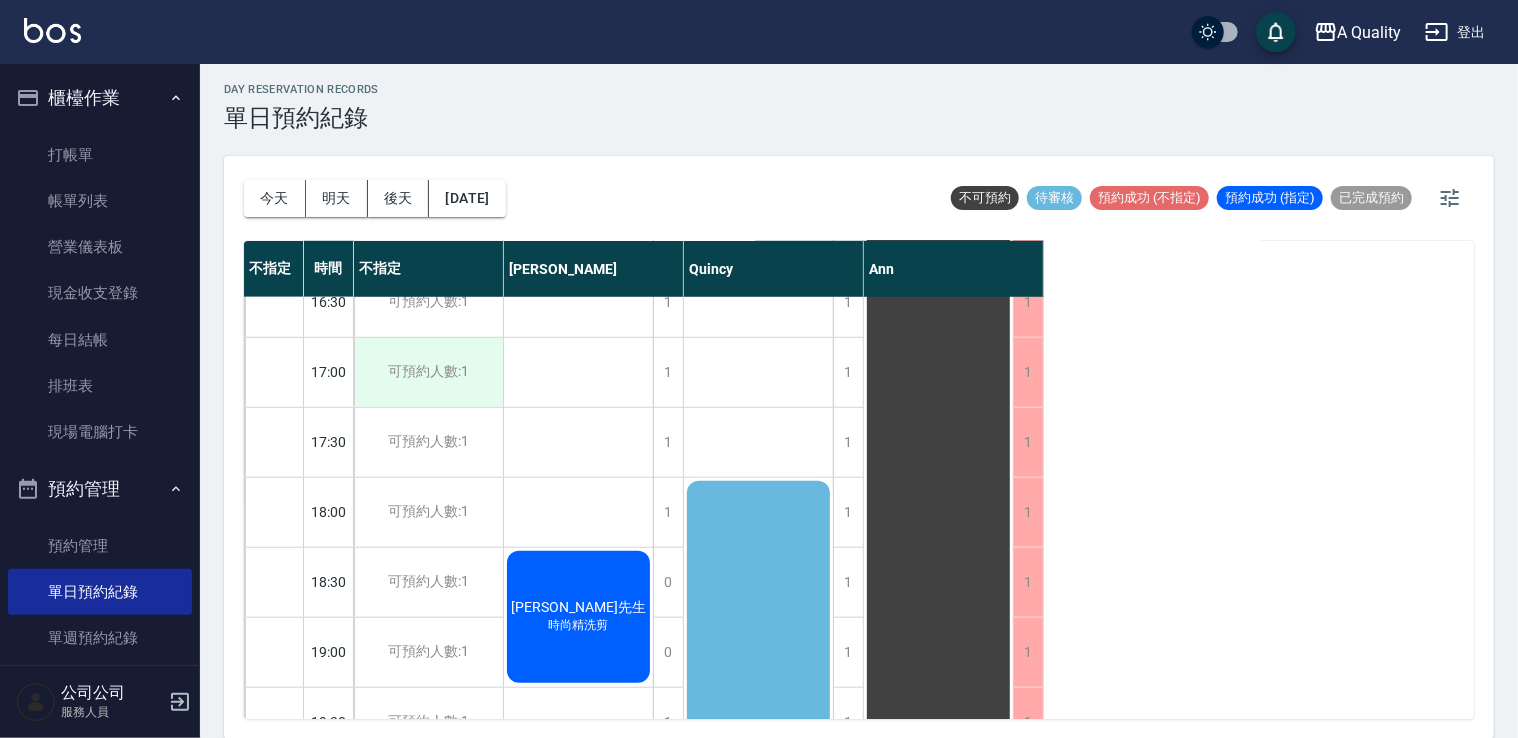 click on "可預約人數:1" at bounding box center (428, 372) 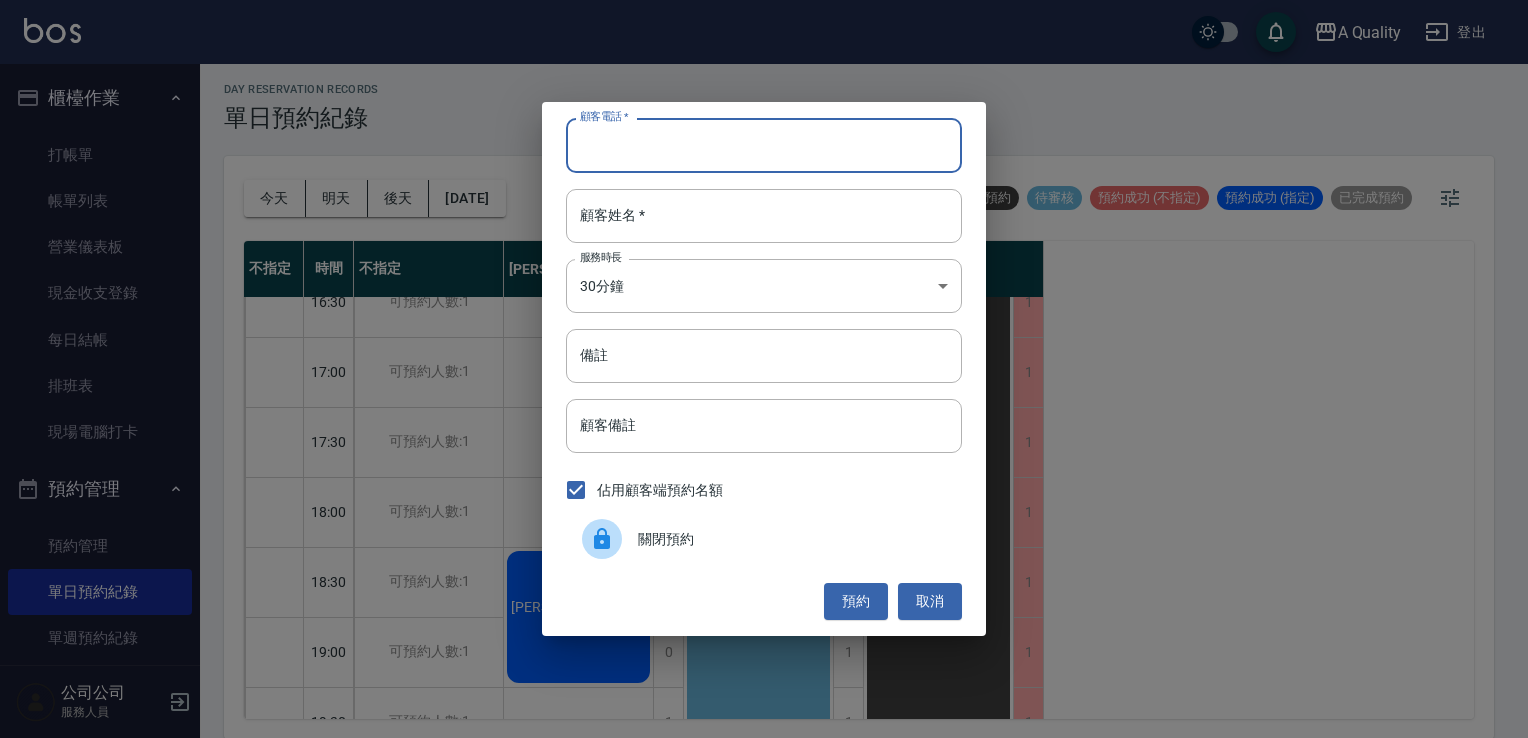 drag, startPoint x: 655, startPoint y: 142, endPoint x: 605, endPoint y: 169, distance: 56.82429 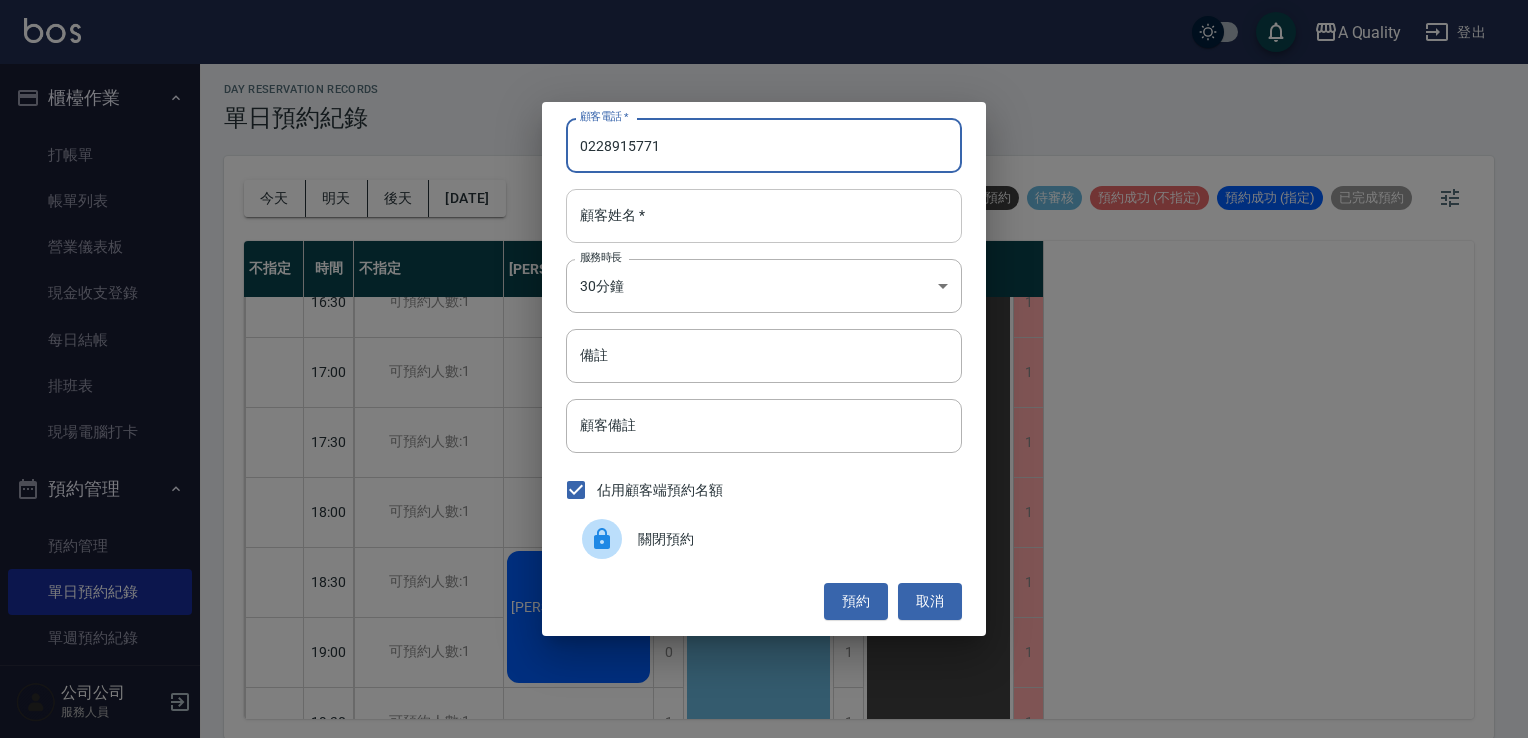 type on "0228915771" 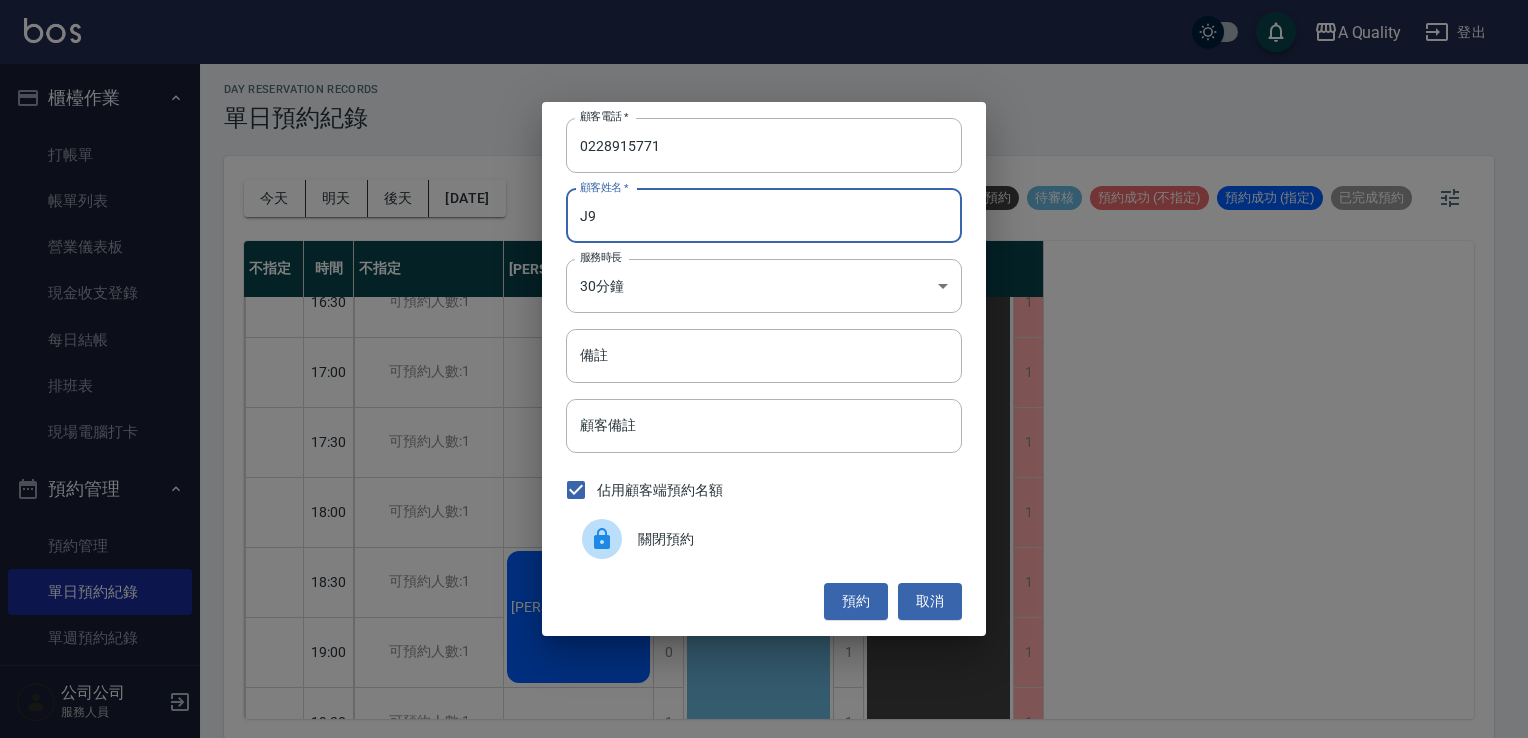 type on "J" 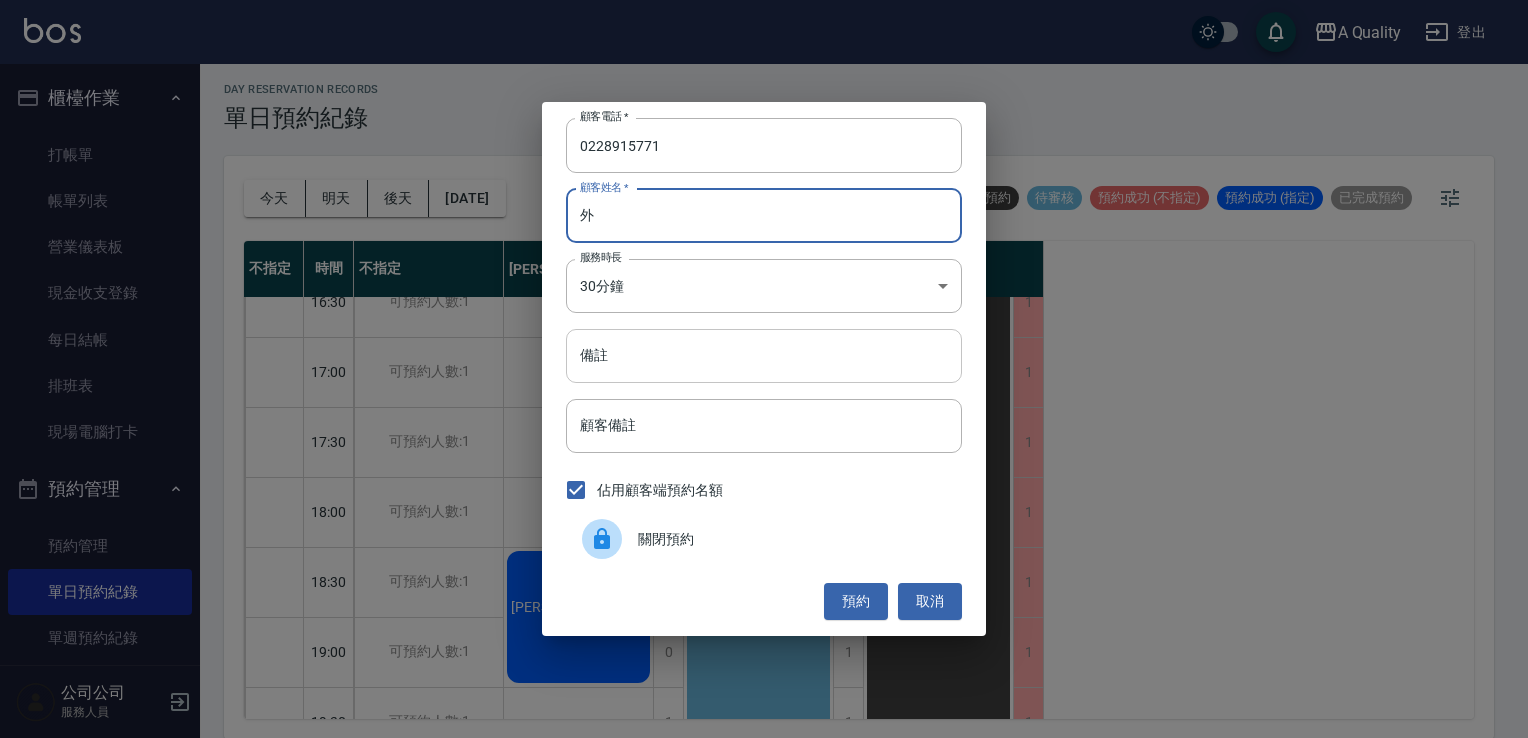 type on "外" 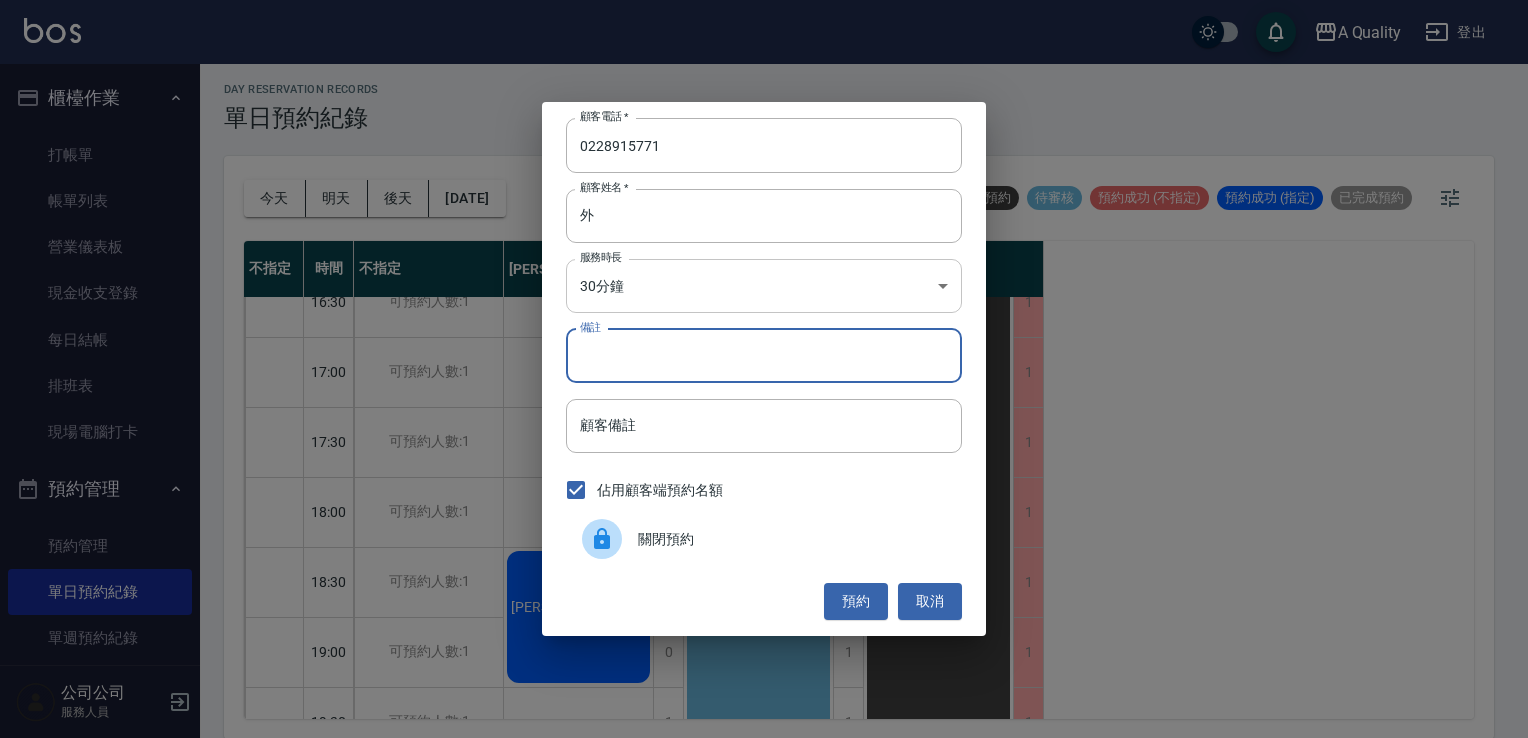click on "A Quality 登出 櫃檯作業 打帳單 帳單列表 營業儀表板 現金收支登錄 每日結帳 排班表 現場電腦打卡 預約管理 預約管理 單日預約紀錄 單週預約紀錄 報表及分析 報表目錄 店家日報表 互助日報表 互助排行榜 互助點數明細 設計師日報表 設計師業績分析表 設計師排行榜 店販抽成明細 每日非現金明細 客戶管理 客戶列表 卡券管理 入金管理 公司公司 服務人員 day Reservation records 單日預約紀錄 [DATE] [DATE] [DATE] [DATE] 不可預約 待審核 預約成功 (不指定) 預約成功 (指定) 已完成預約 不指定 時間 不指定 [PERSON_NAME] 11:00 11:30 12:00 12:30 13:00 13:30 14:00 14:30 15:00 15:30 16:00 16:30 17:00 17:30 18:00 18:30 19:00 19:30 20:00 20:30 21:00 21:30 可預約人數:1 可預約人數:1 可預約人數:1 可預約人數:1 可預約人數:1 可預約人數:1 可預約人數:1 可預約人數:1 可預約人數:1 可預約人數:1 可預約人數:1 1 1 1 1 1 1 1 1" at bounding box center (764, 367) 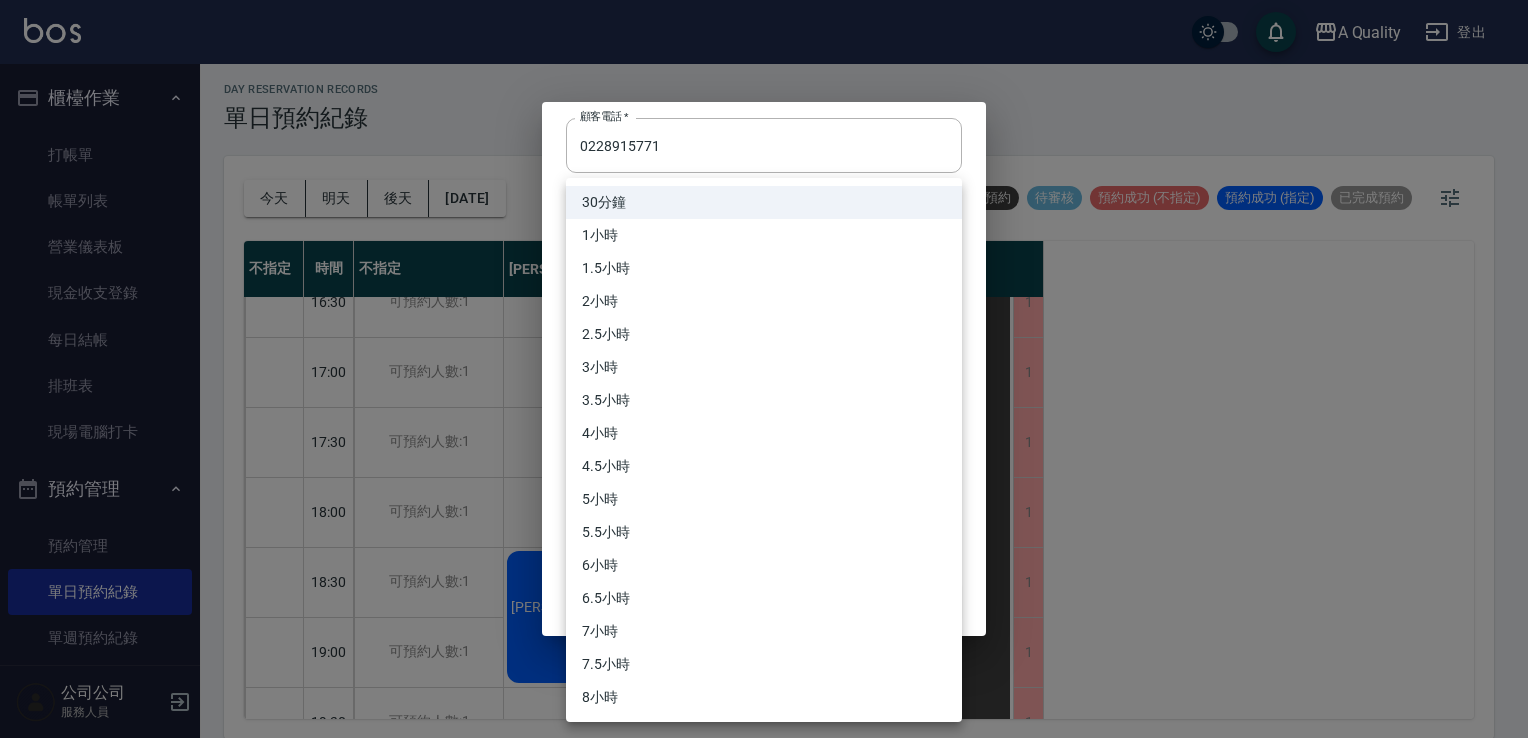 click on "1小時" at bounding box center [764, 235] 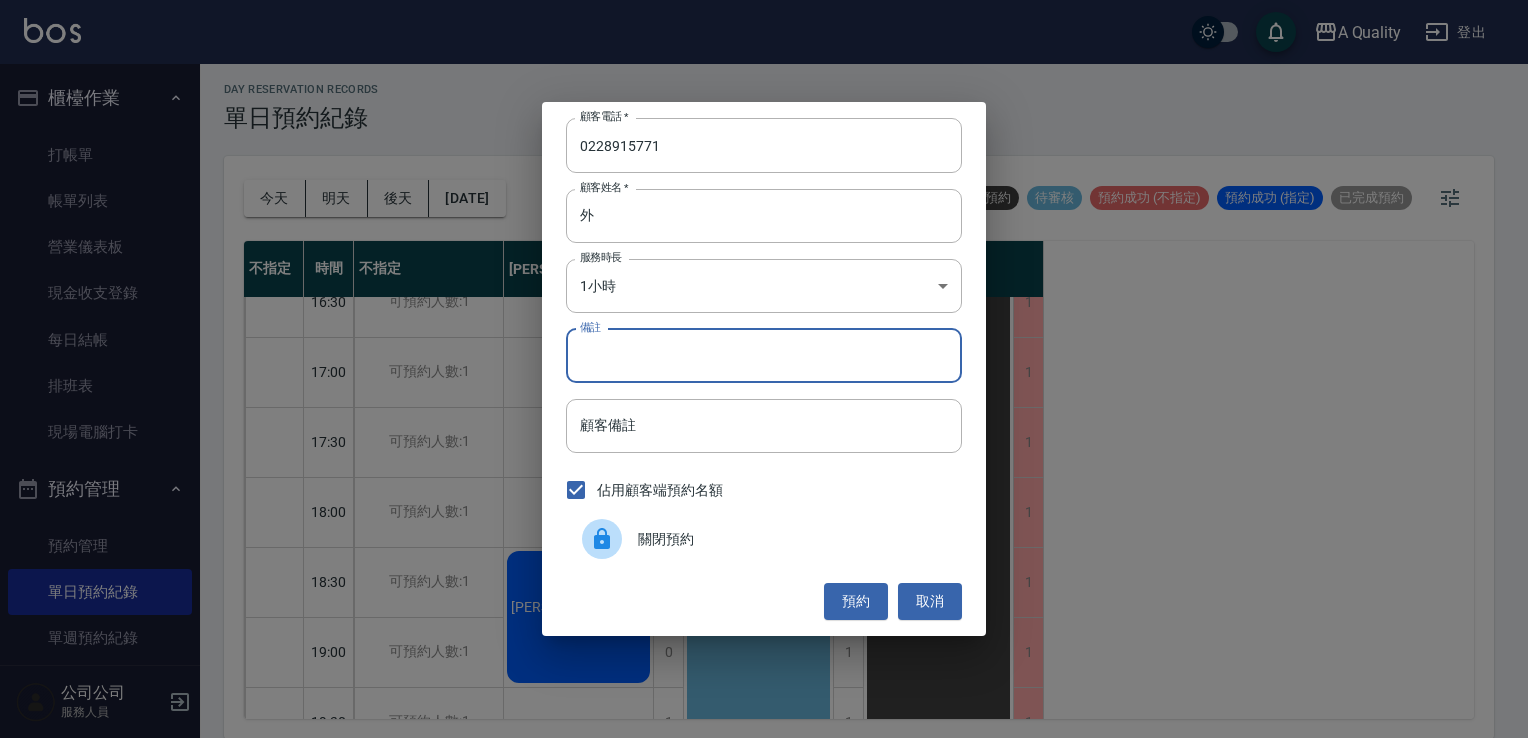 click on "備註" at bounding box center [764, 356] 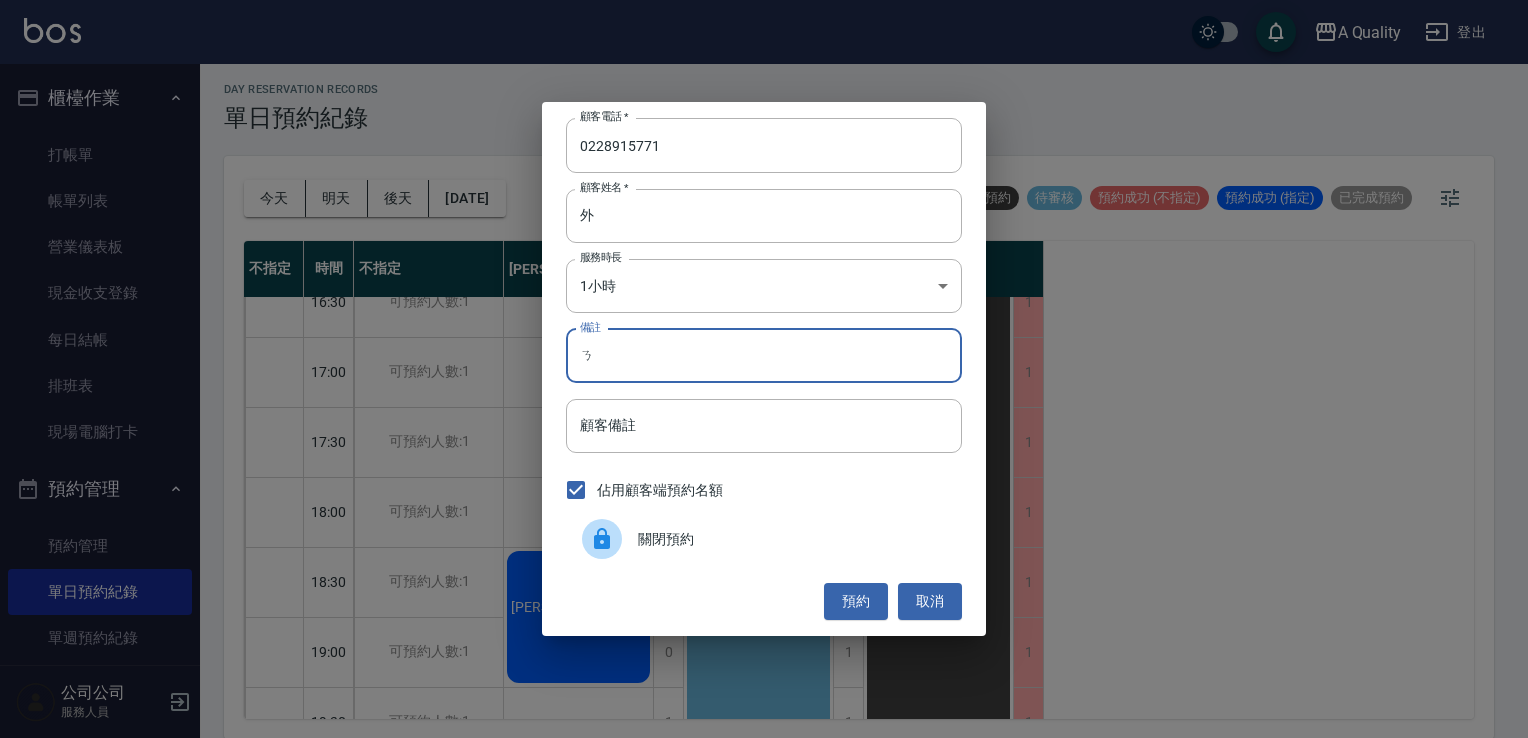 type on "ㄏ" 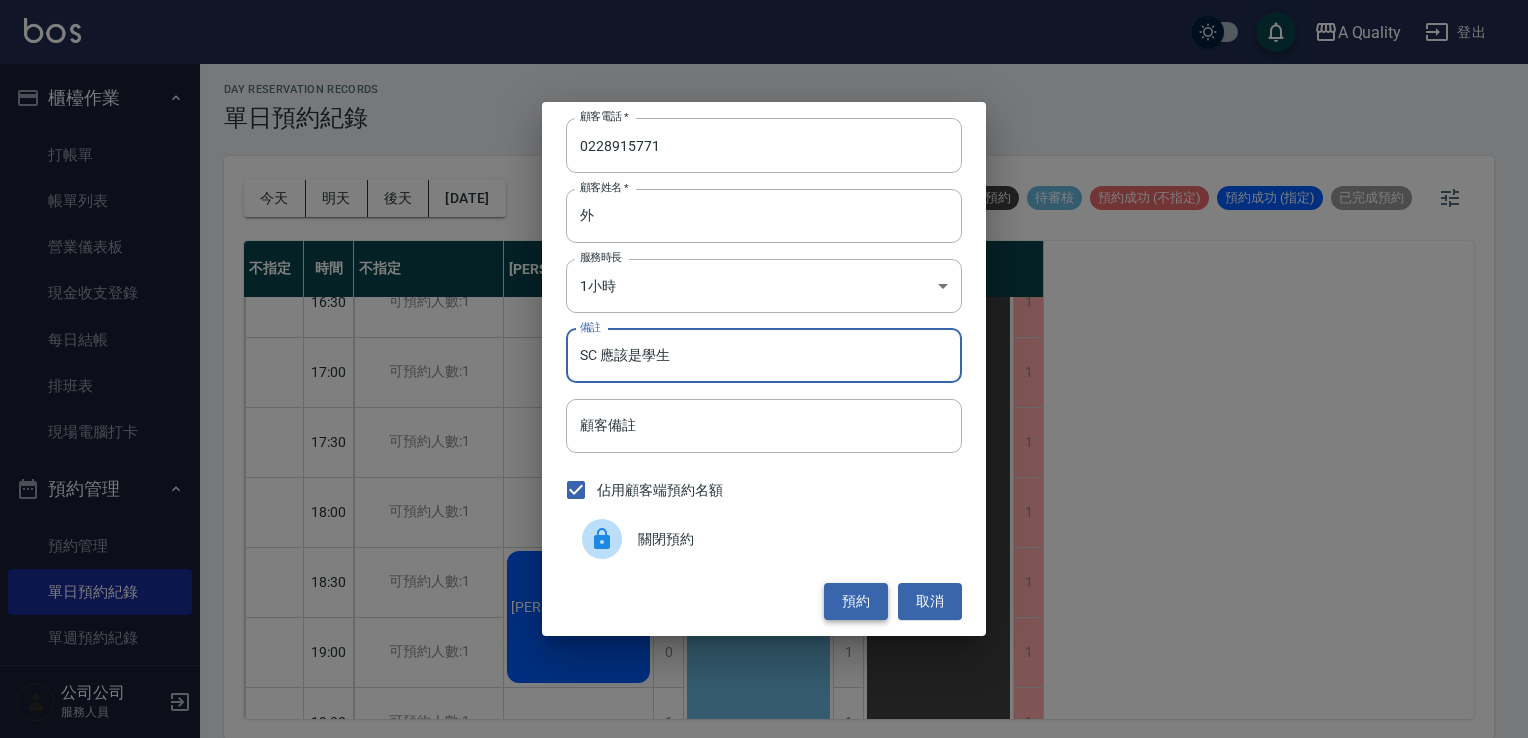 type on "SC 應該是學生" 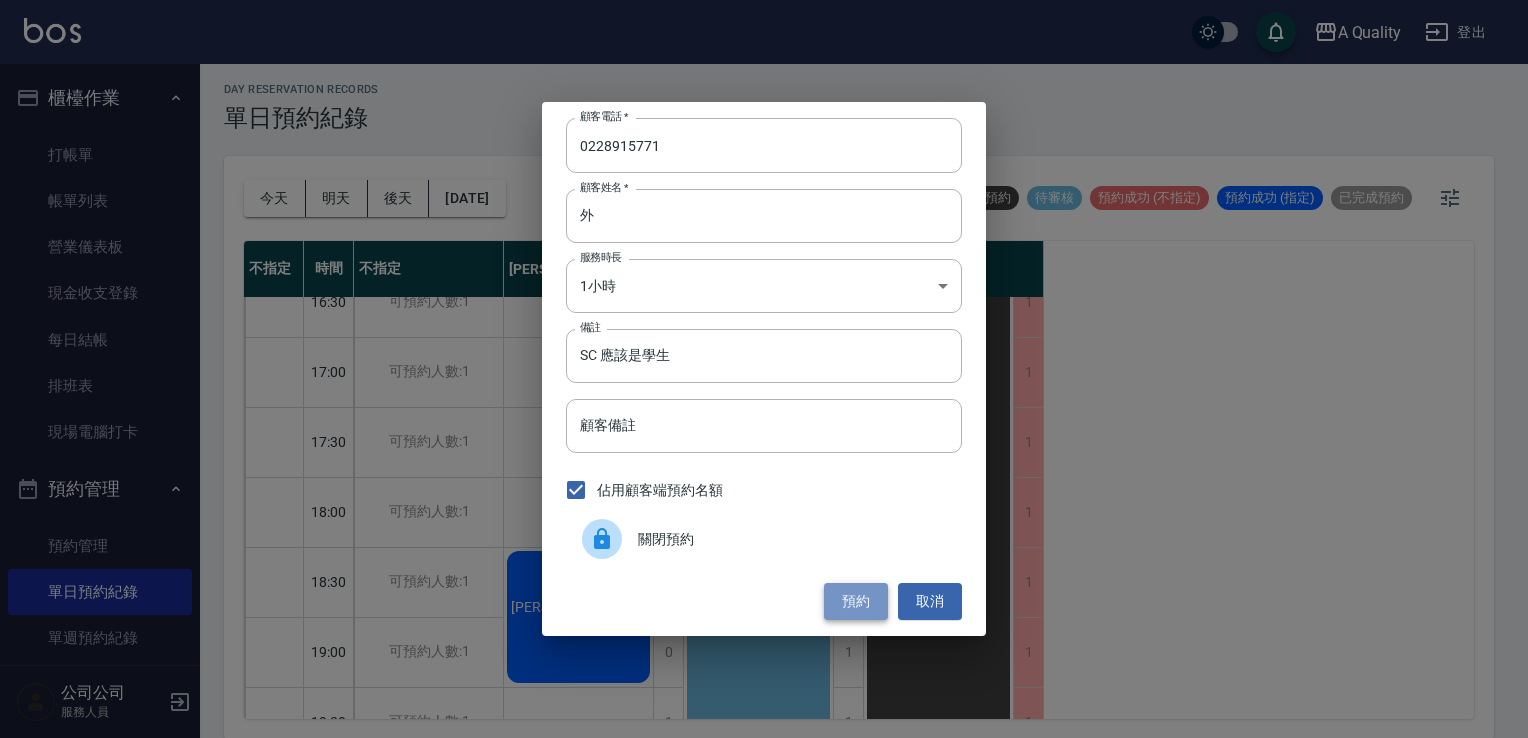 click on "預約" at bounding box center [856, 601] 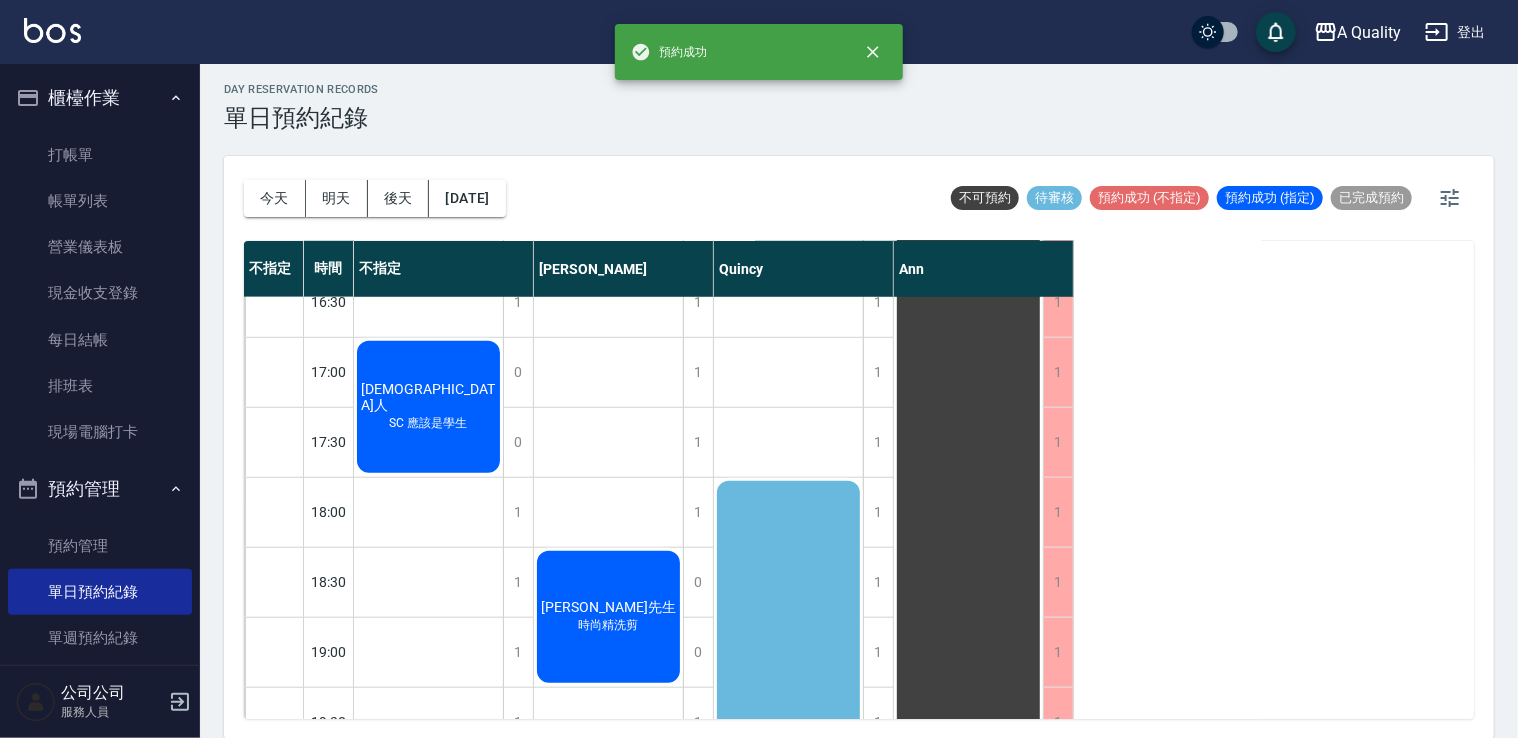 click on "SC 應該是學生" at bounding box center (429, 423) 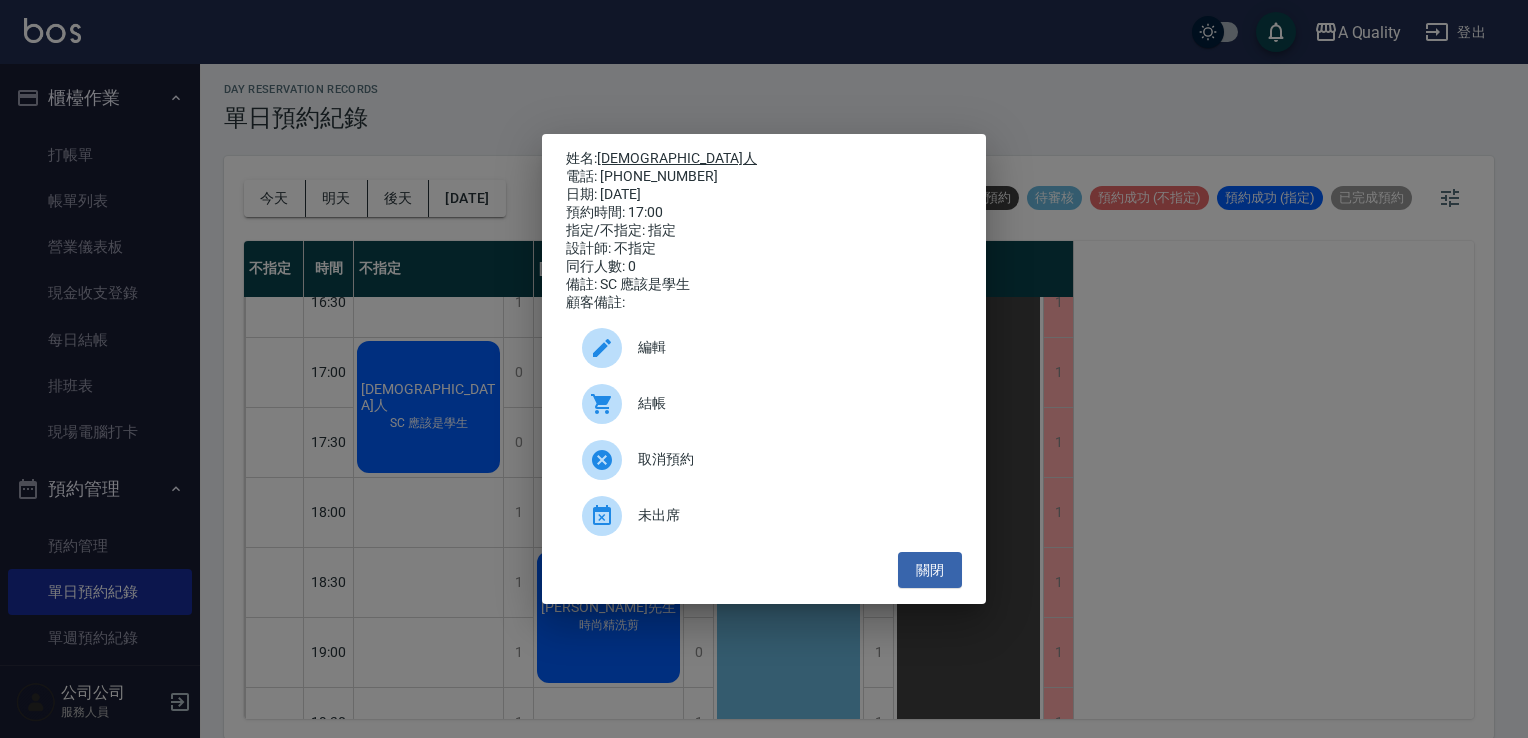 click on "[DEMOGRAPHIC_DATA]人" at bounding box center (677, 158) 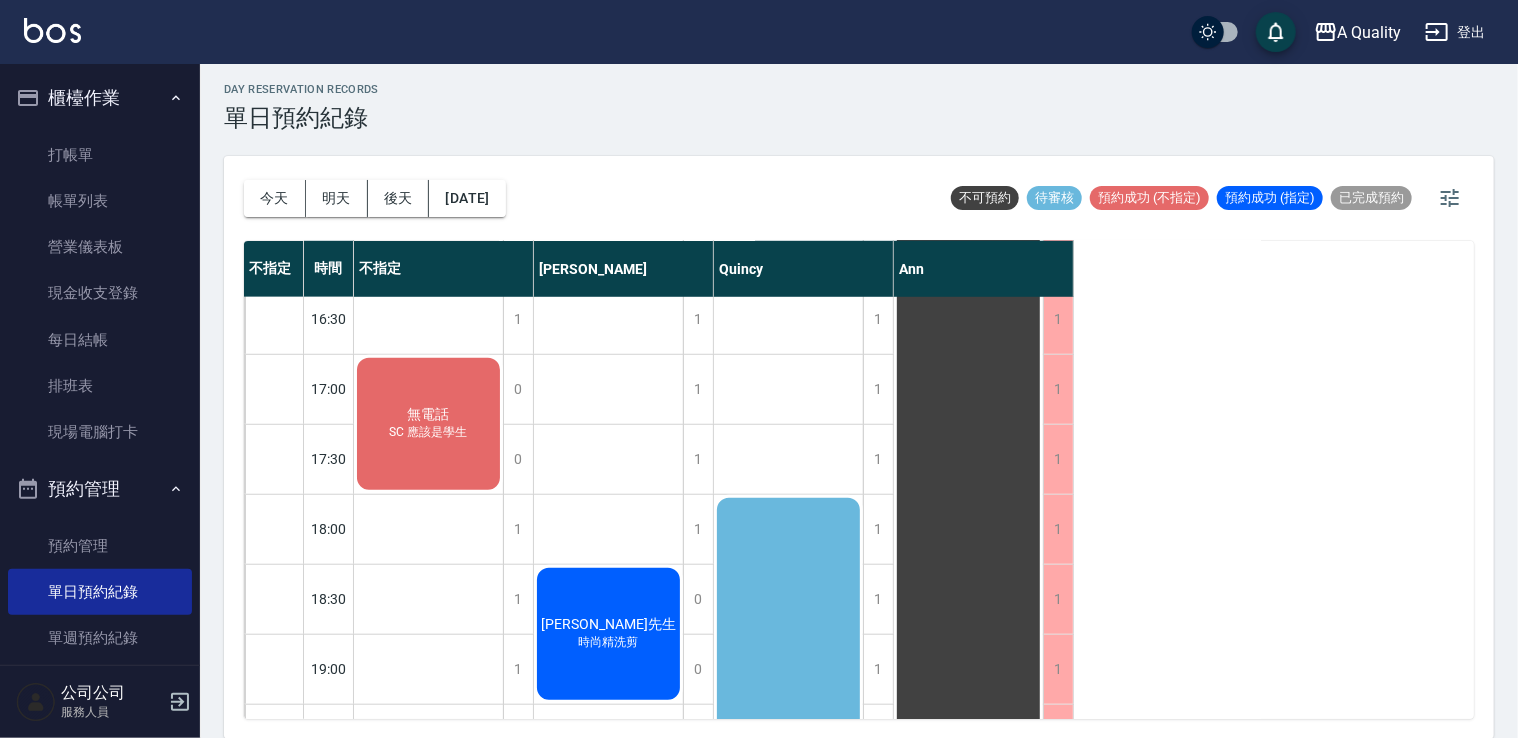 scroll, scrollTop: 800, scrollLeft: 0, axis: vertical 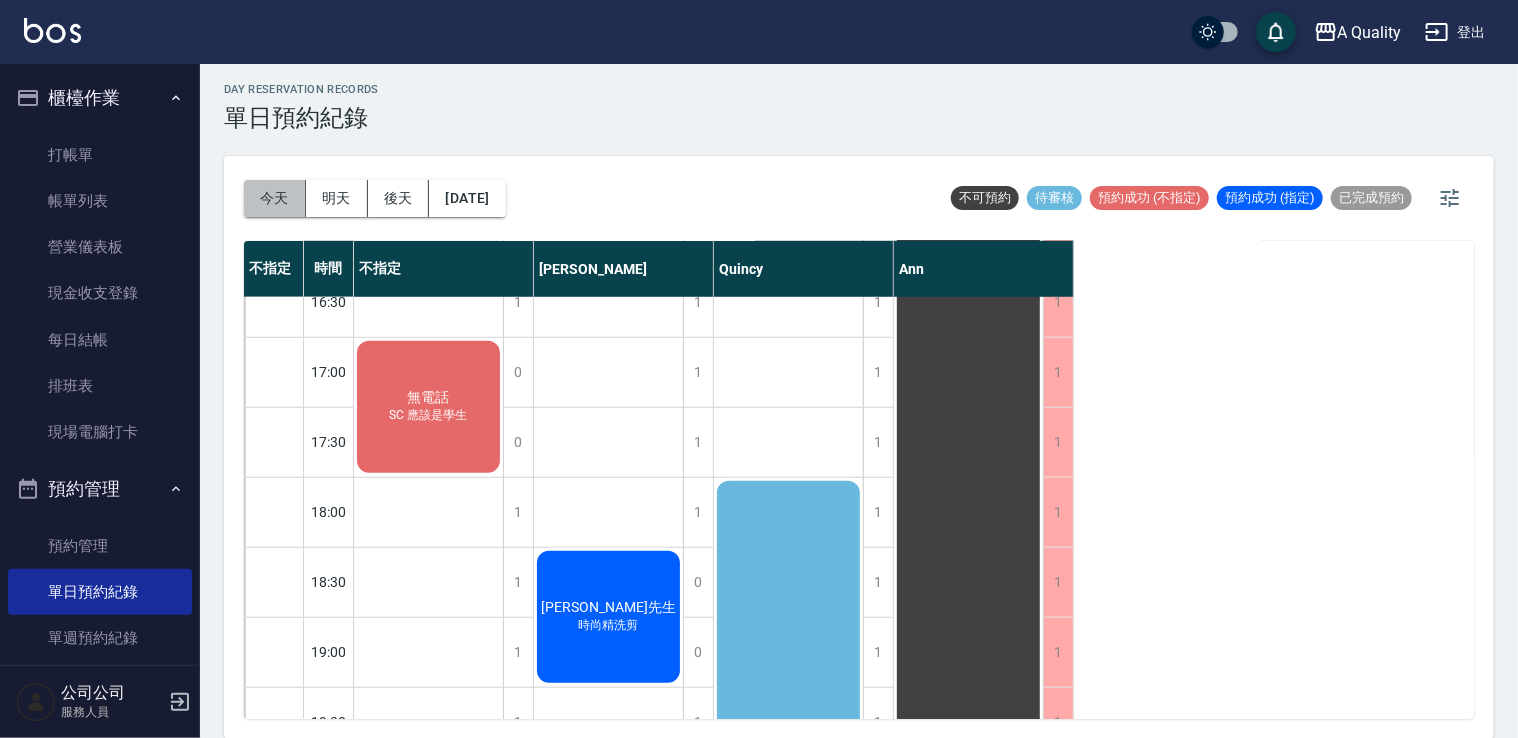 drag, startPoint x: 284, startPoint y: 198, endPoint x: 343, endPoint y: 195, distance: 59.07622 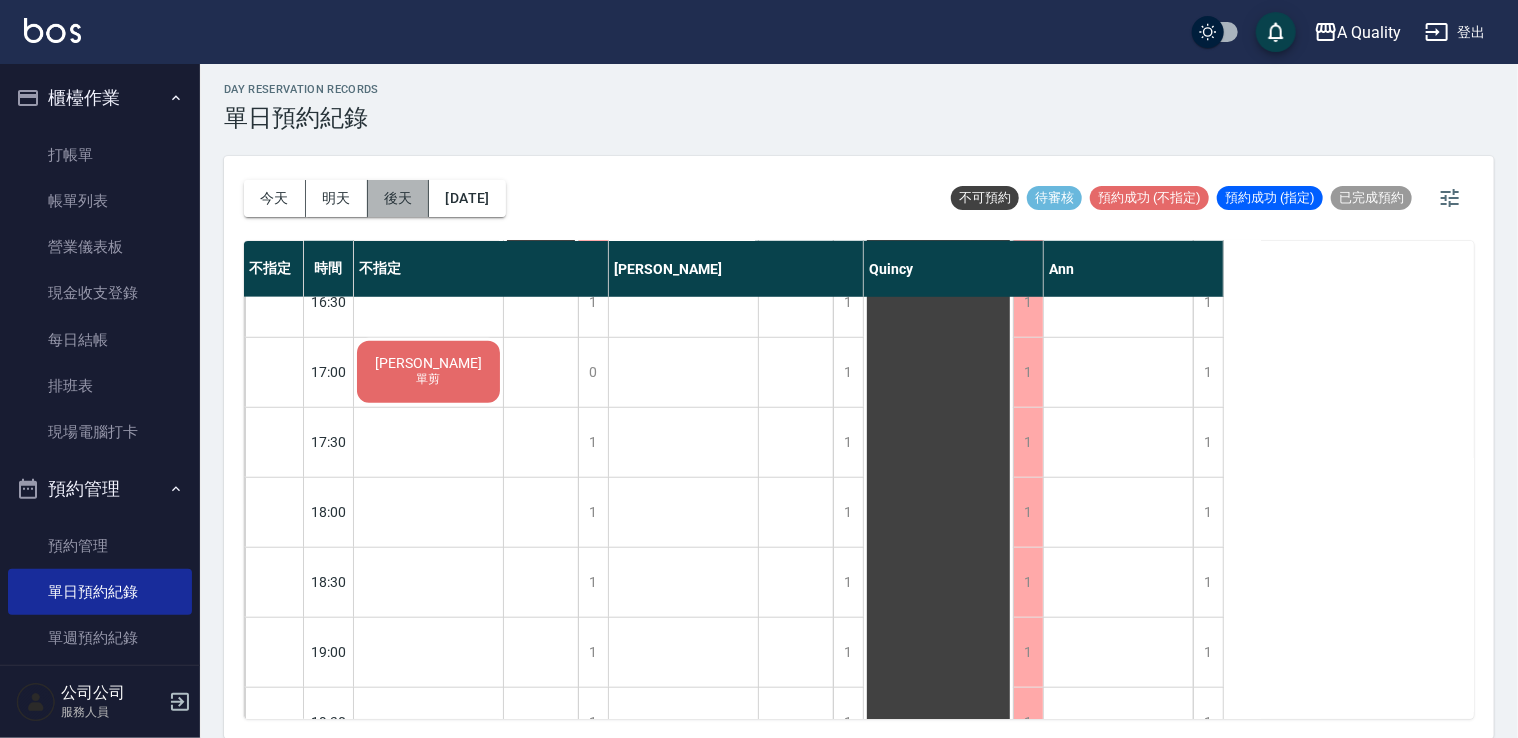 click on "後天" at bounding box center [399, 198] 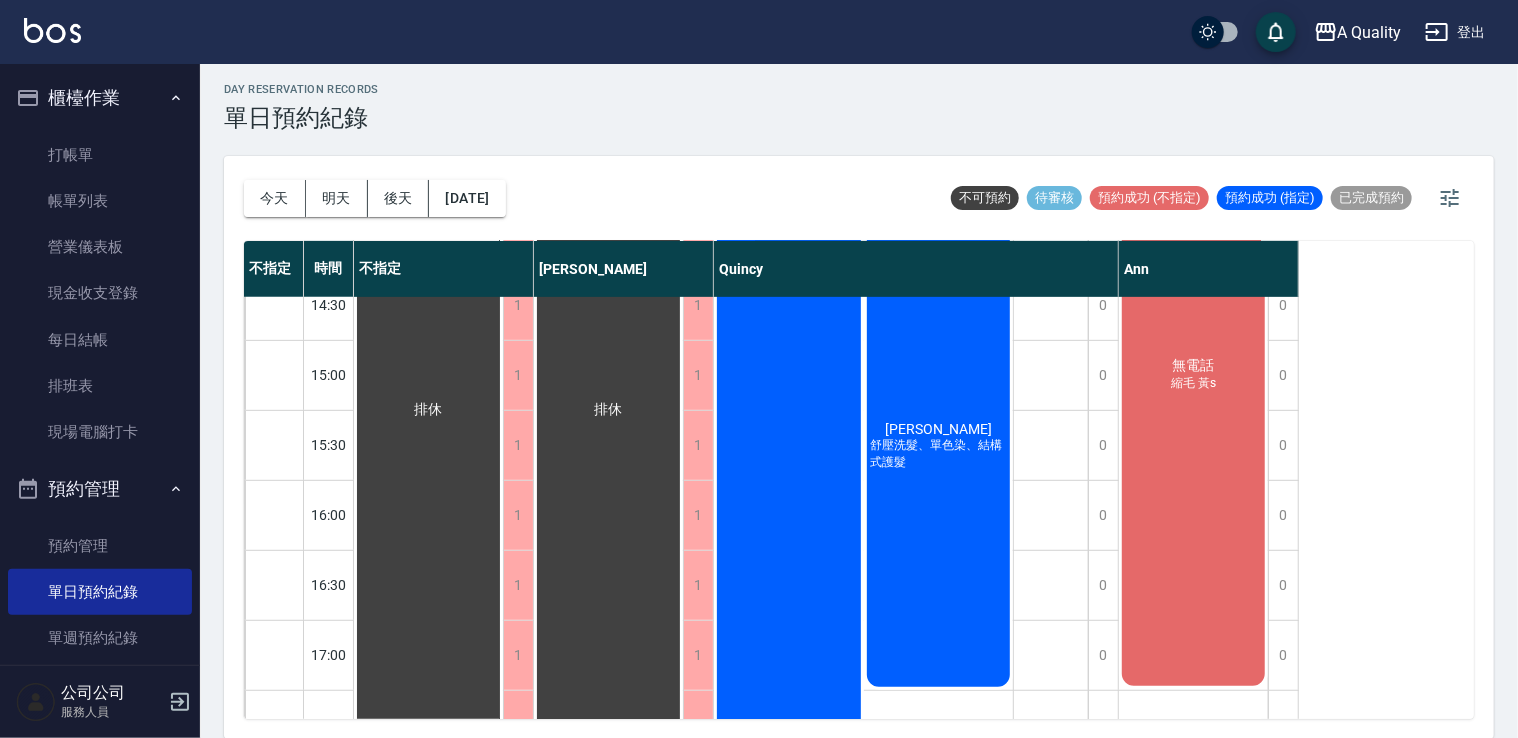 scroll, scrollTop: 453, scrollLeft: 0, axis: vertical 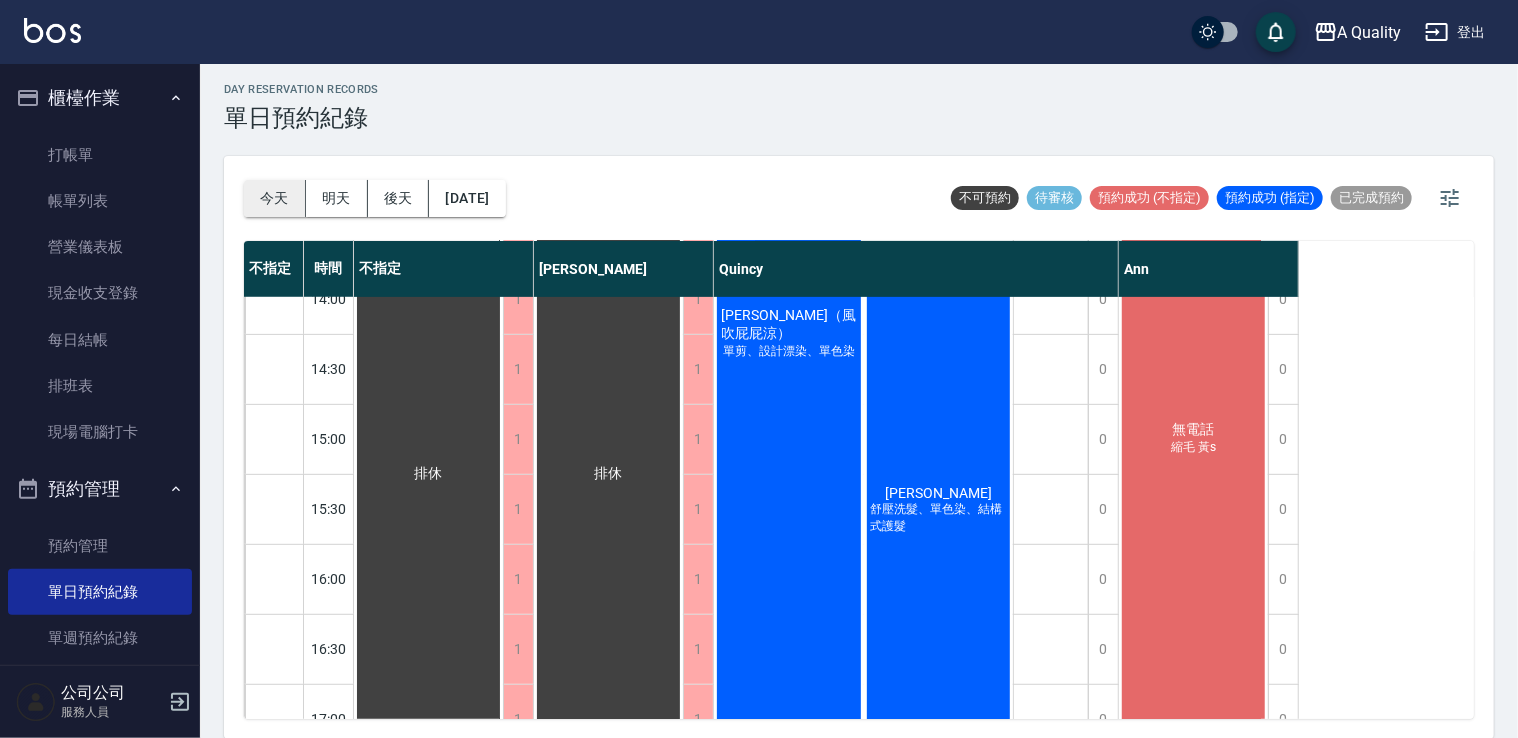 click on "今天" at bounding box center [275, 198] 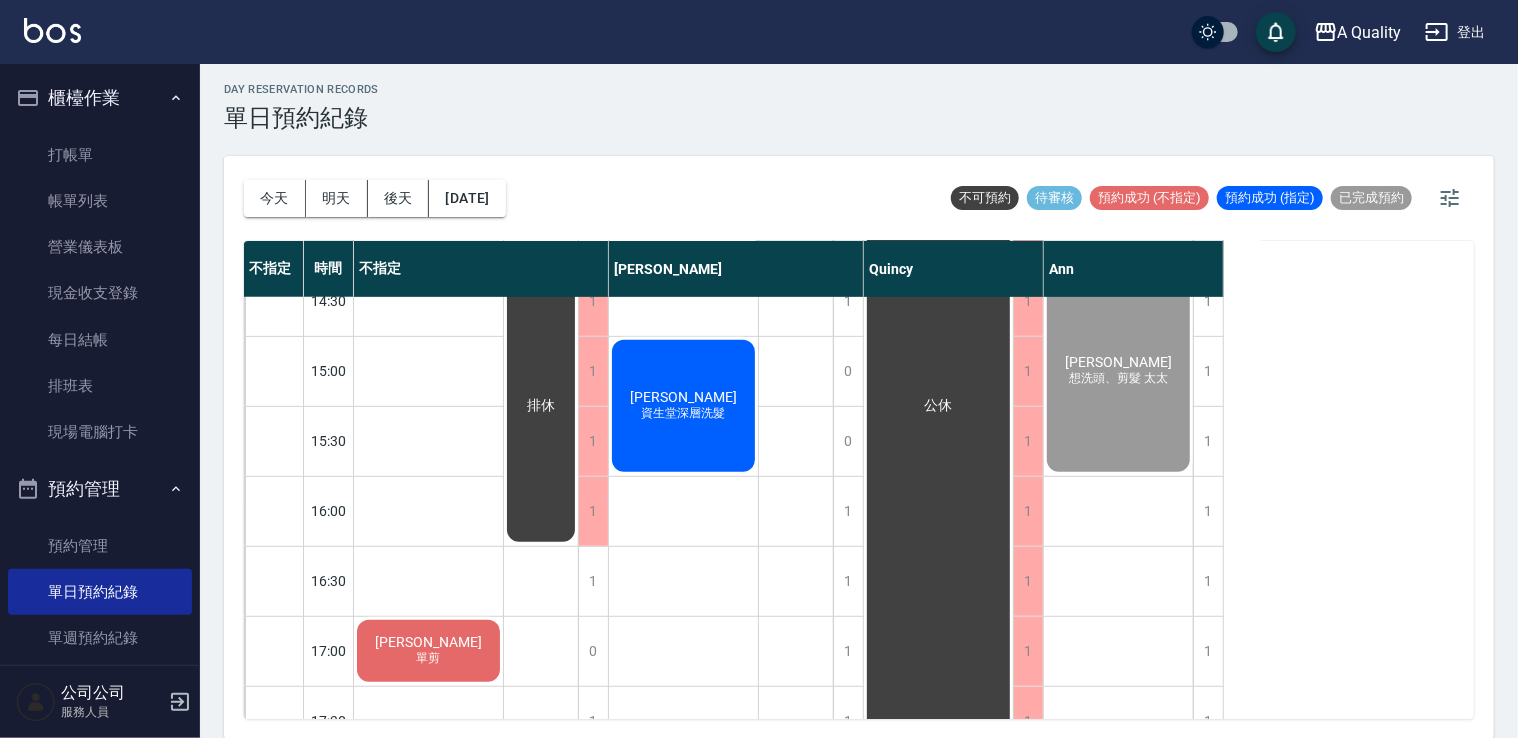 scroll, scrollTop: 553, scrollLeft: 0, axis: vertical 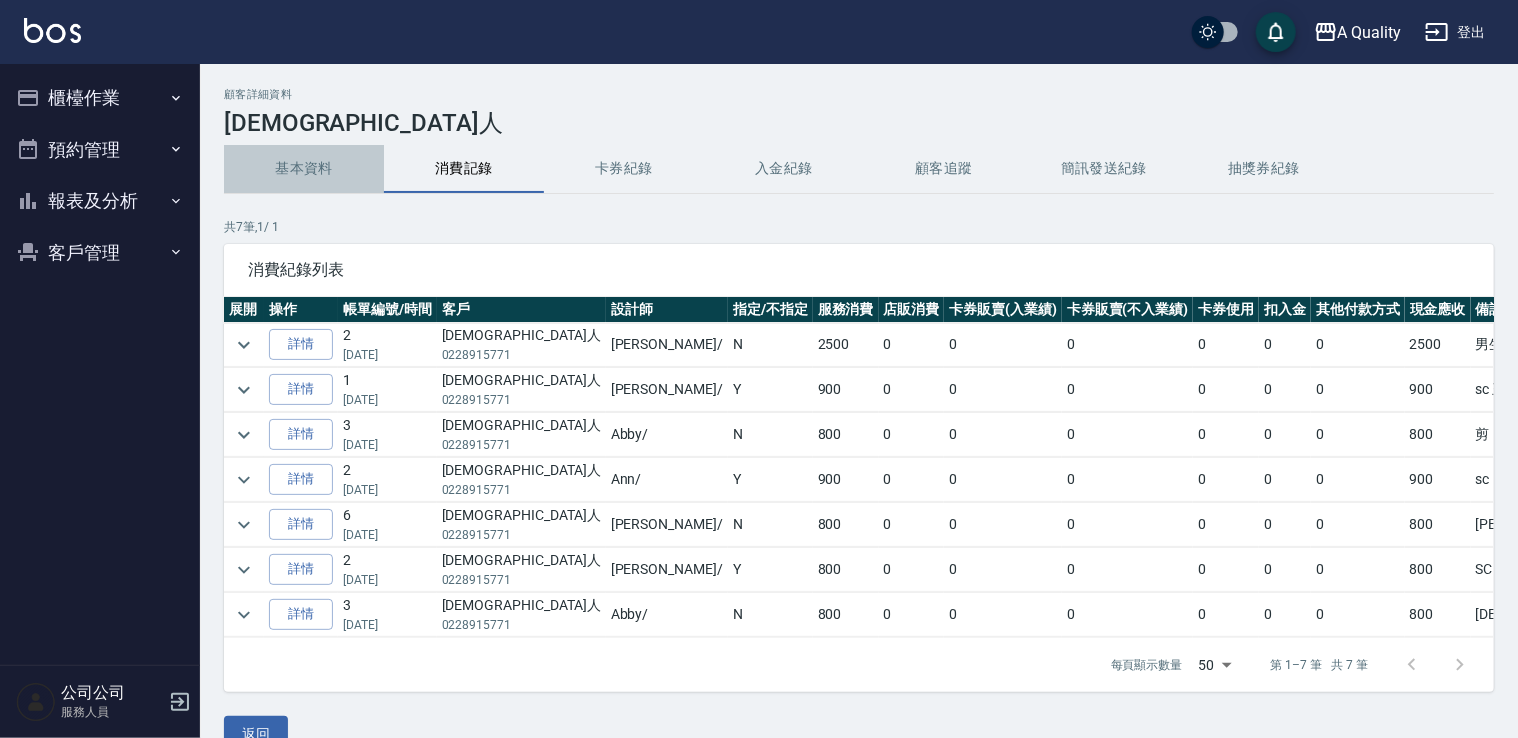 click on "基本資料" at bounding box center (304, 169) 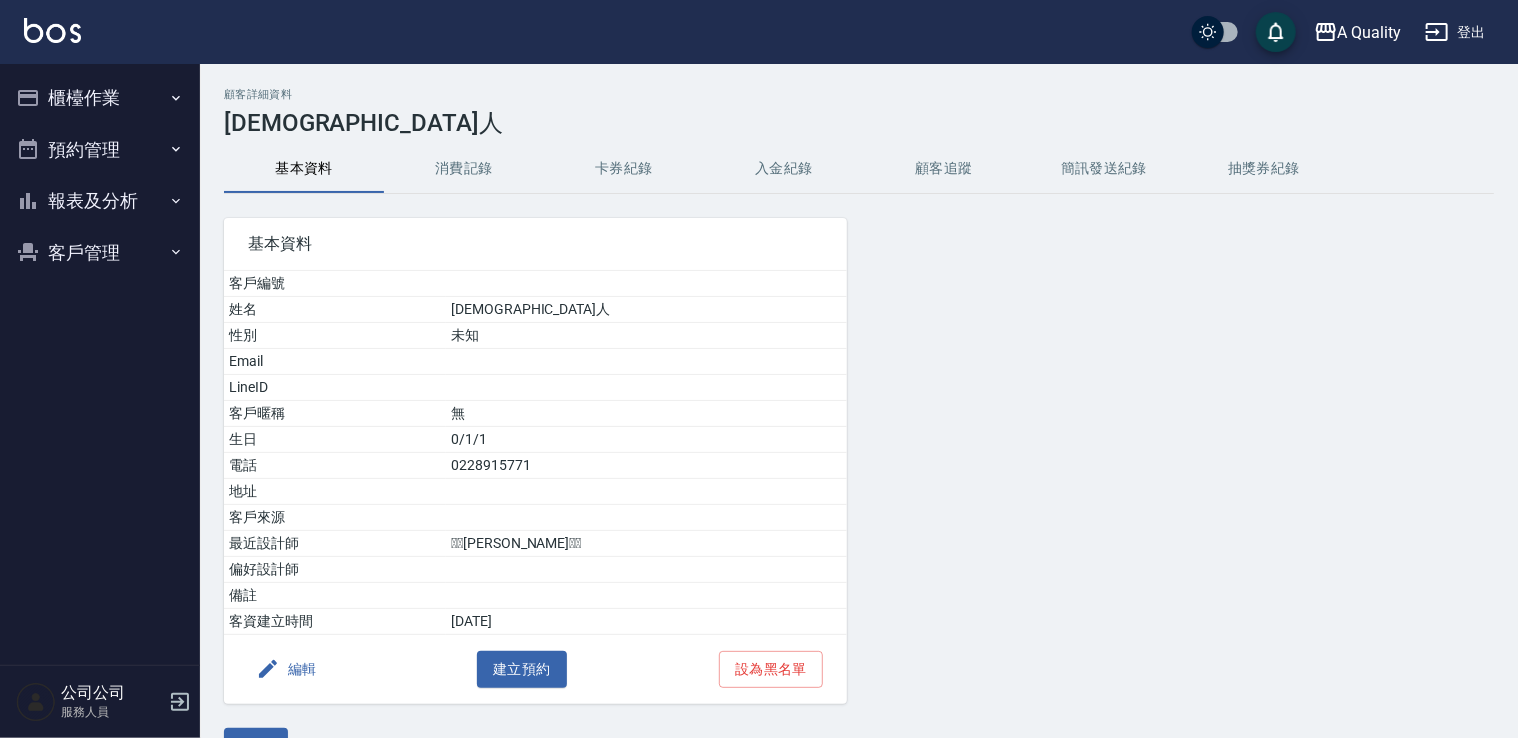 click on "編輯" at bounding box center [286, 669] 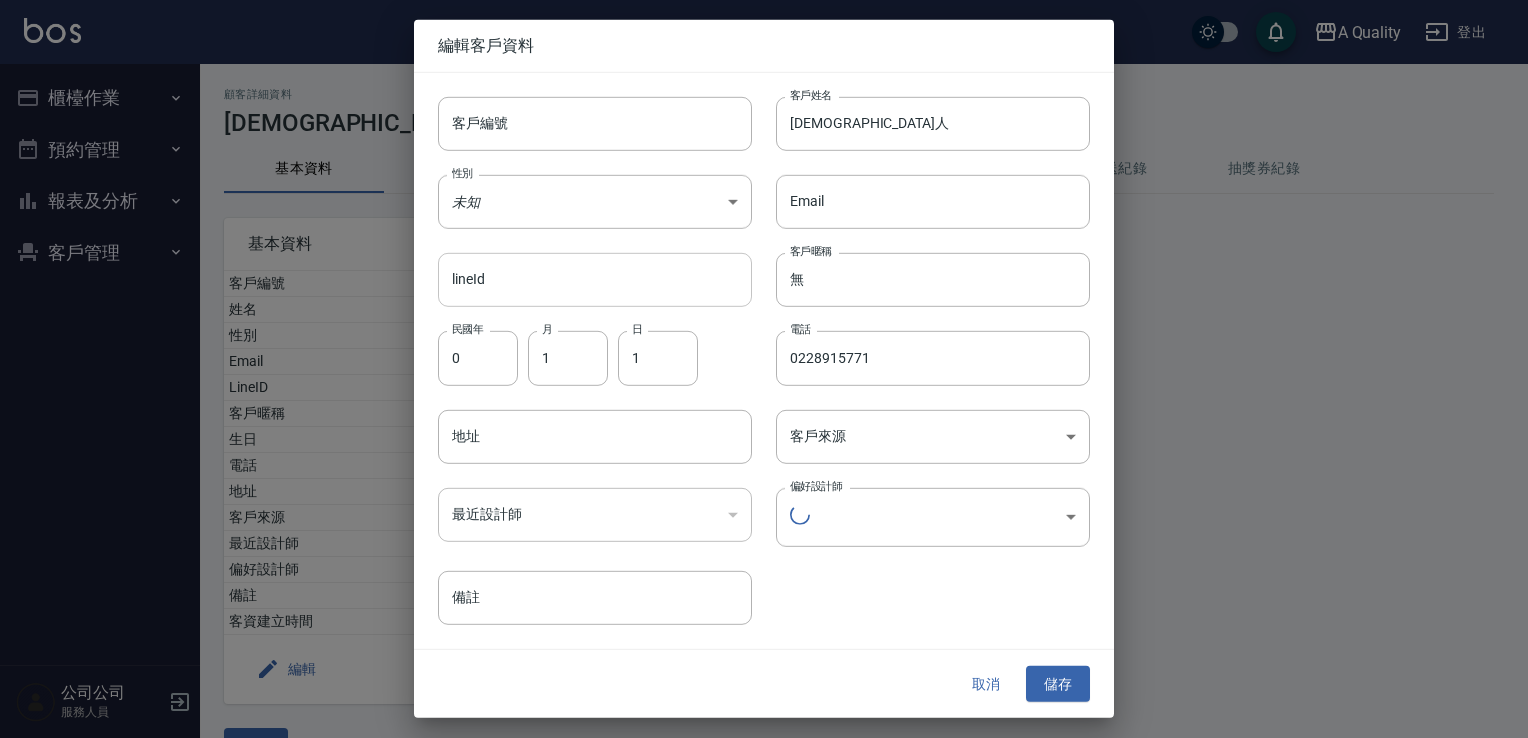 type 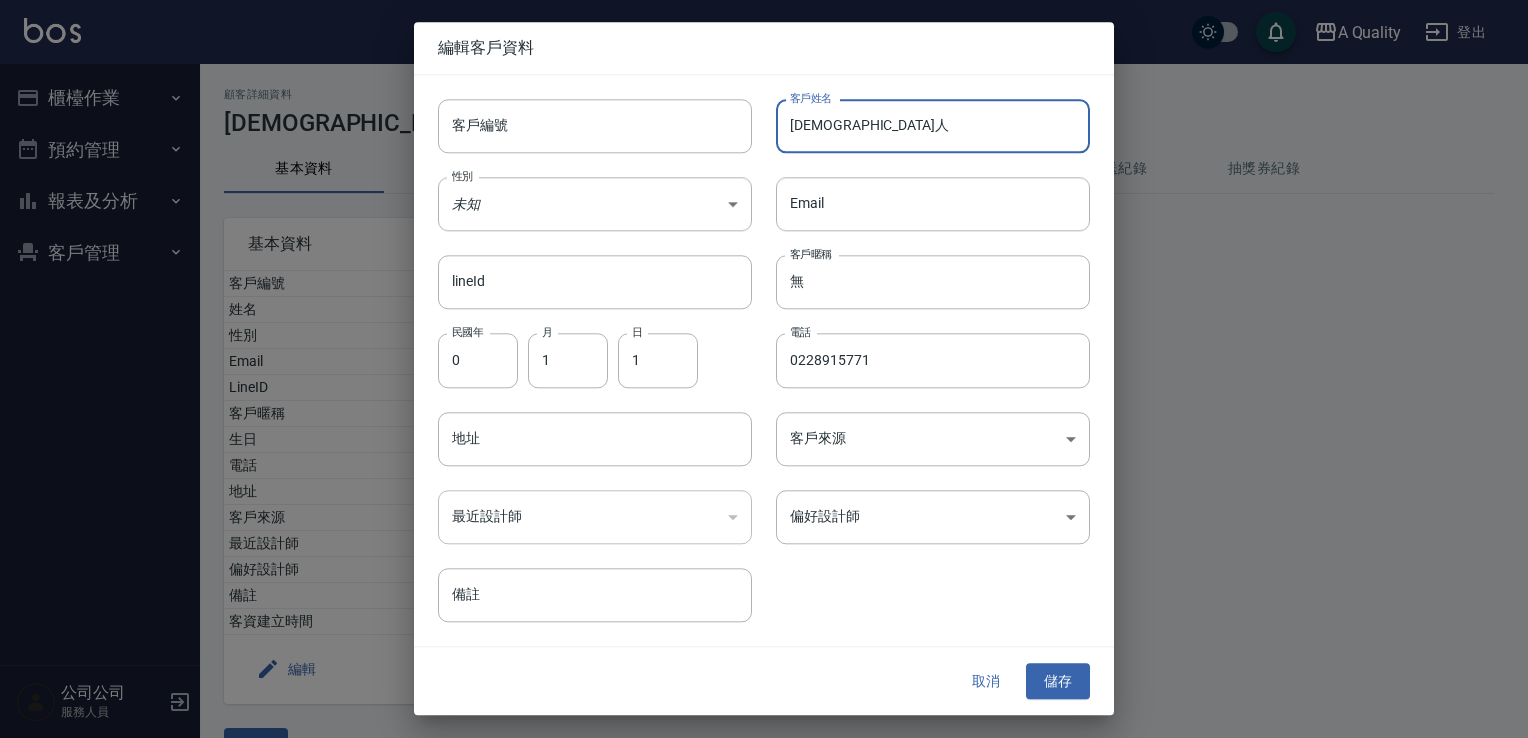 click on "[DEMOGRAPHIC_DATA]人" at bounding box center (933, 126) 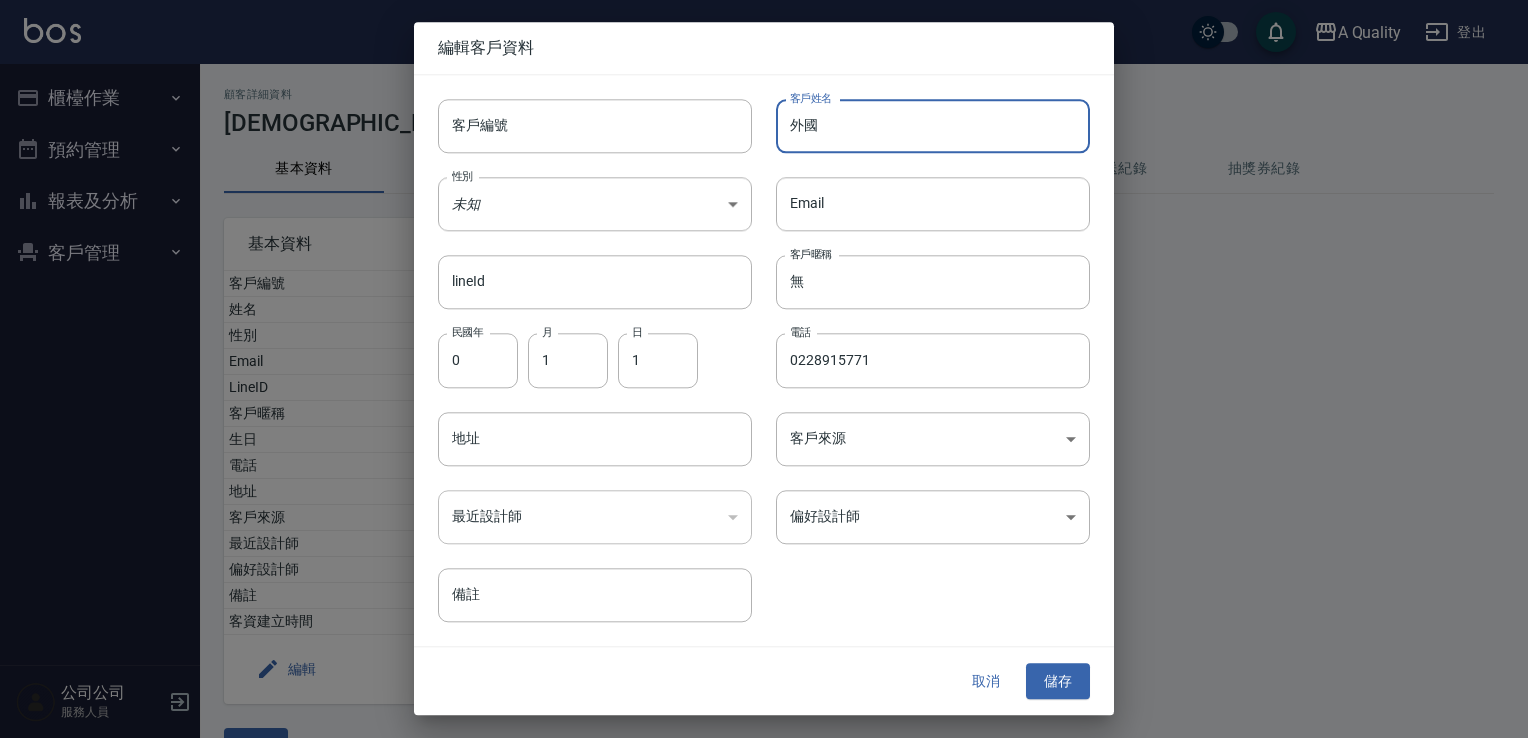 type on "外" 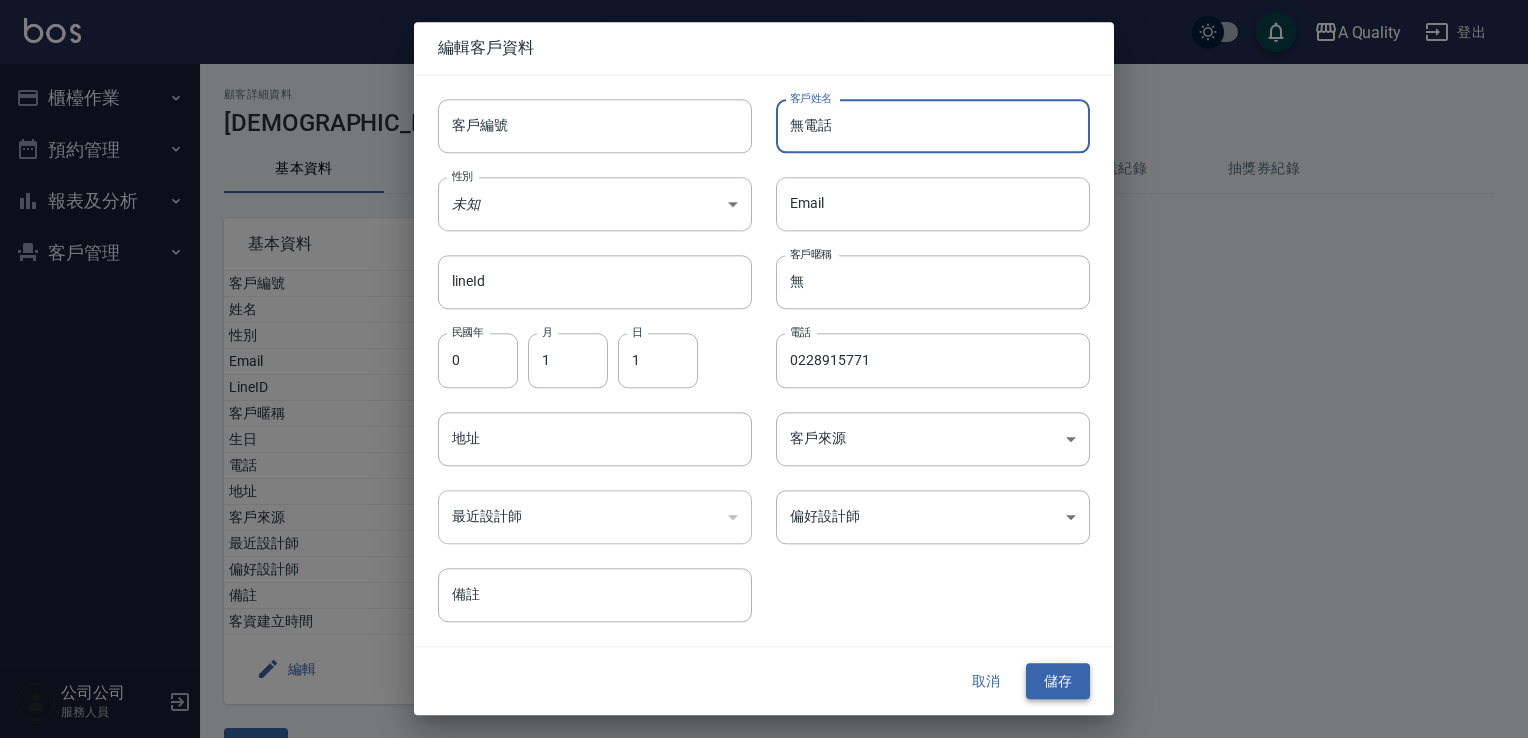 type on "無電話電話" 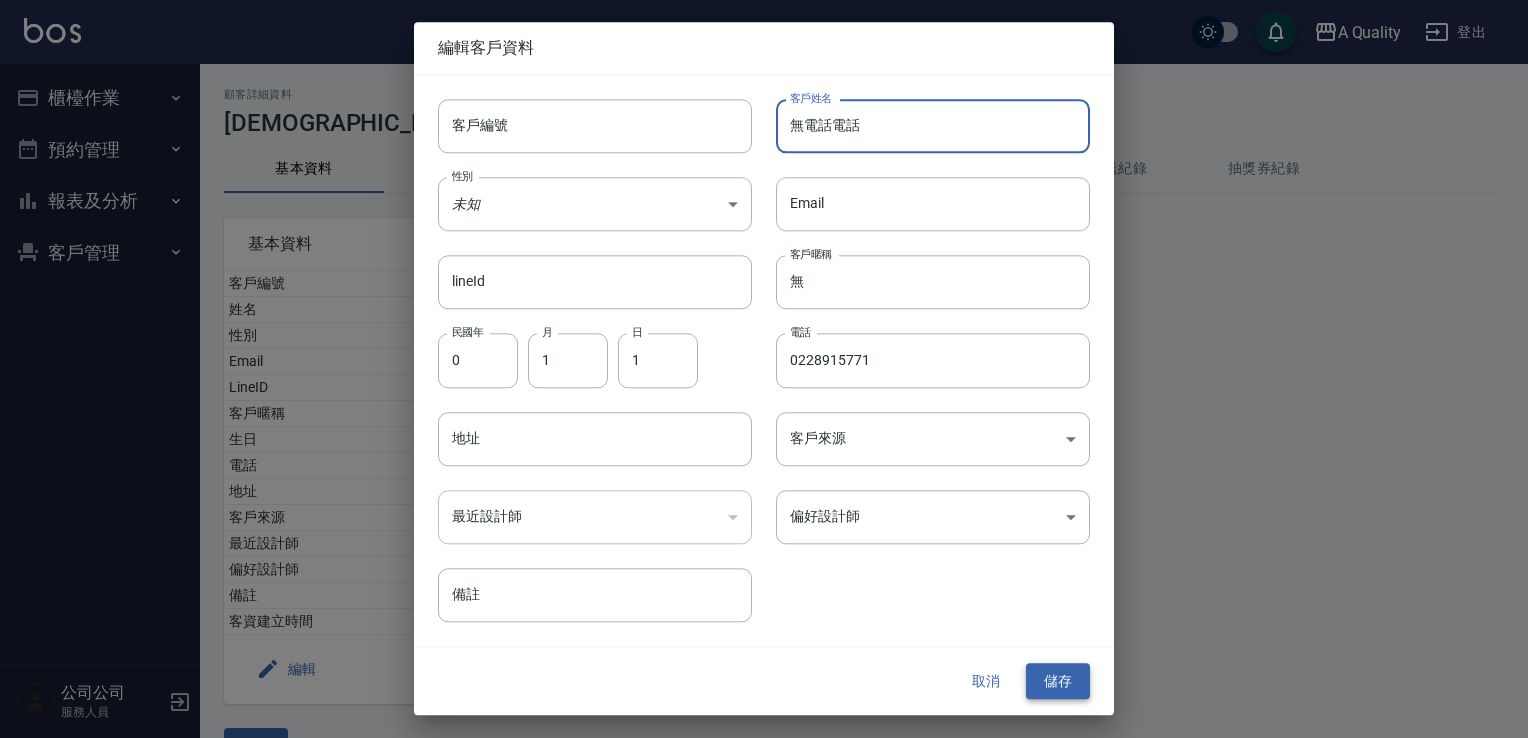click on "儲存" at bounding box center [1058, 681] 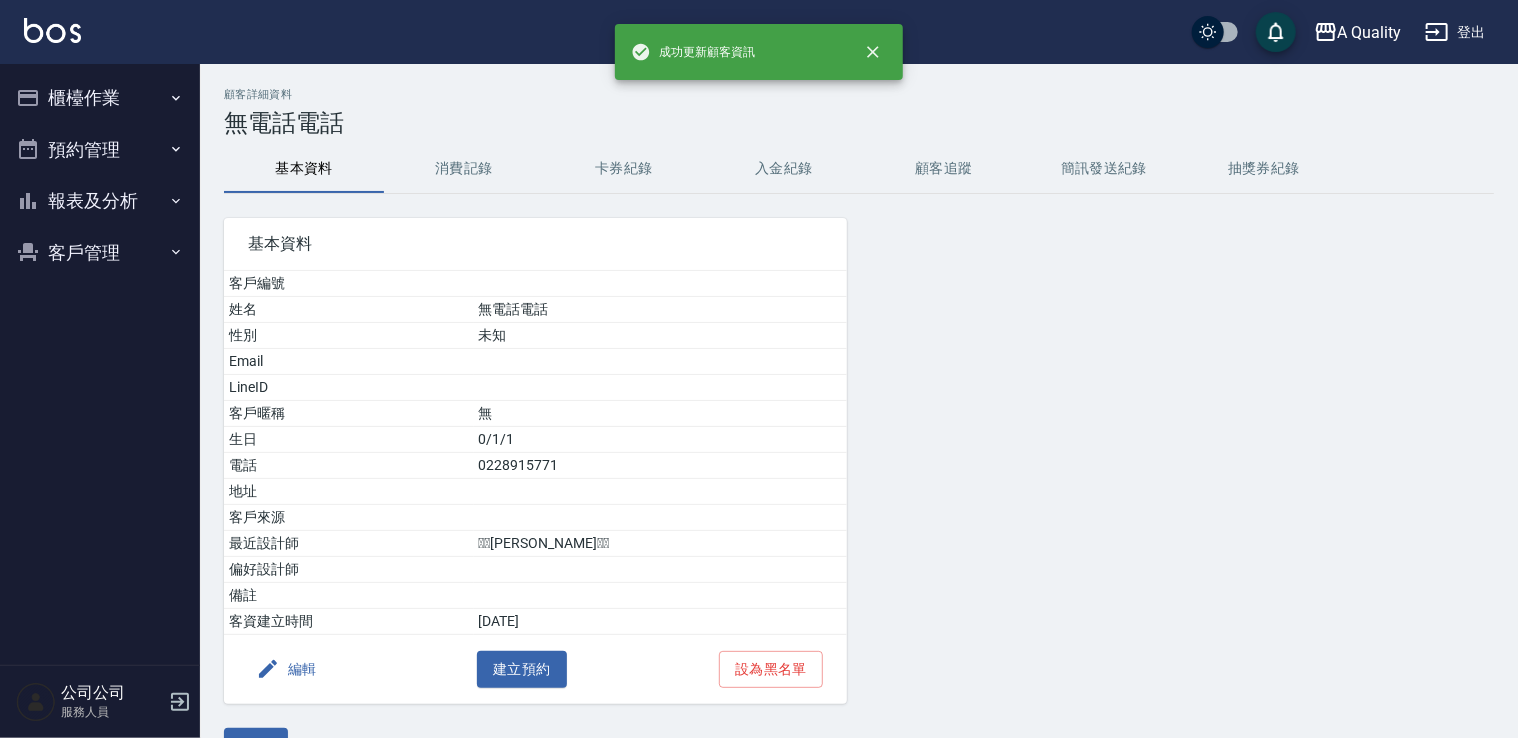 click on "編輯" at bounding box center (286, 669) 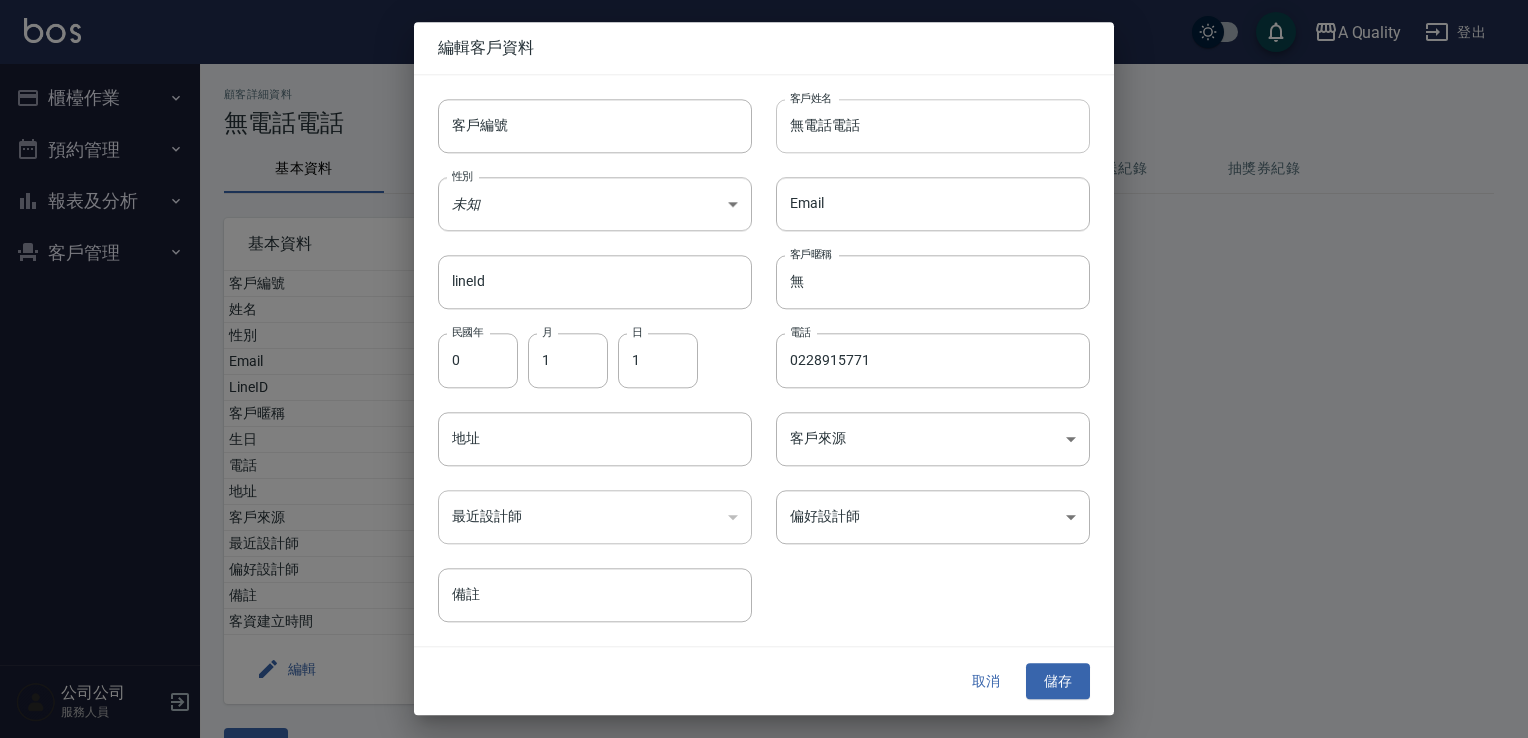drag, startPoint x: 908, startPoint y: 117, endPoint x: 898, endPoint y: 123, distance: 11.661903 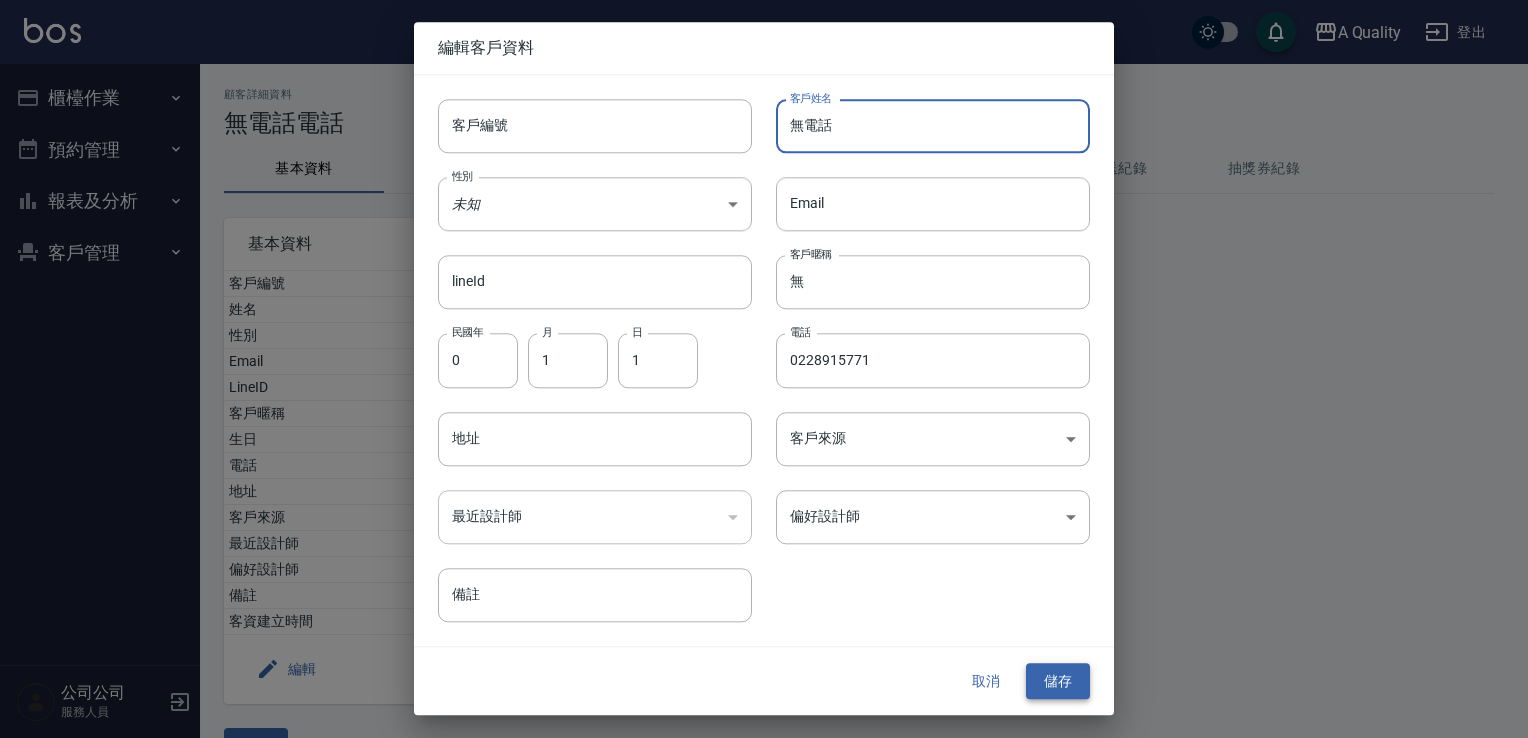 type on "無電話" 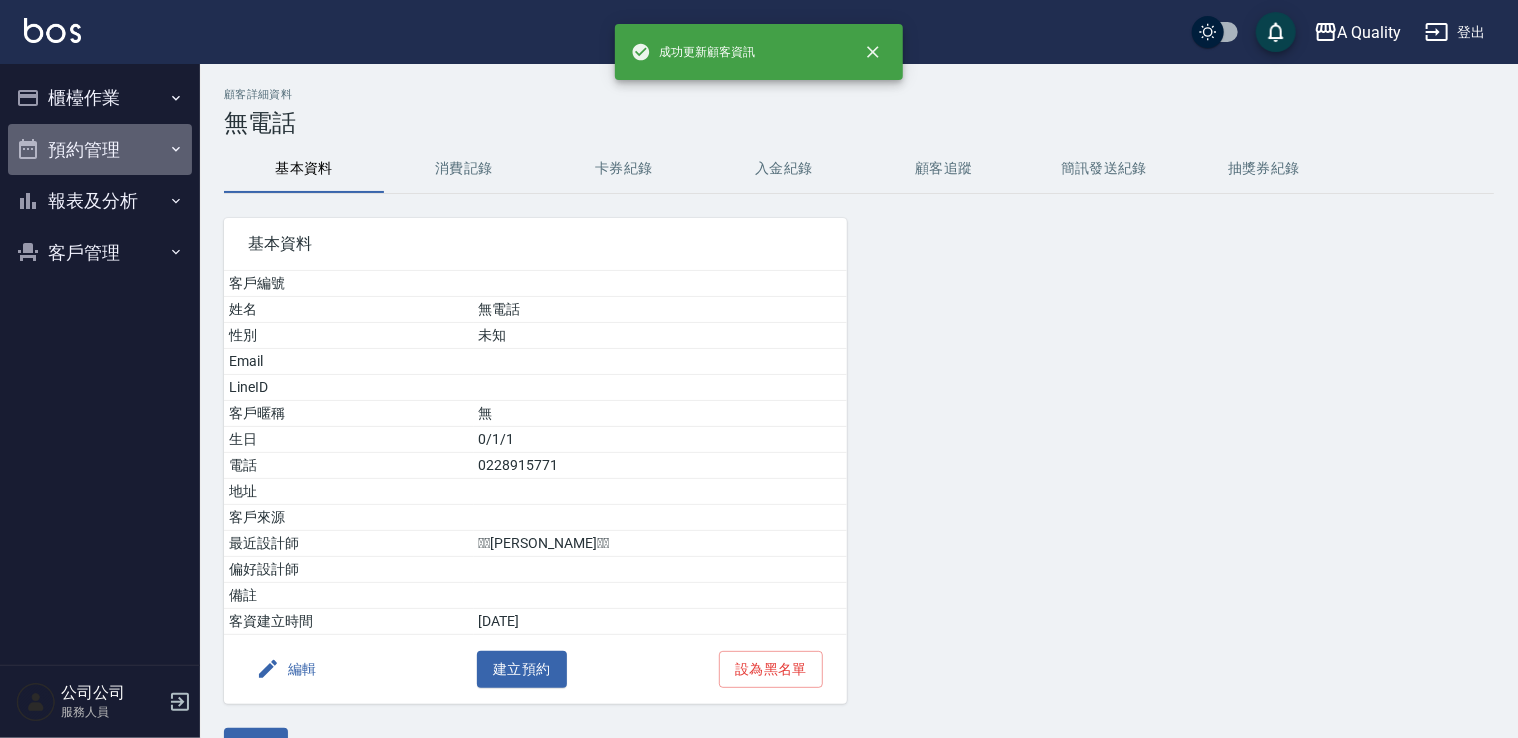 drag, startPoint x: 112, startPoint y: 141, endPoint x: 124, endPoint y: 218, distance: 77.92946 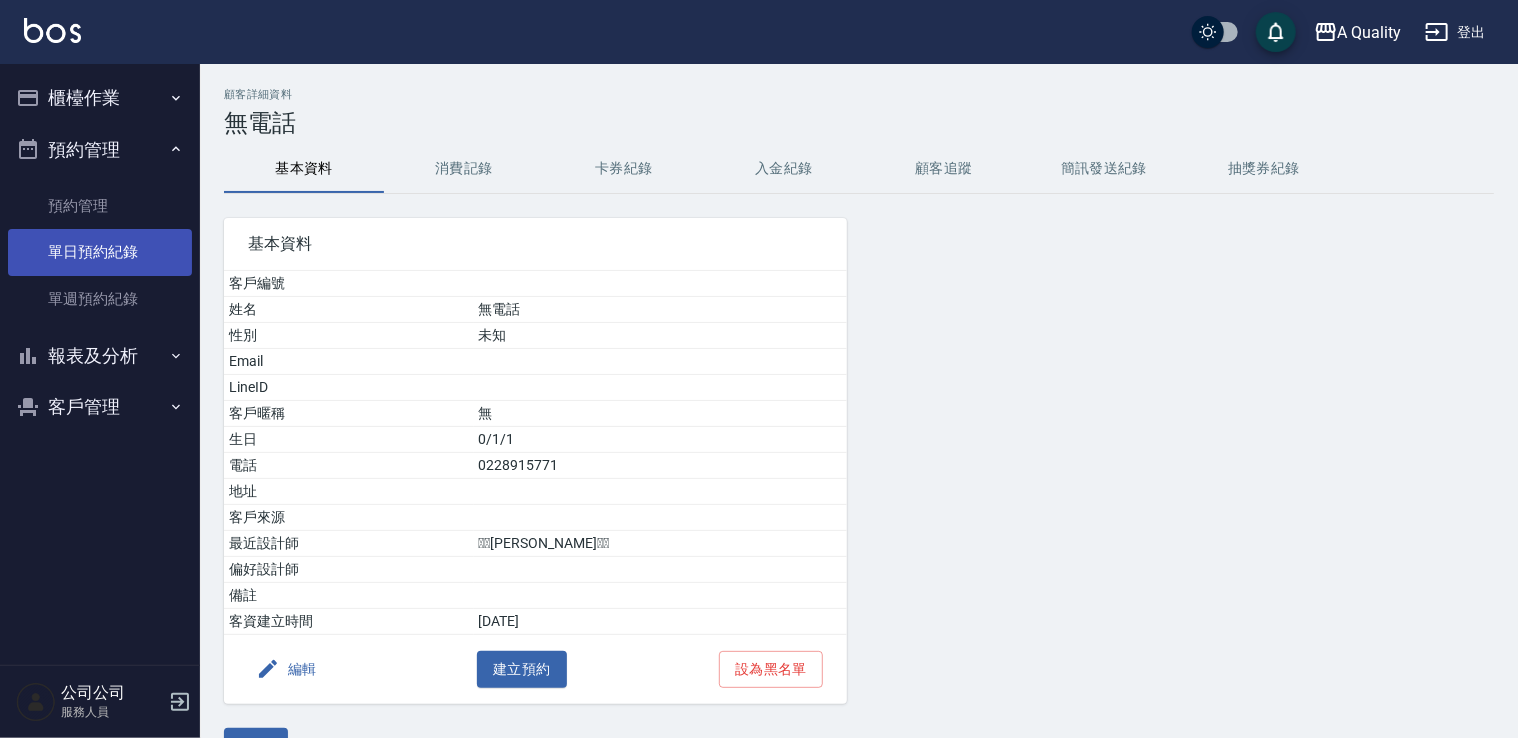 click on "單日預約紀錄" at bounding box center (100, 252) 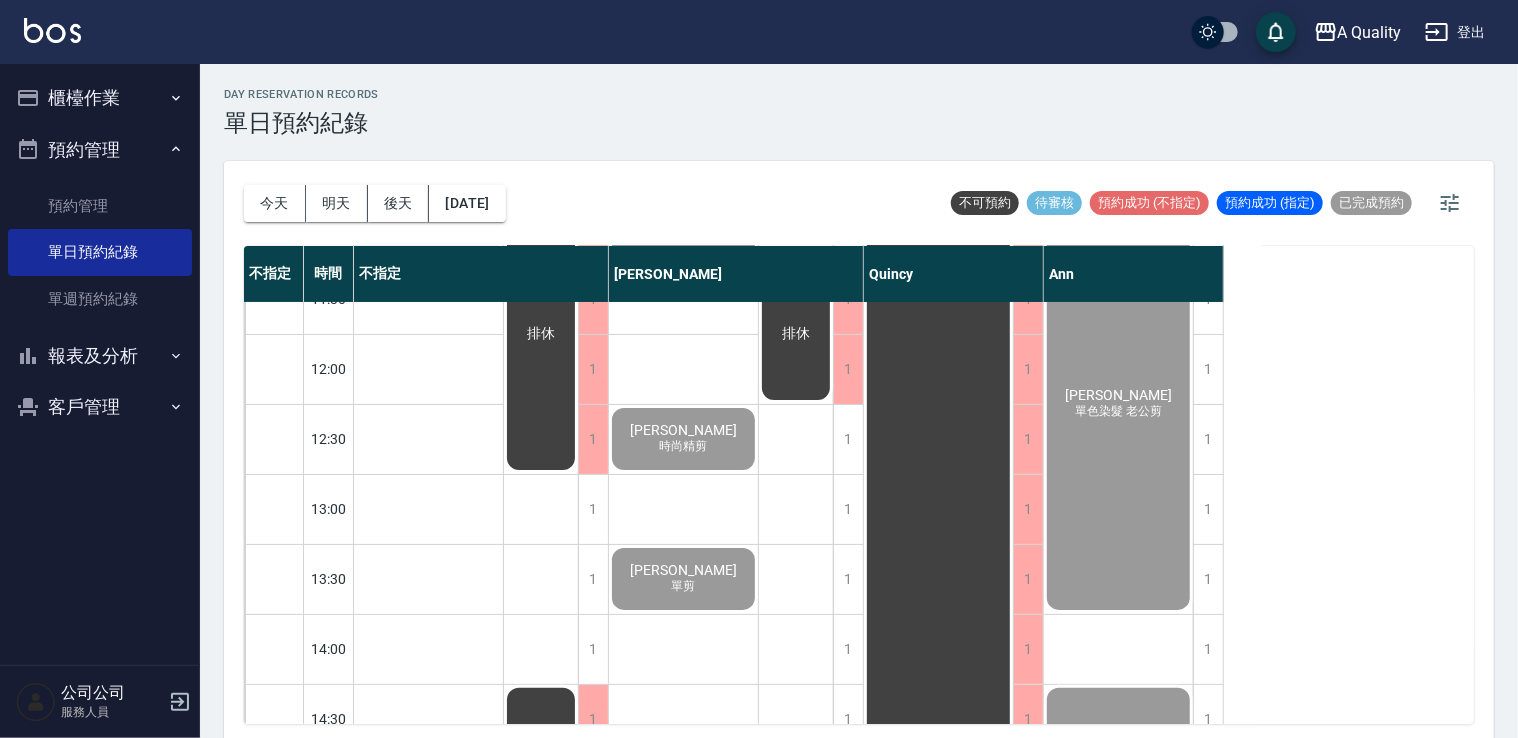 scroll, scrollTop: 700, scrollLeft: 0, axis: vertical 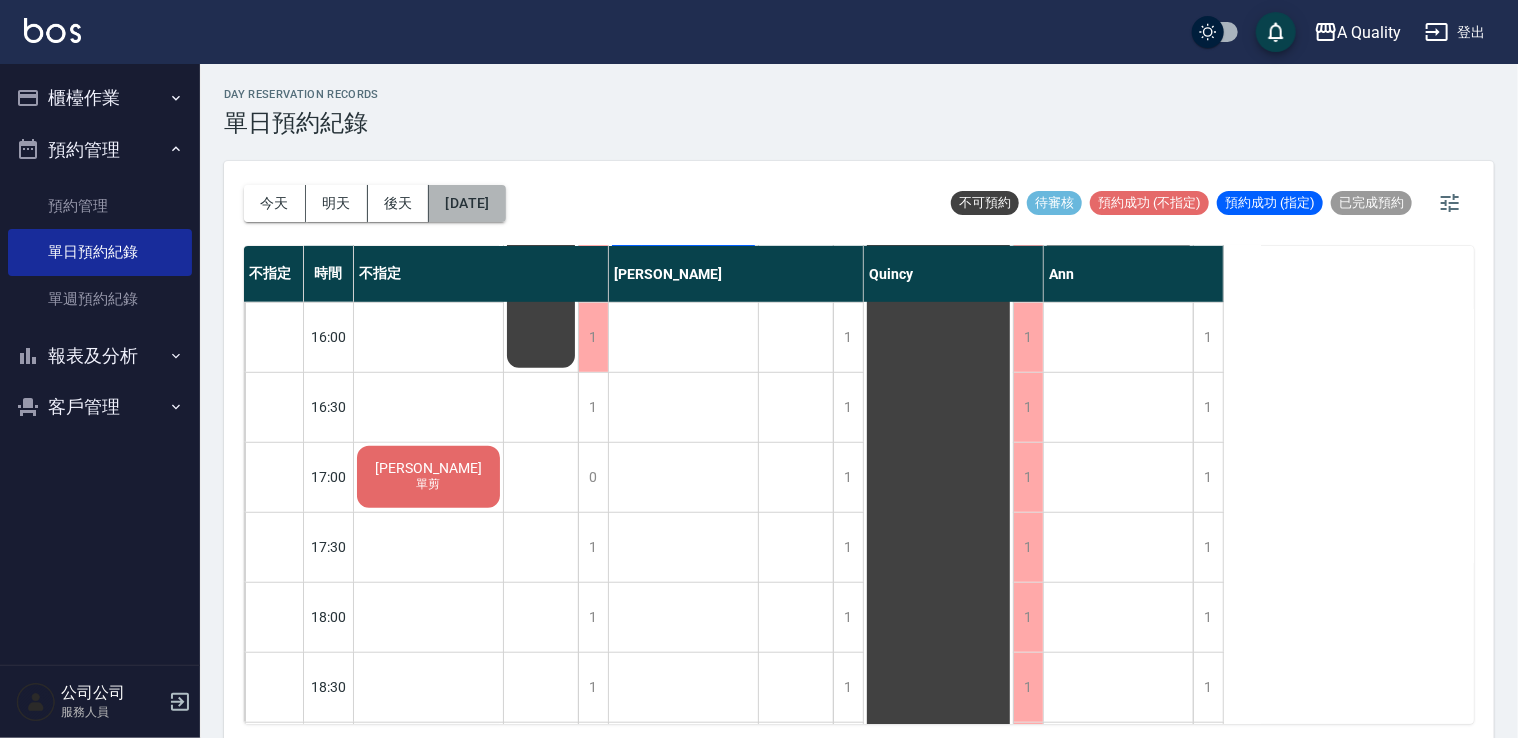click on "[DATE]" at bounding box center (467, 203) 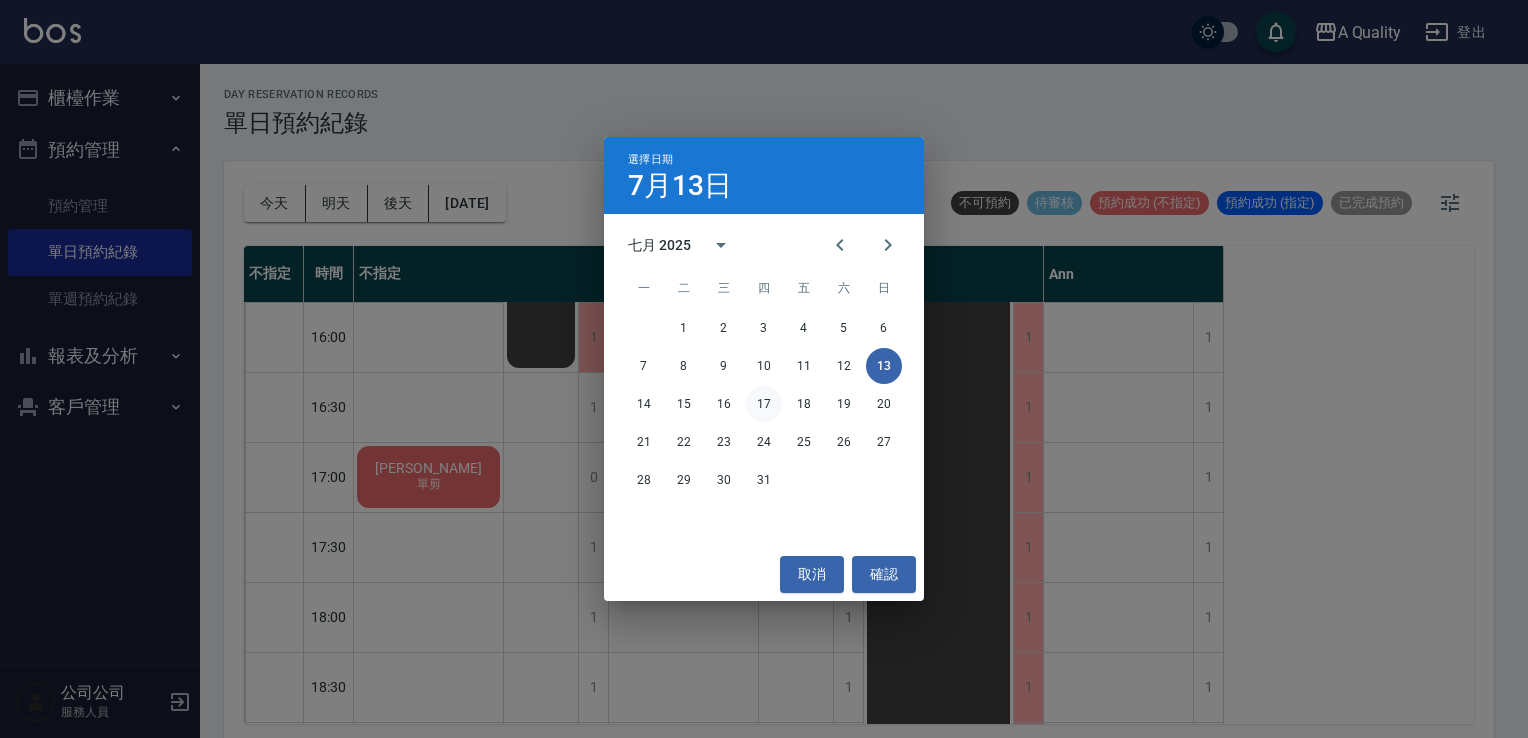 click on "17" at bounding box center (764, 404) 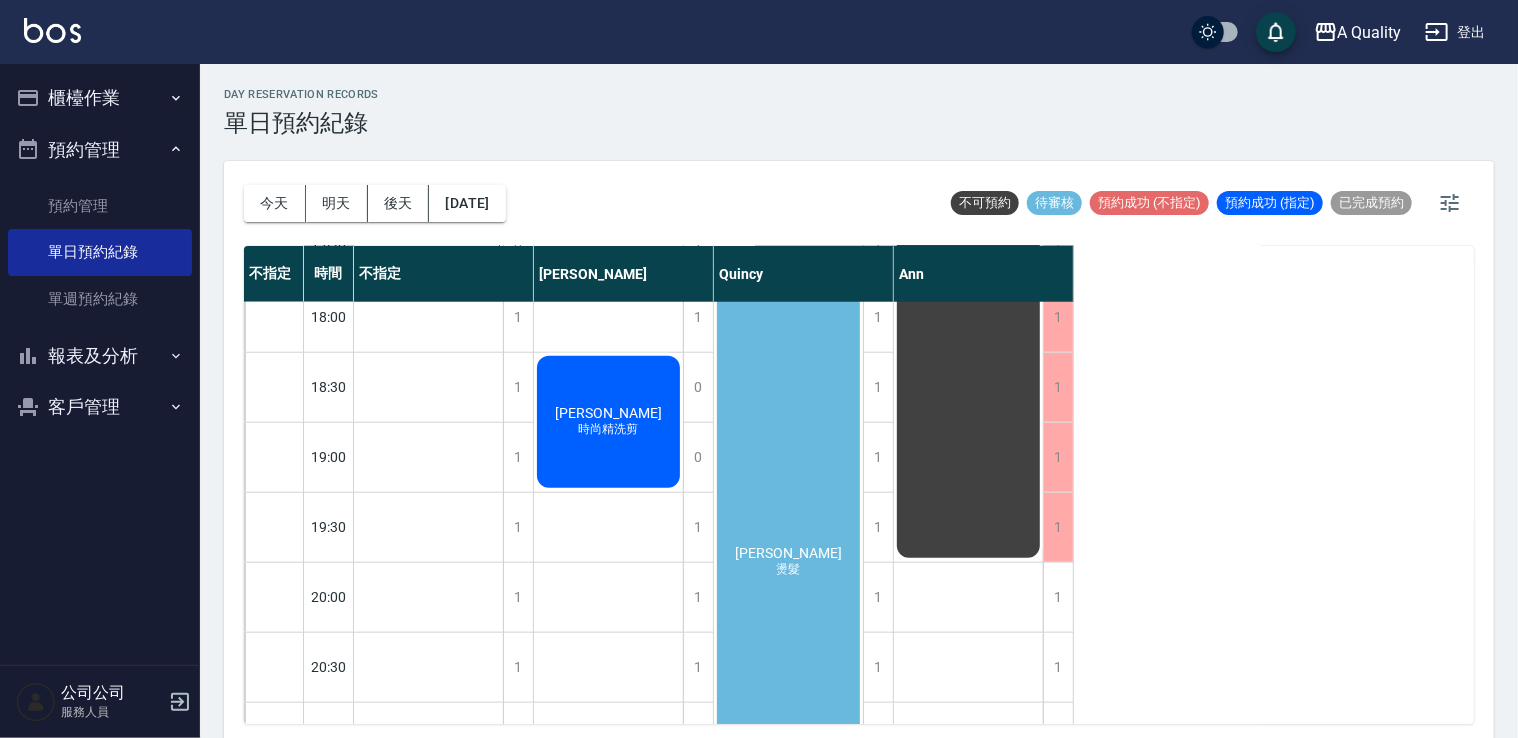 scroll, scrollTop: 600, scrollLeft: 0, axis: vertical 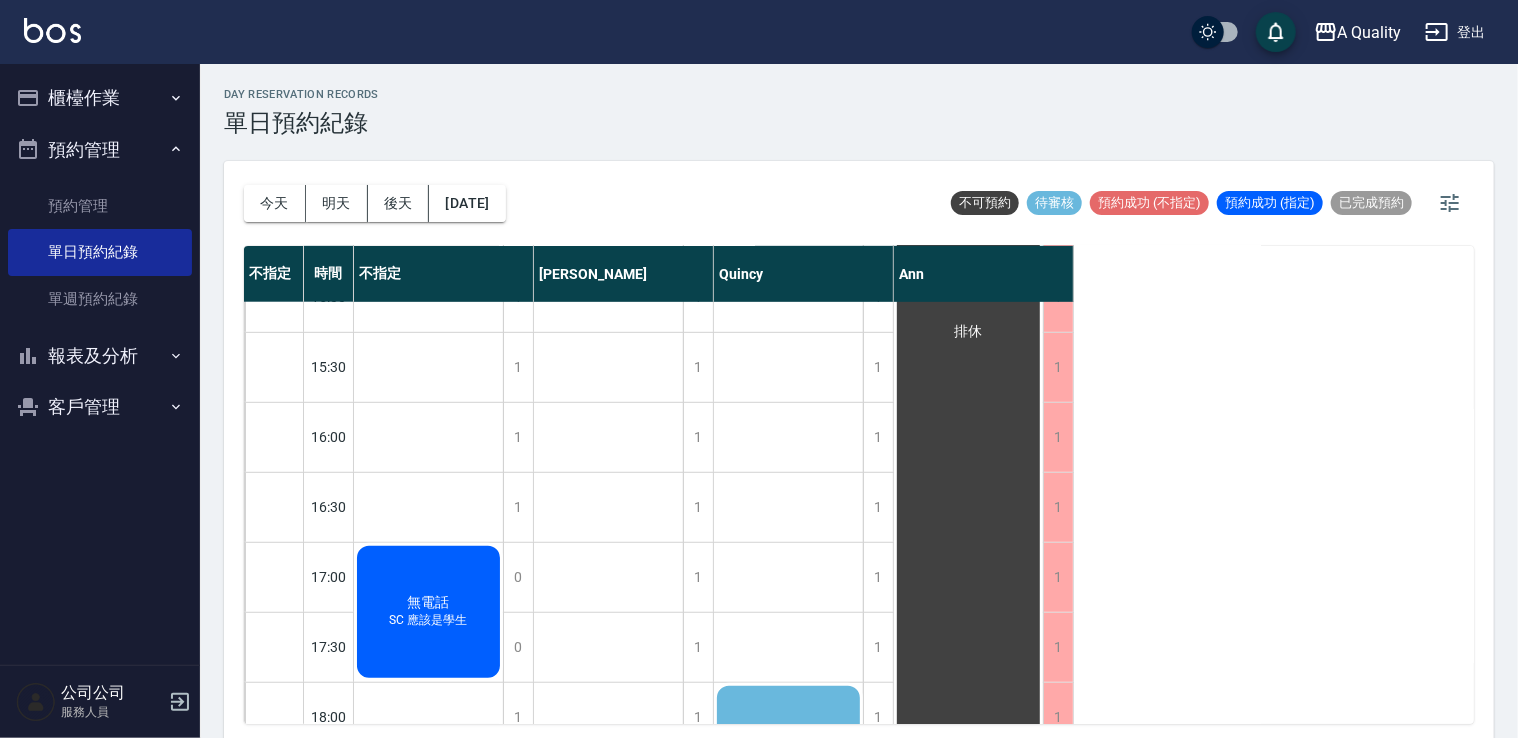 click on "無電話" at bounding box center (429, 603) 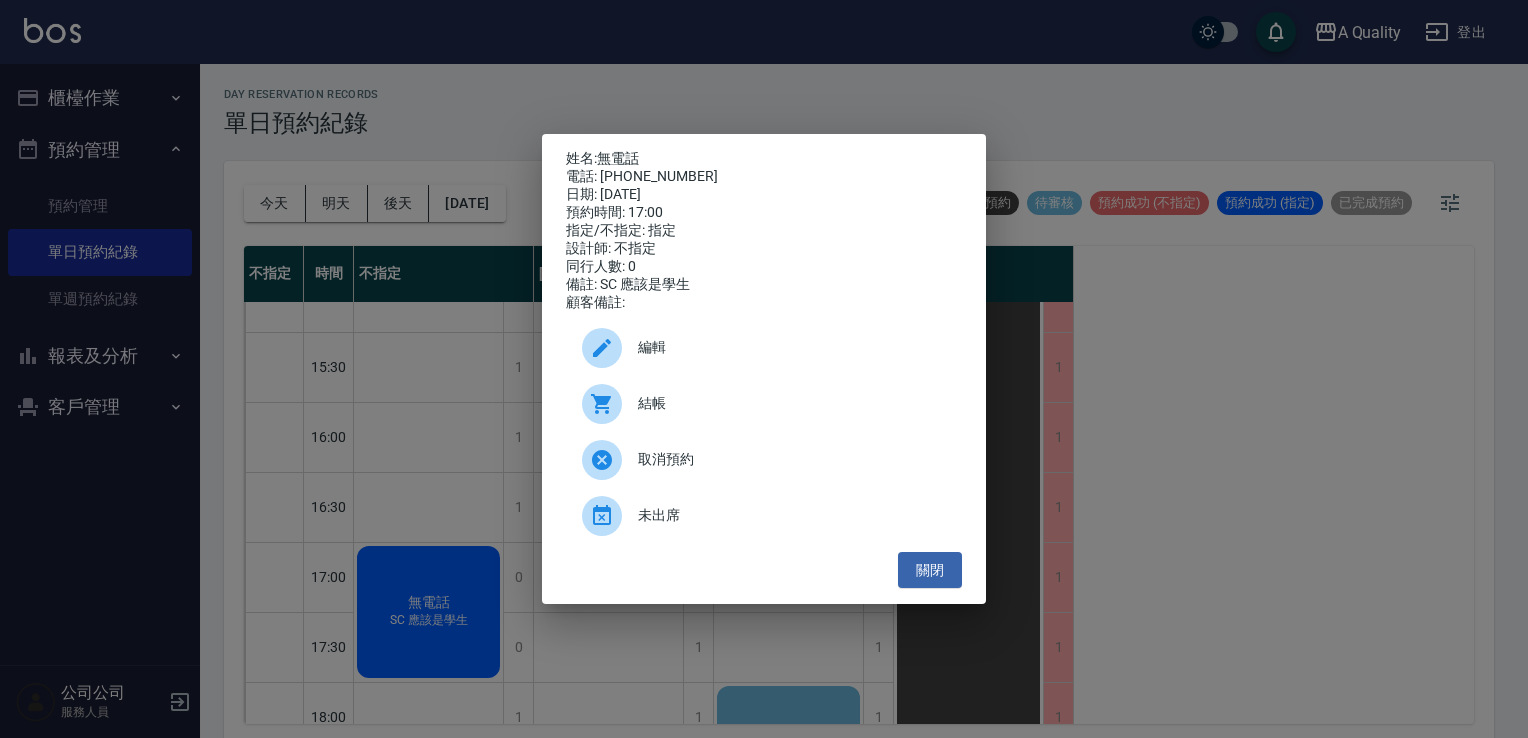 click on "編輯" at bounding box center (792, 347) 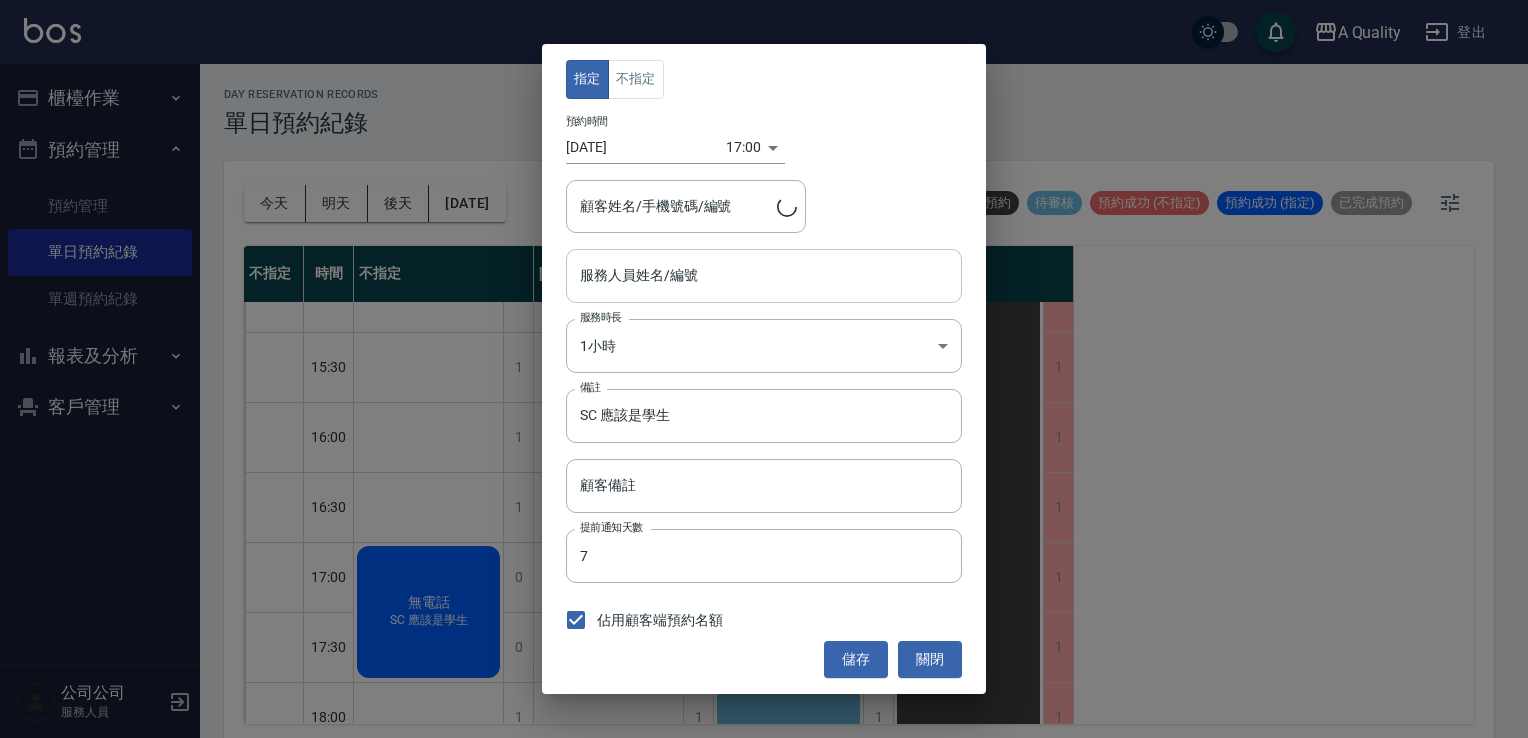 type on "無電話/0228915771/" 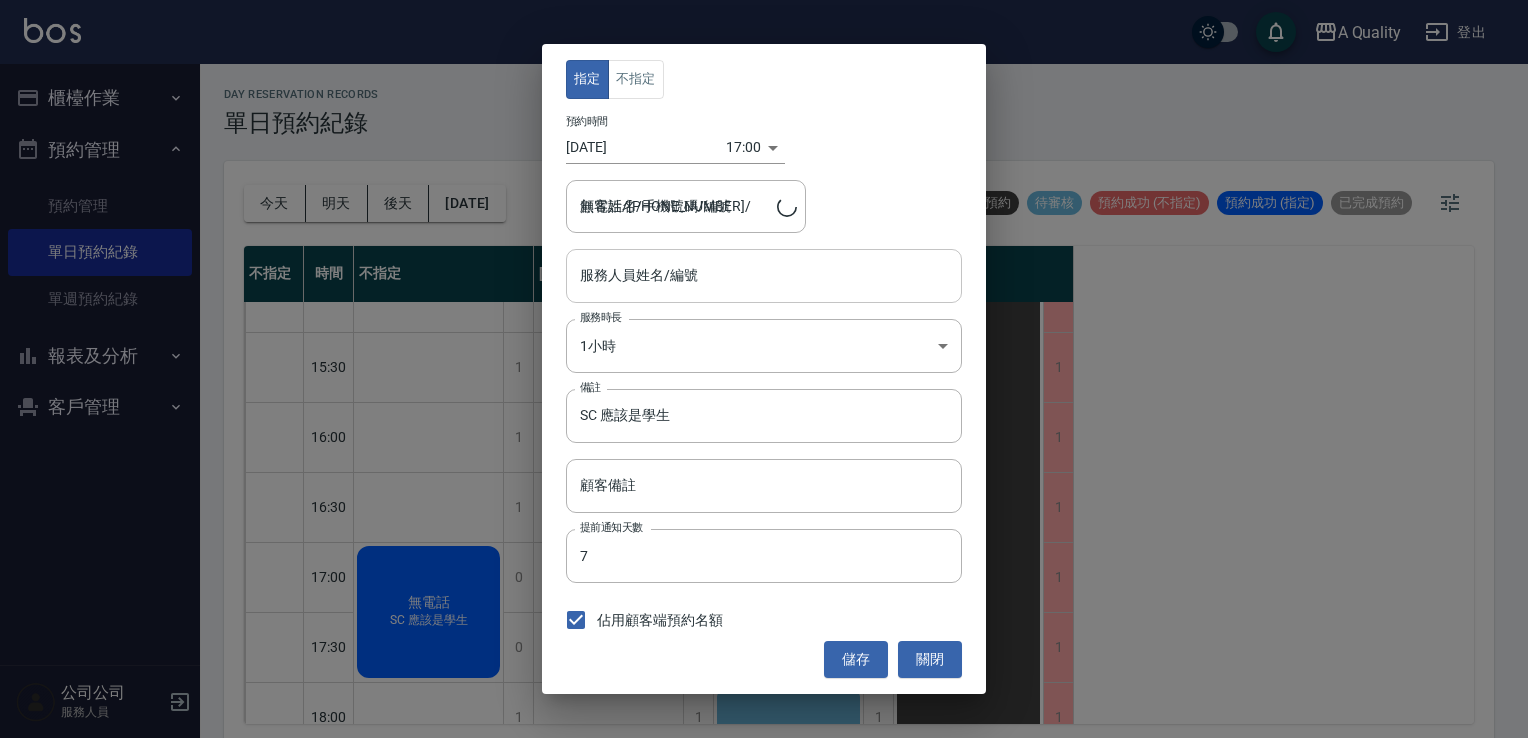 type on "不指定(無代號)" 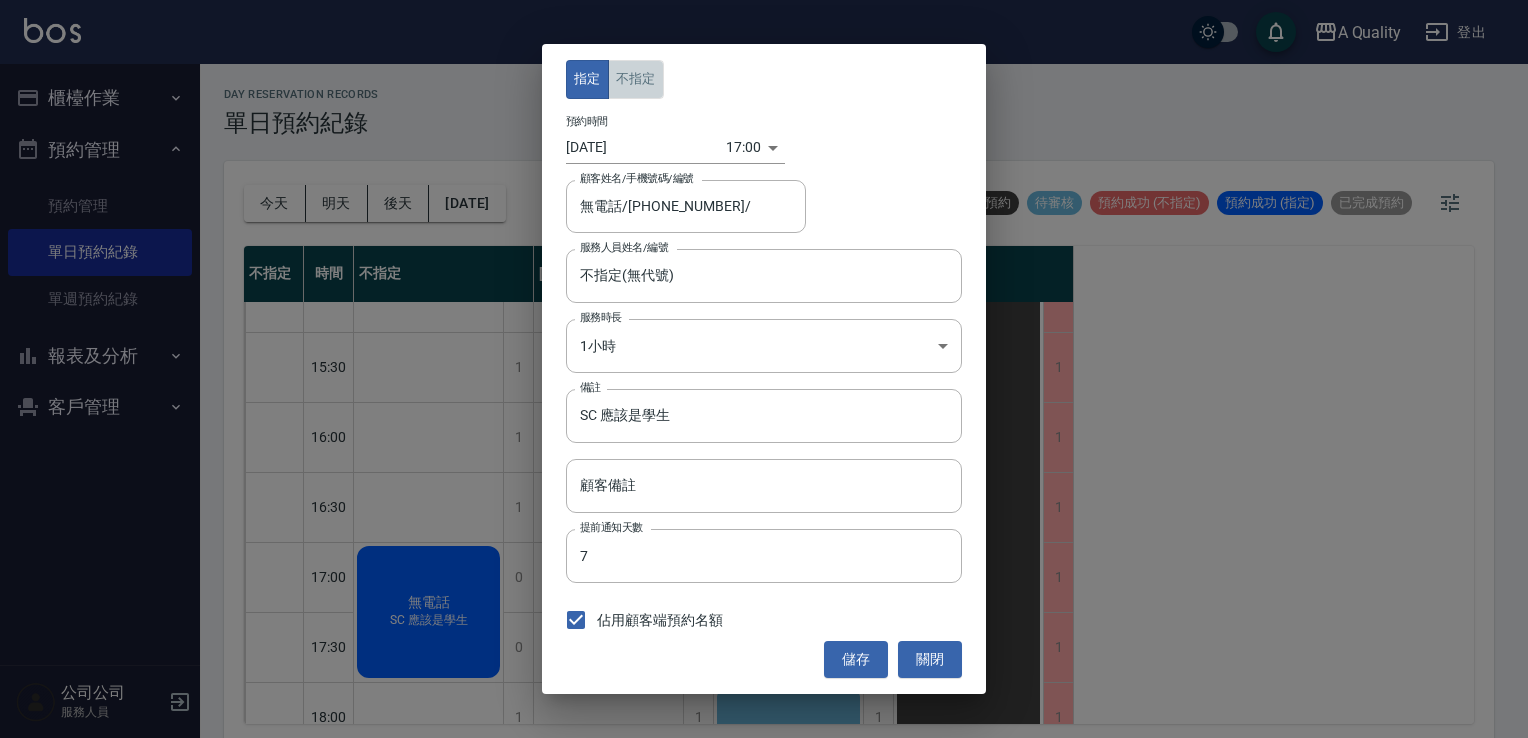 drag, startPoint x: 651, startPoint y: 82, endPoint x: 704, endPoint y: 178, distance: 109.65856 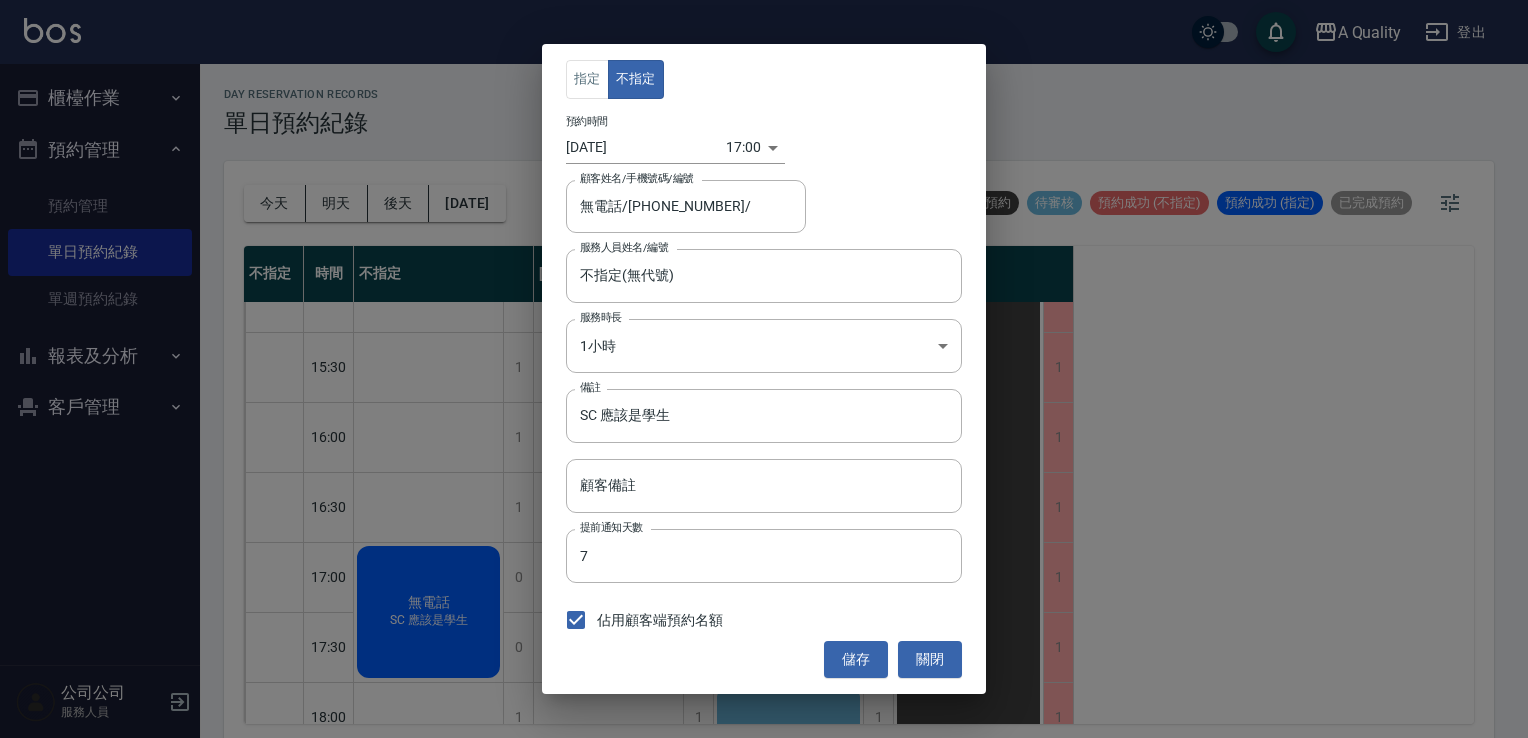 click on "儲存" at bounding box center [856, 659] 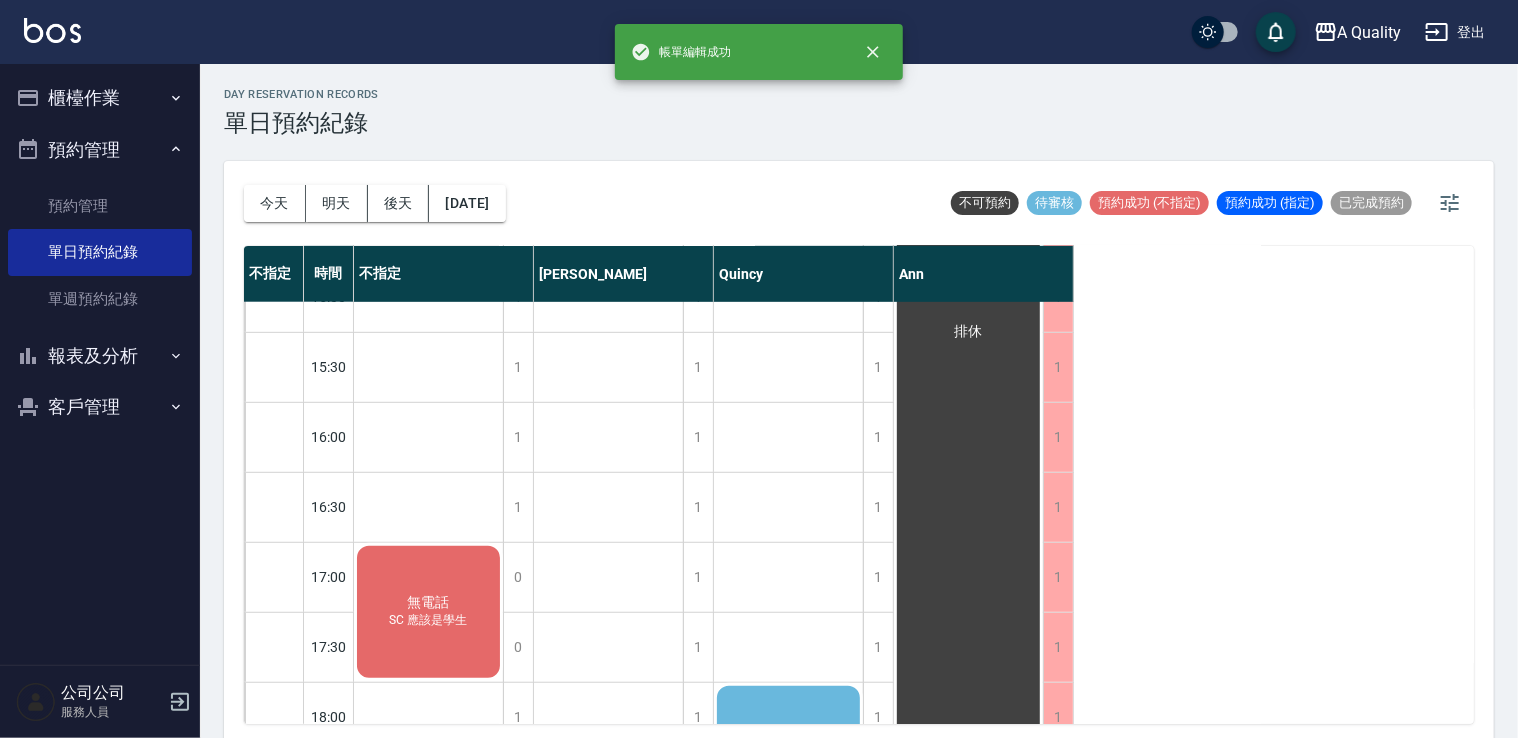 scroll, scrollTop: 700, scrollLeft: 0, axis: vertical 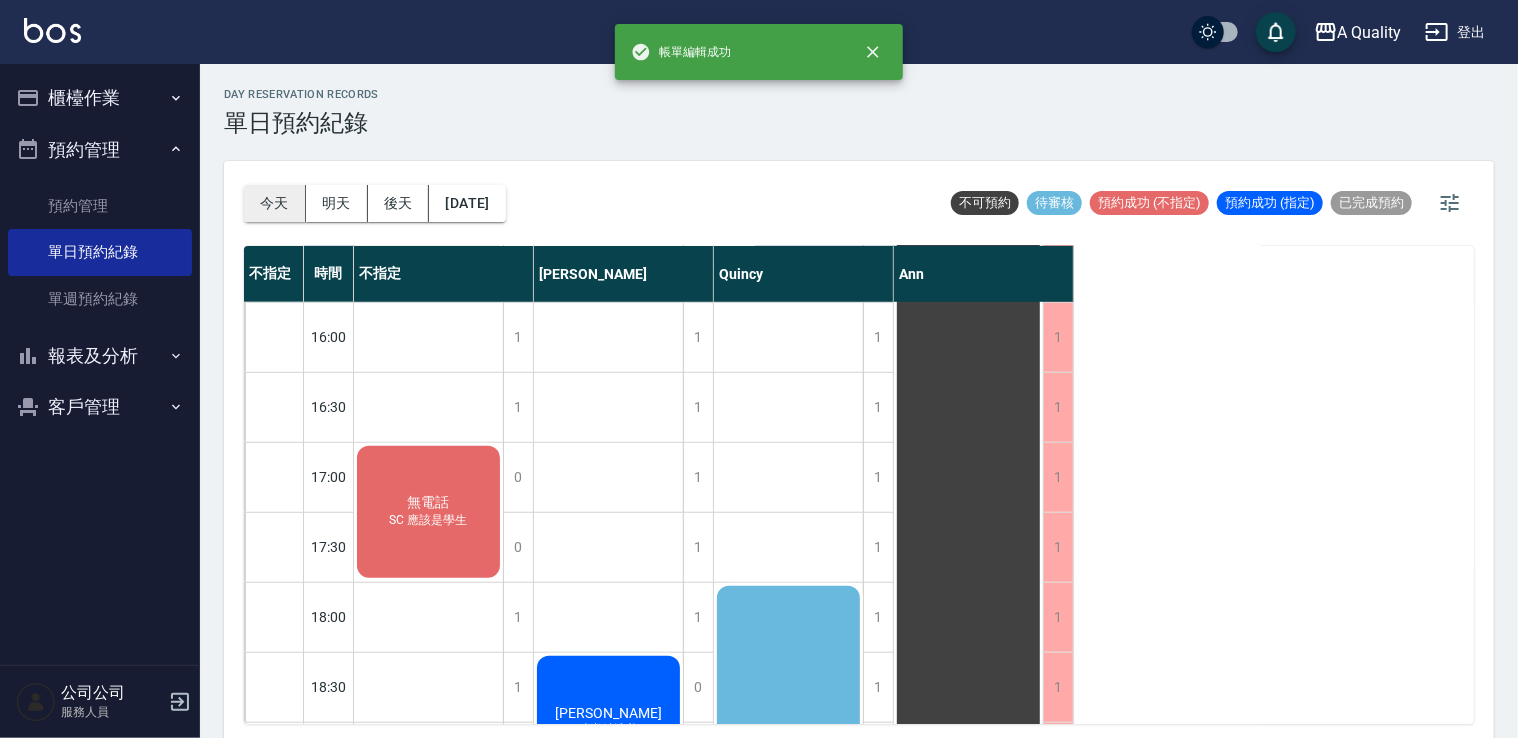 click on "今天" at bounding box center (275, 203) 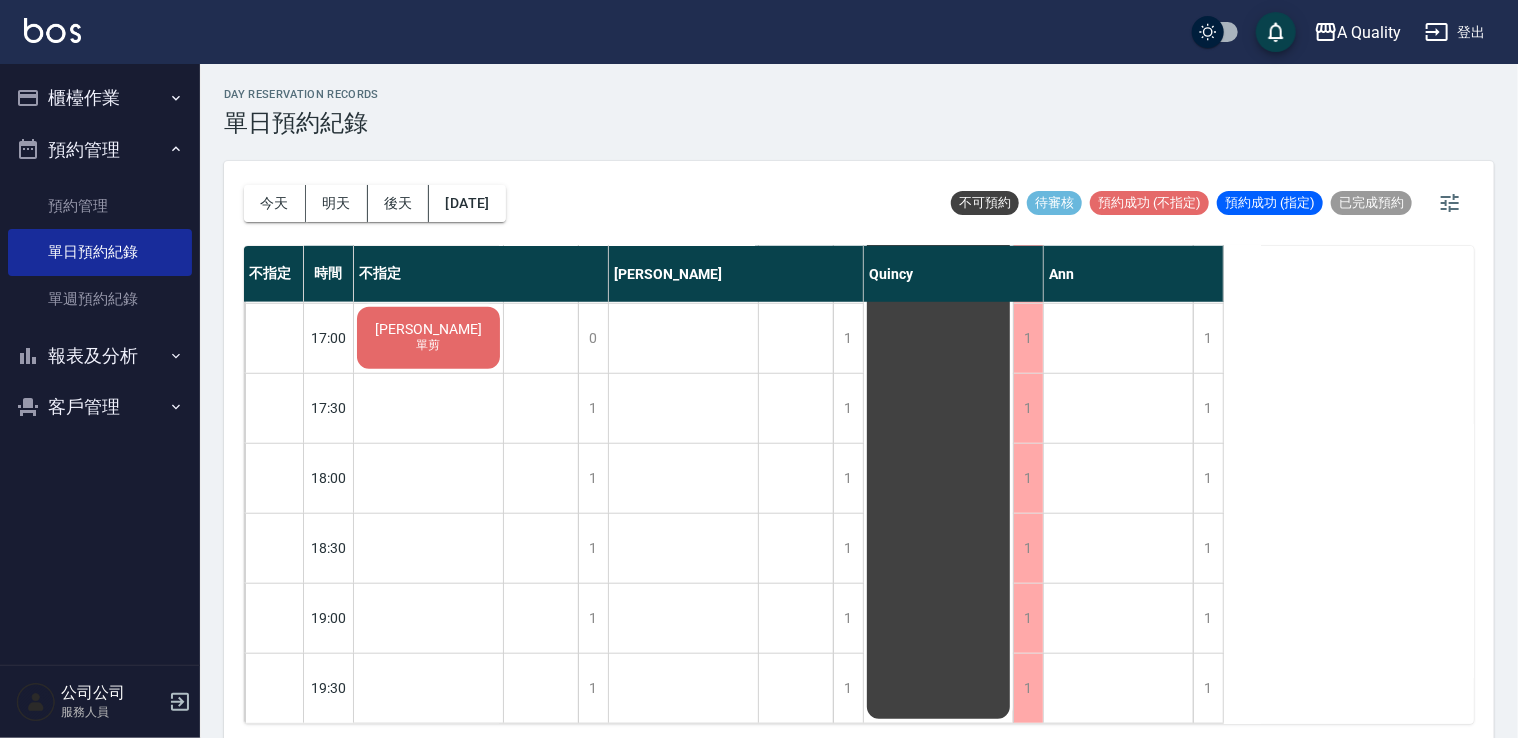 scroll, scrollTop: 853, scrollLeft: 0, axis: vertical 